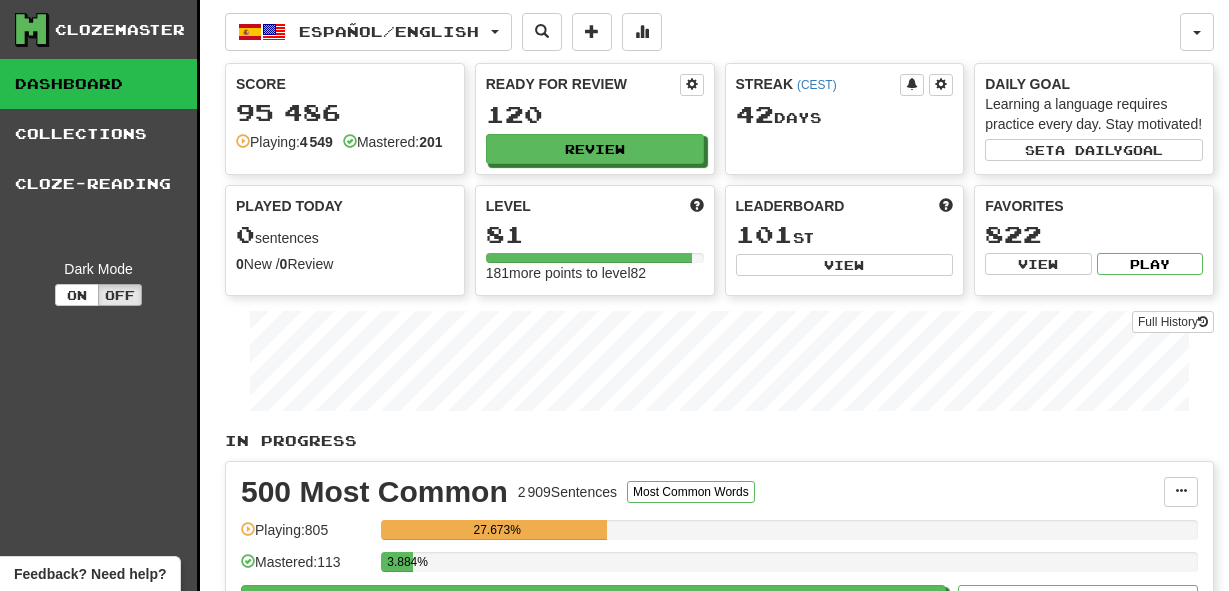 scroll, scrollTop: 0, scrollLeft: 0, axis: both 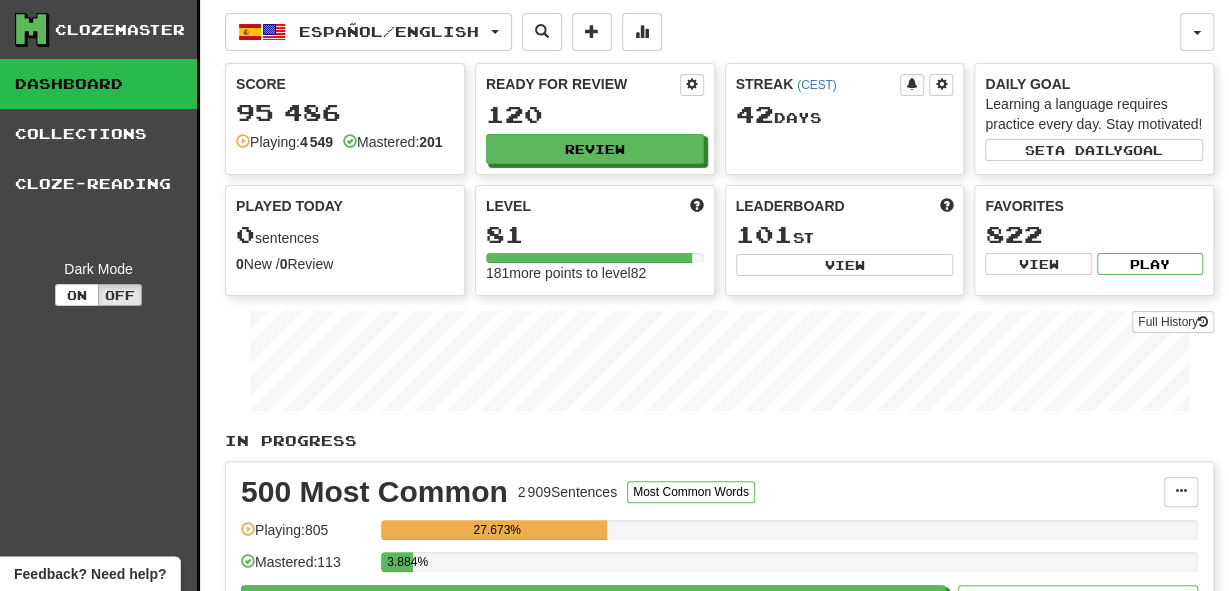 click on "Ready for Review 120   Review" at bounding box center (595, 119) 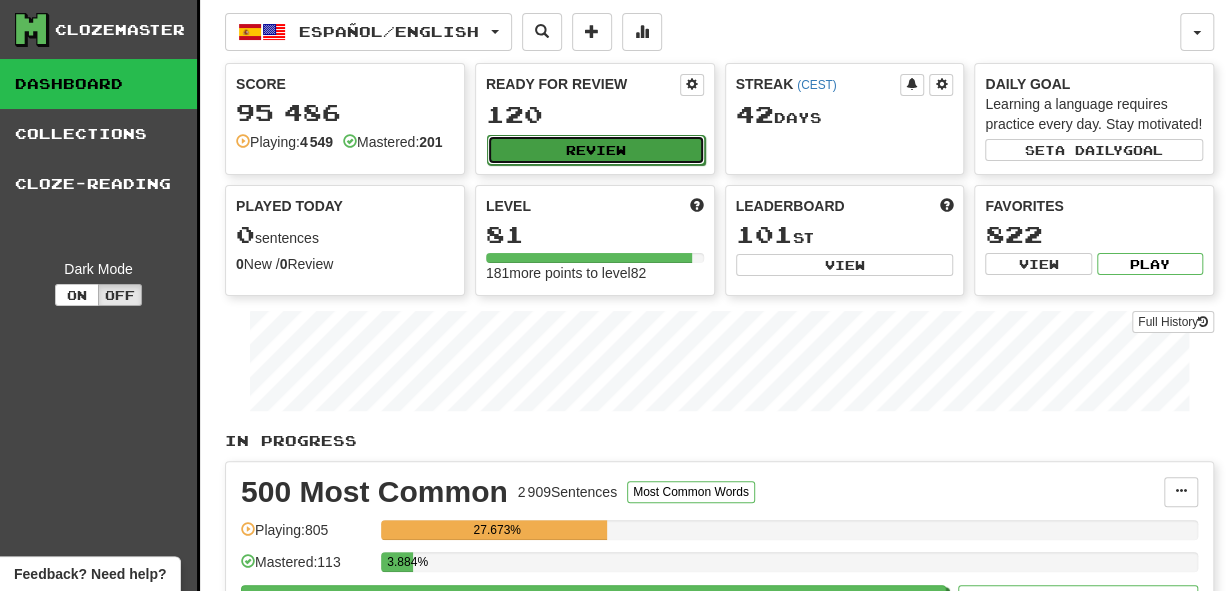 click on "Review" at bounding box center [596, 150] 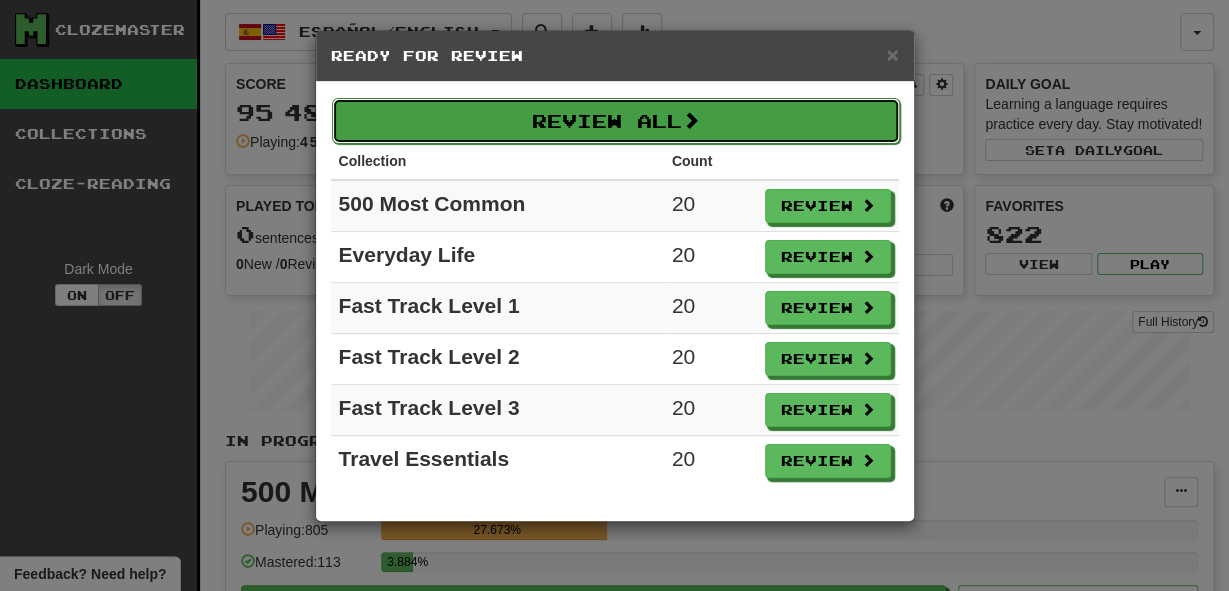 click on "Review All" at bounding box center (616, 121) 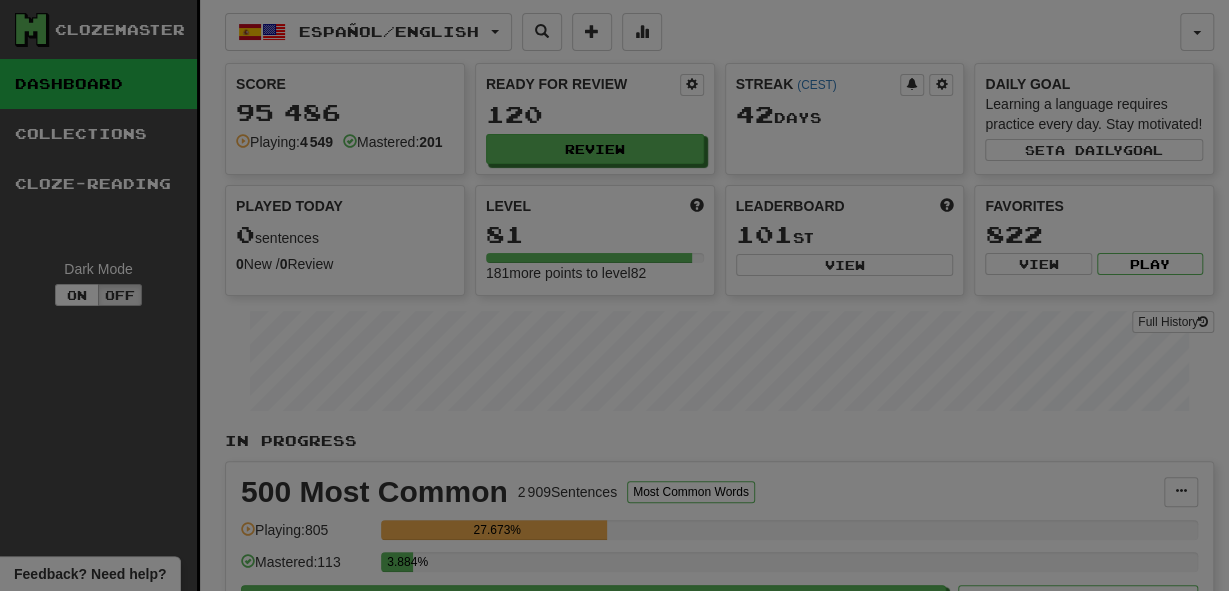 select on "**" 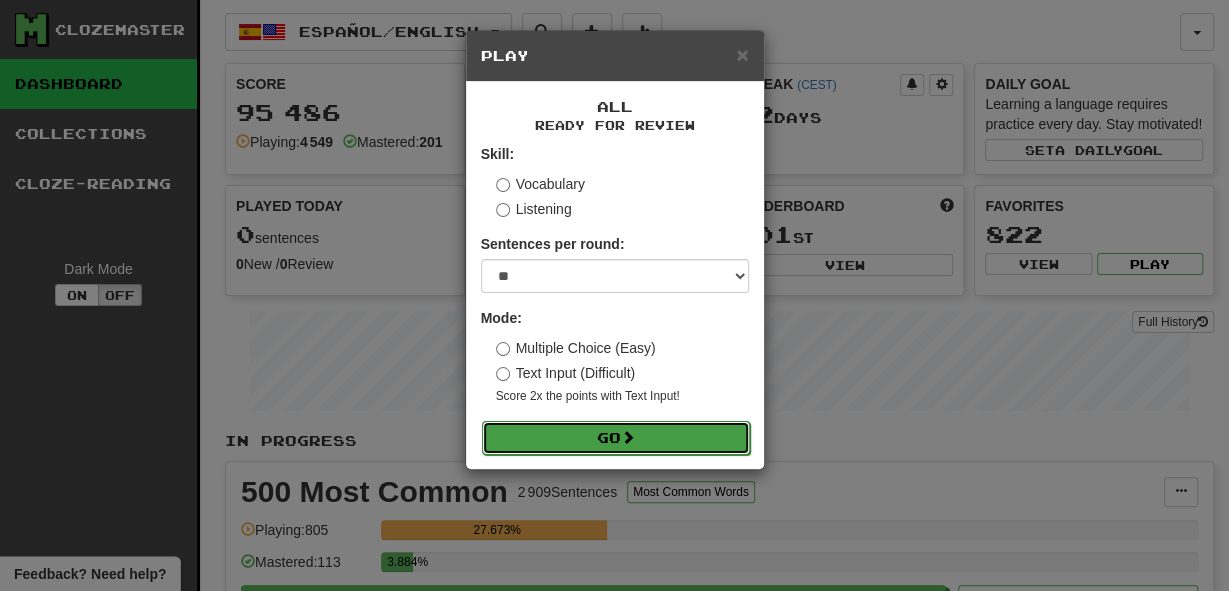 click on "Go" at bounding box center [616, 438] 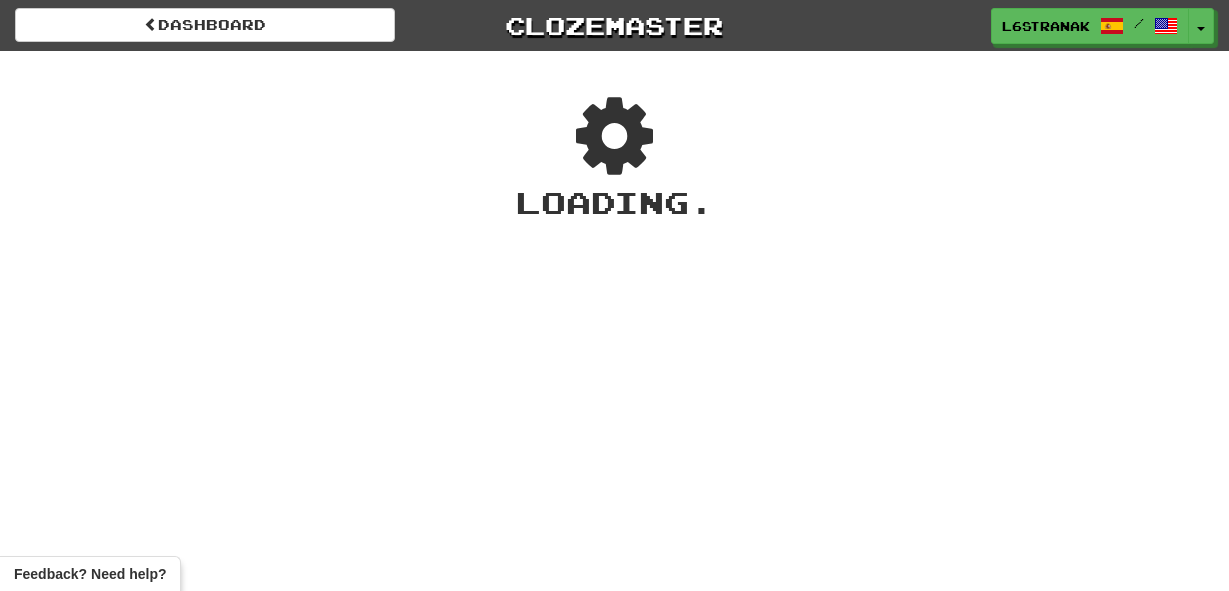 scroll, scrollTop: 0, scrollLeft: 0, axis: both 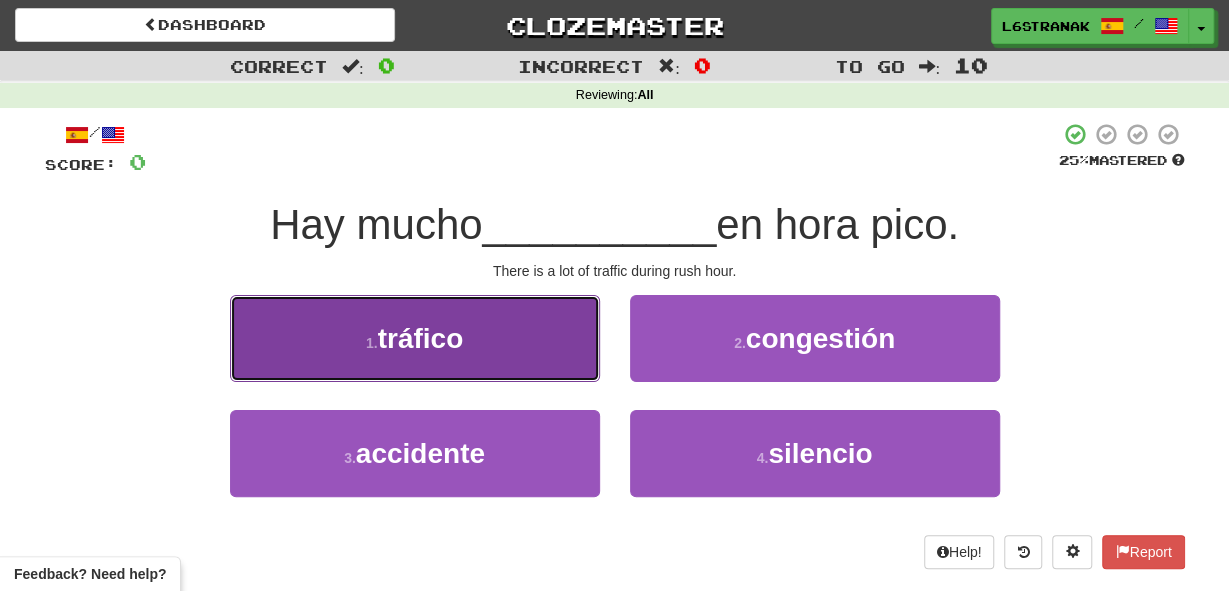 click on "1 .  tráfico" at bounding box center (415, 338) 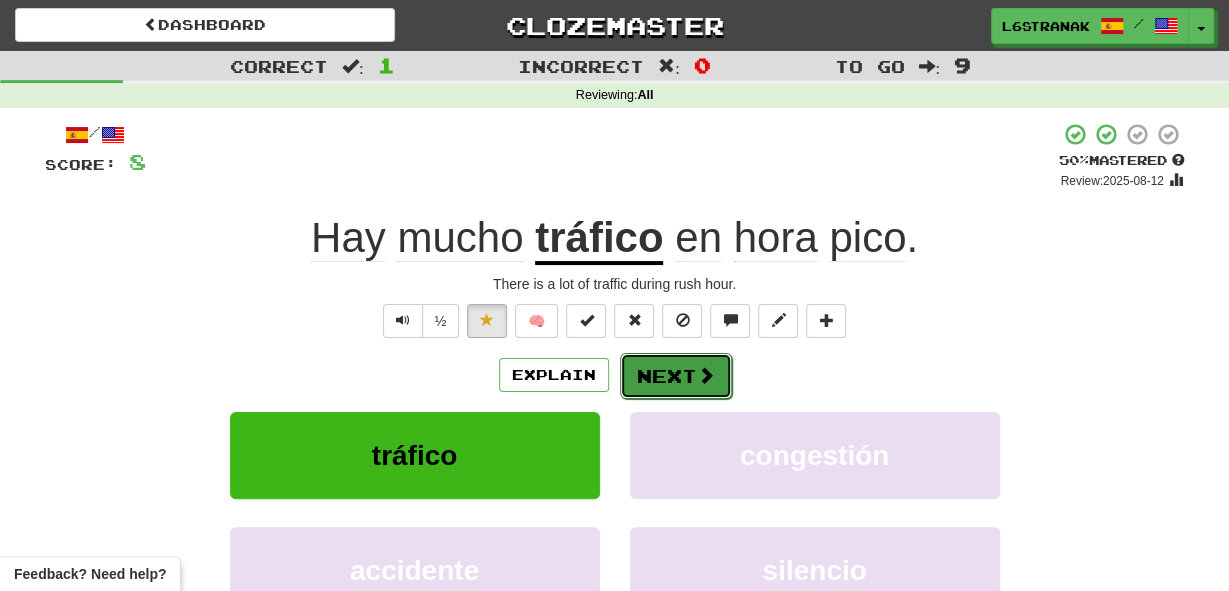 click on "Next" at bounding box center [676, 376] 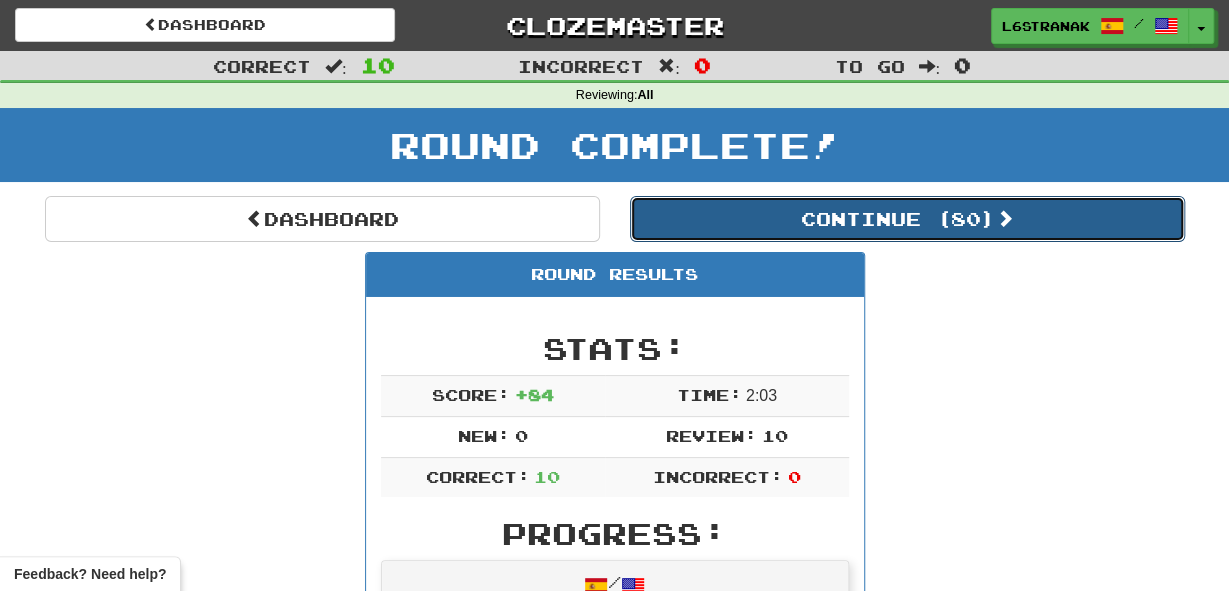 click on "Continue ( 80 )" at bounding box center (907, 219) 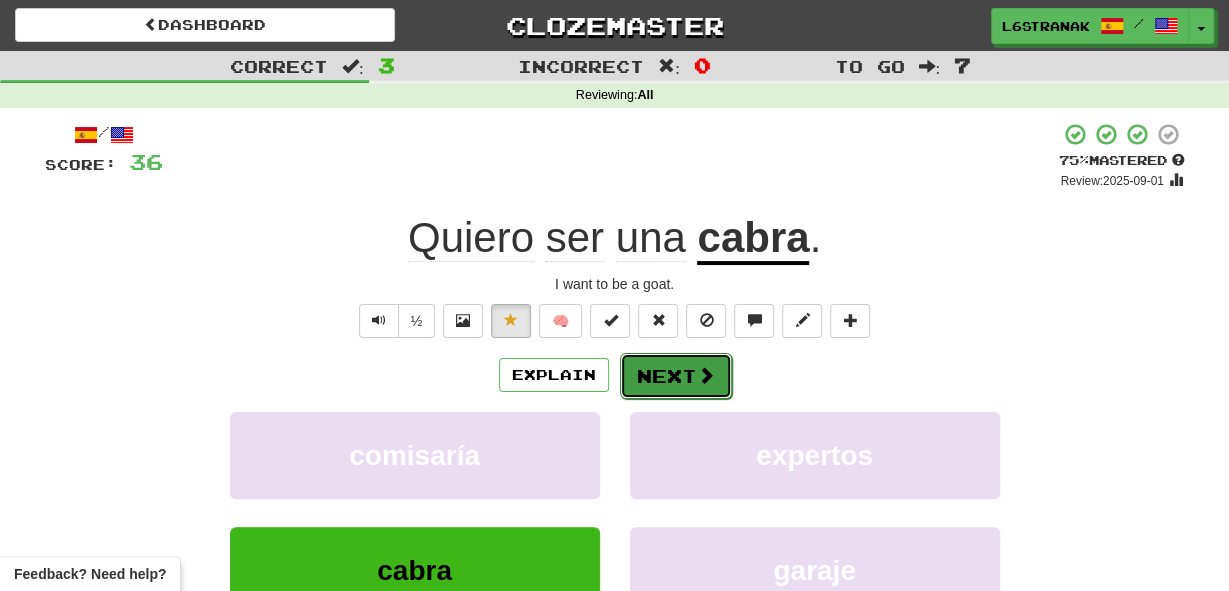 click at bounding box center [706, 375] 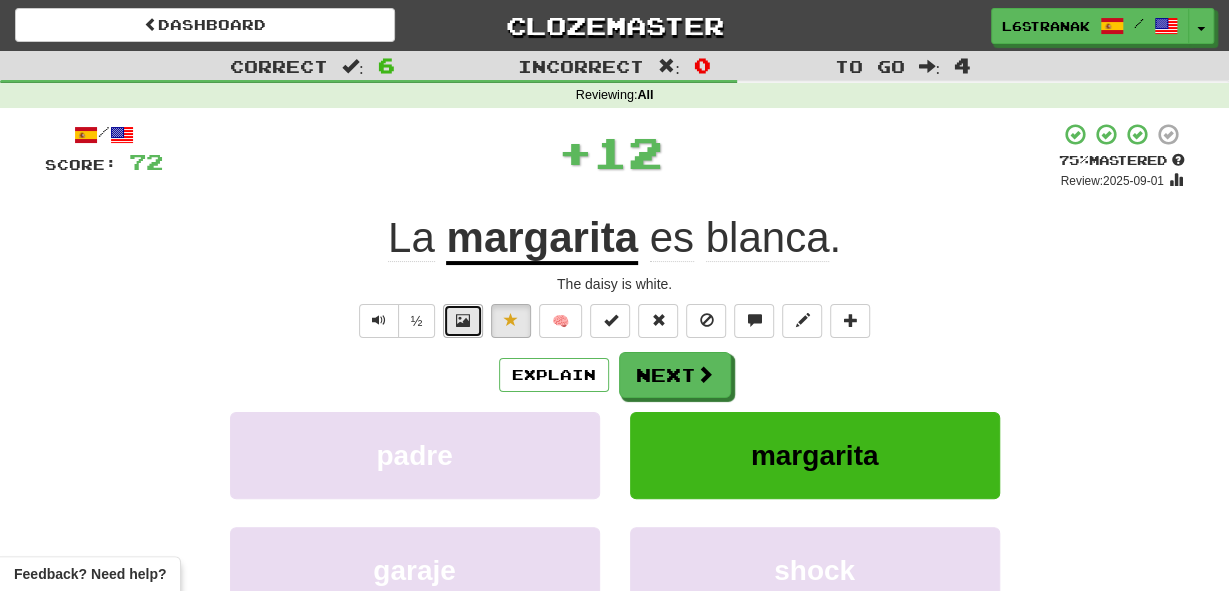 click at bounding box center [463, 321] 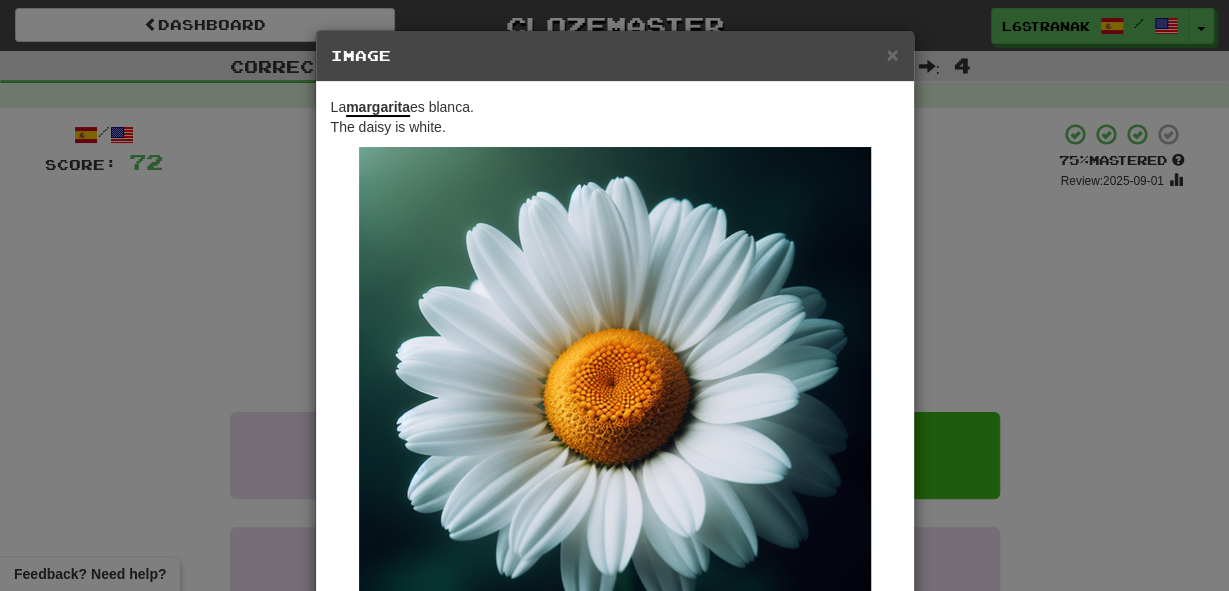 click on "× Image La  margarita  es blanca. The daisy is white. Change when and how images are shown in the game settings.  Images are in beta. Like them? Hate them?  Let us know ! Close" at bounding box center (614, 295) 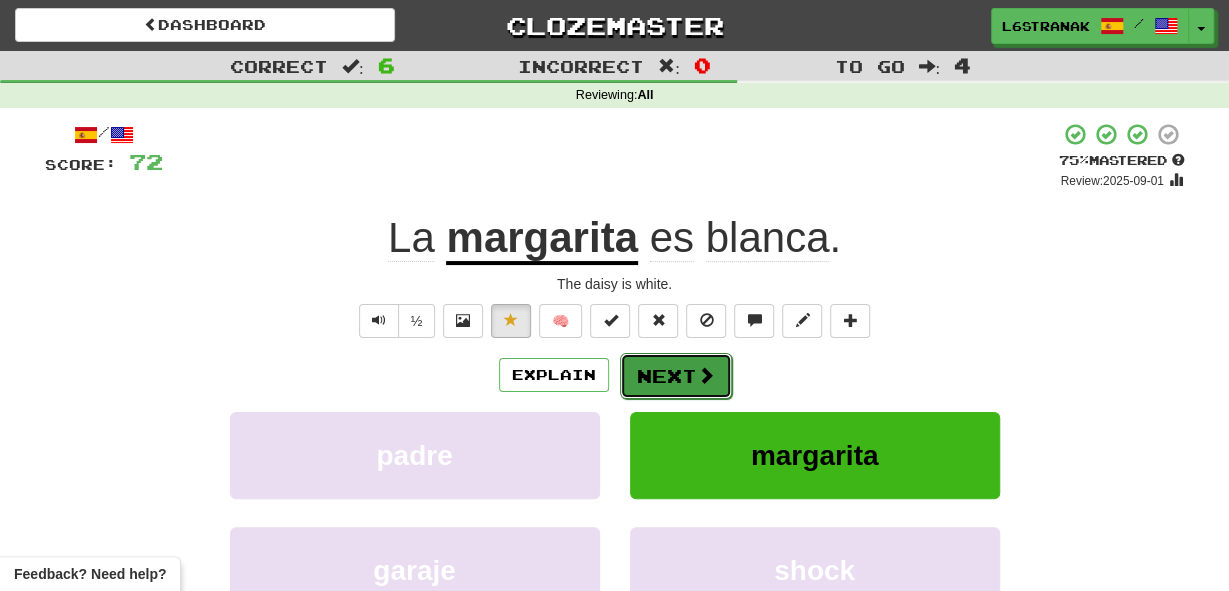 click on "Next" at bounding box center [676, 376] 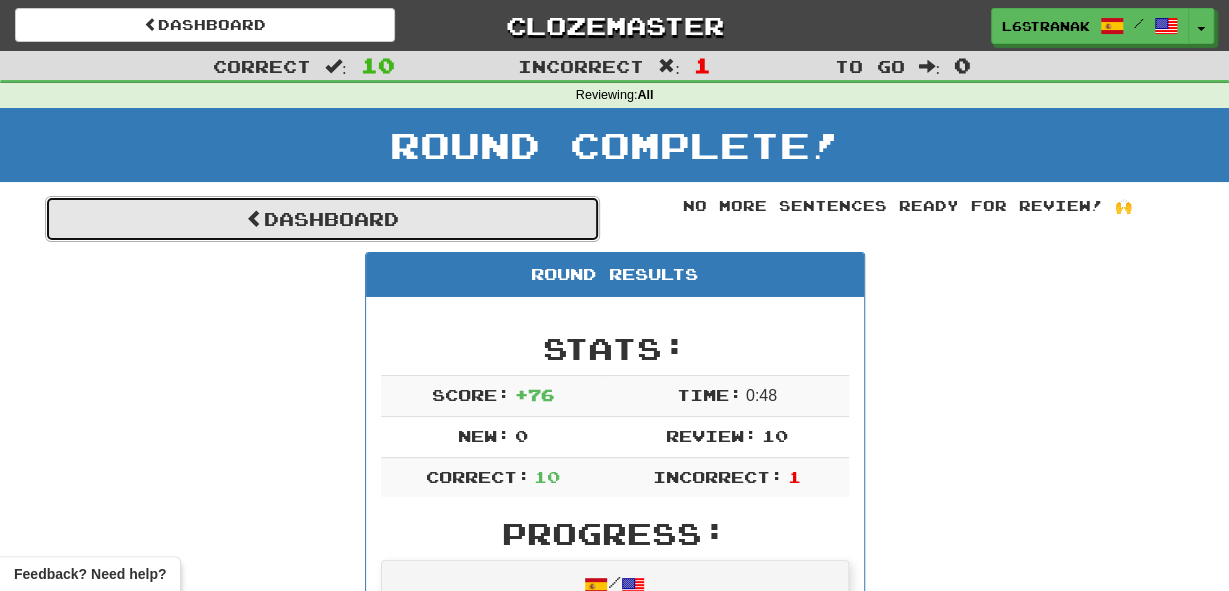 click on "Dashboard" at bounding box center [322, 219] 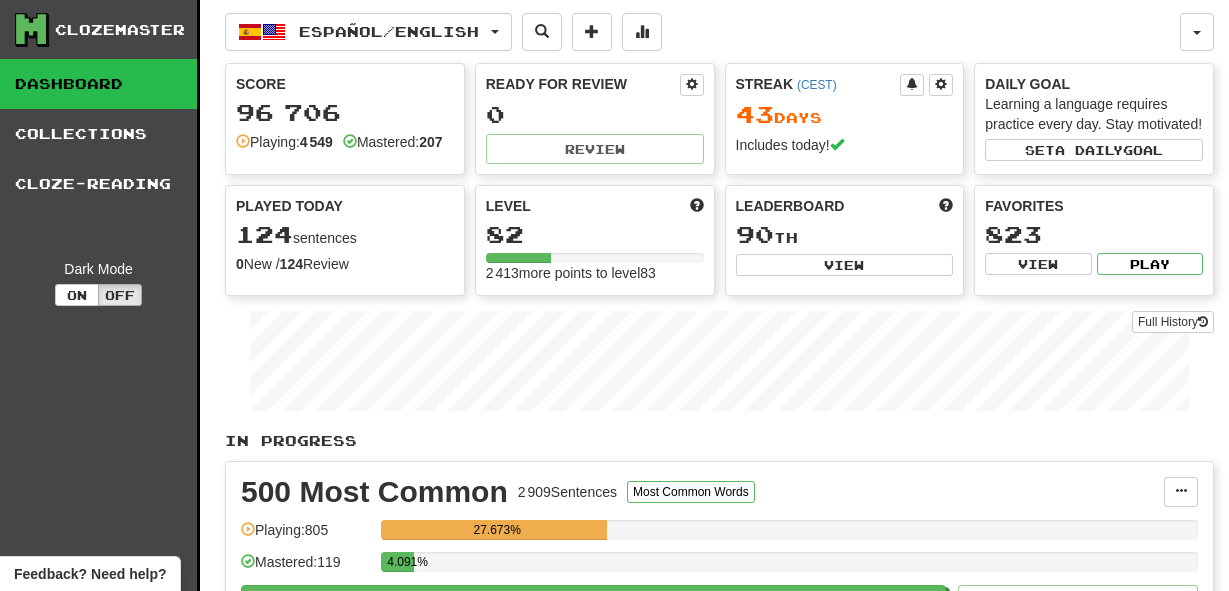 scroll, scrollTop: 0, scrollLeft: 0, axis: both 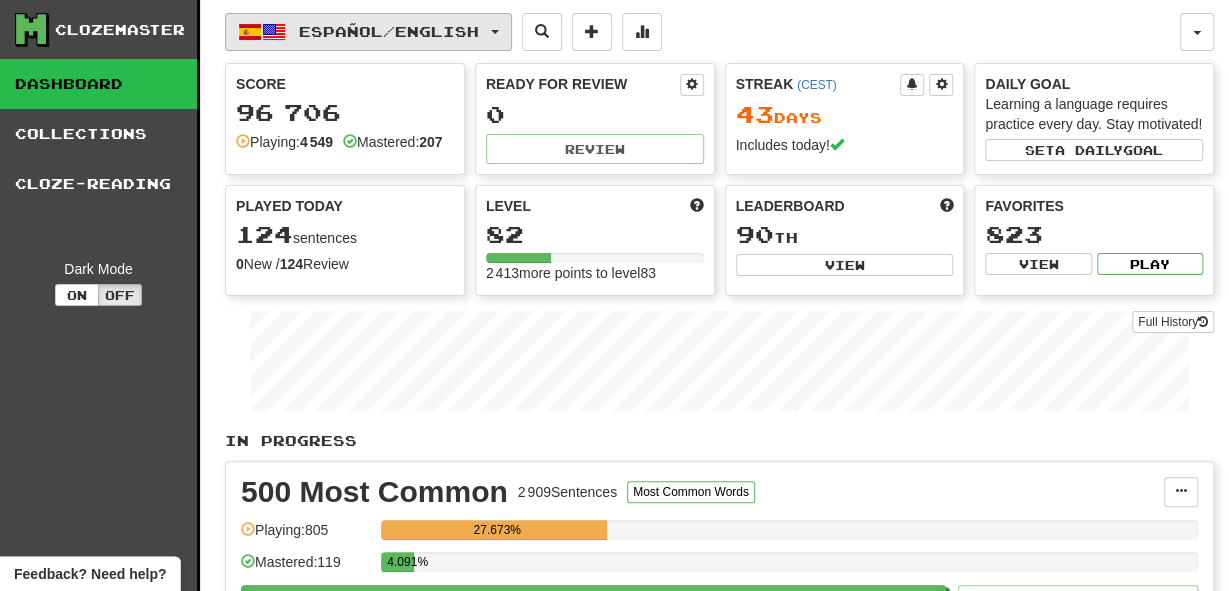 click on "Español  /  English" at bounding box center (389, 31) 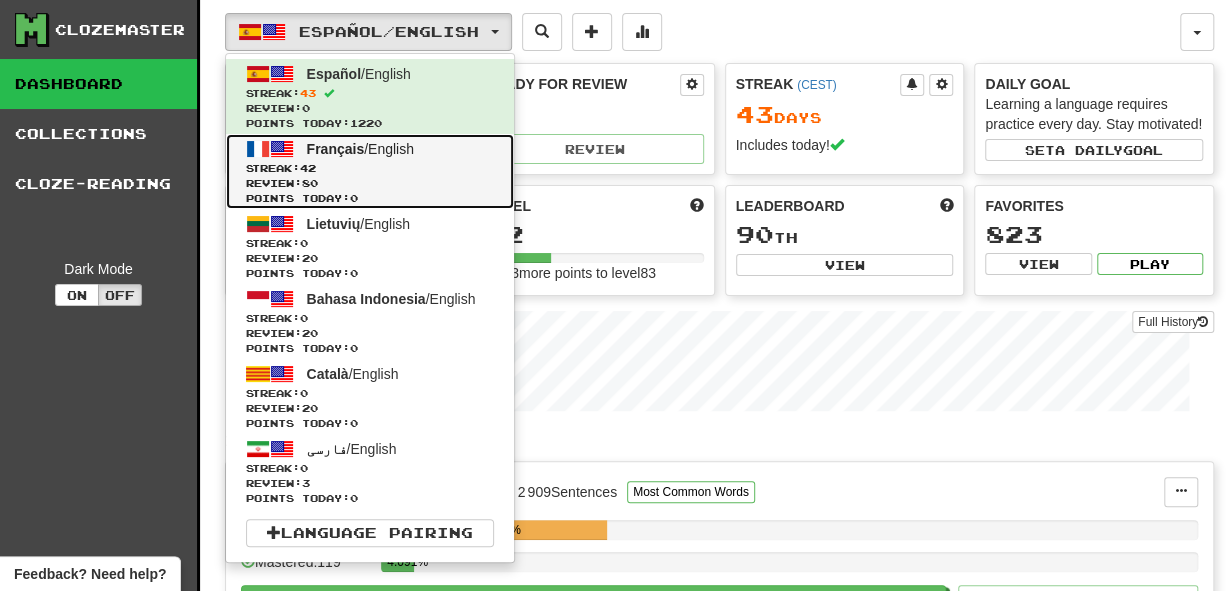 click on "Français  /  English" at bounding box center [360, 149] 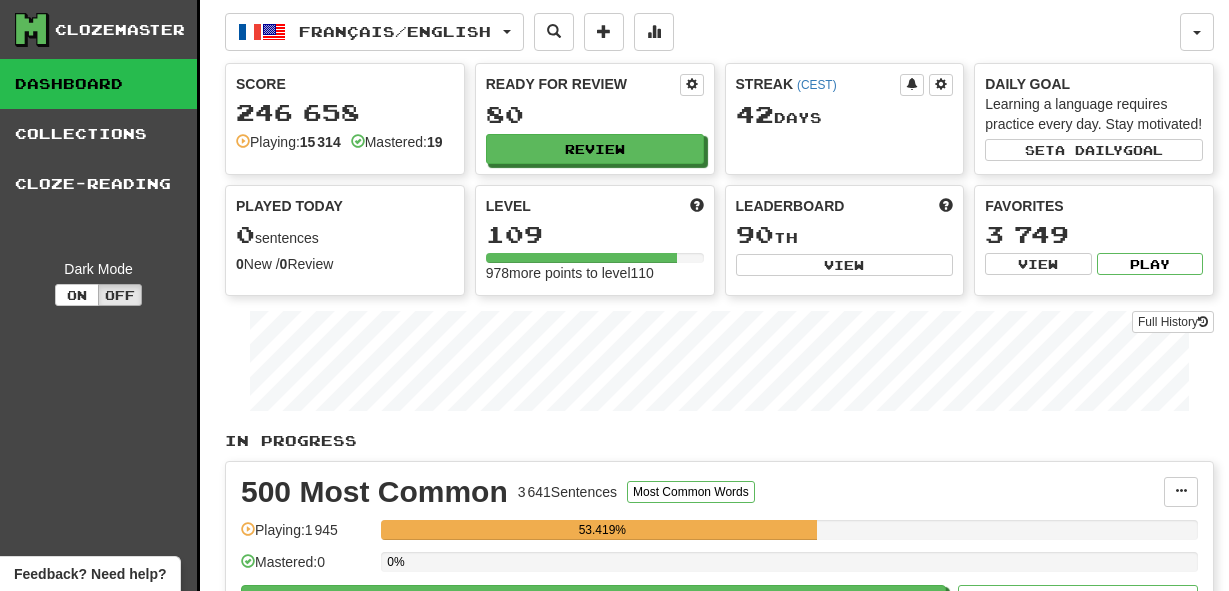 scroll, scrollTop: 0, scrollLeft: 0, axis: both 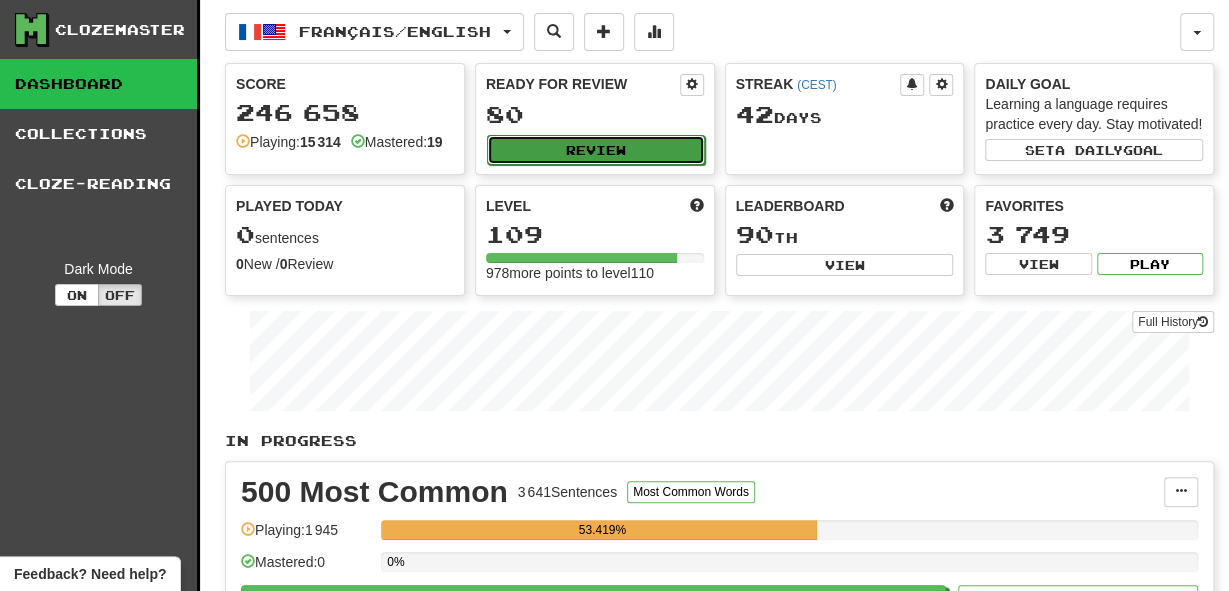 click on "Review" at bounding box center [596, 150] 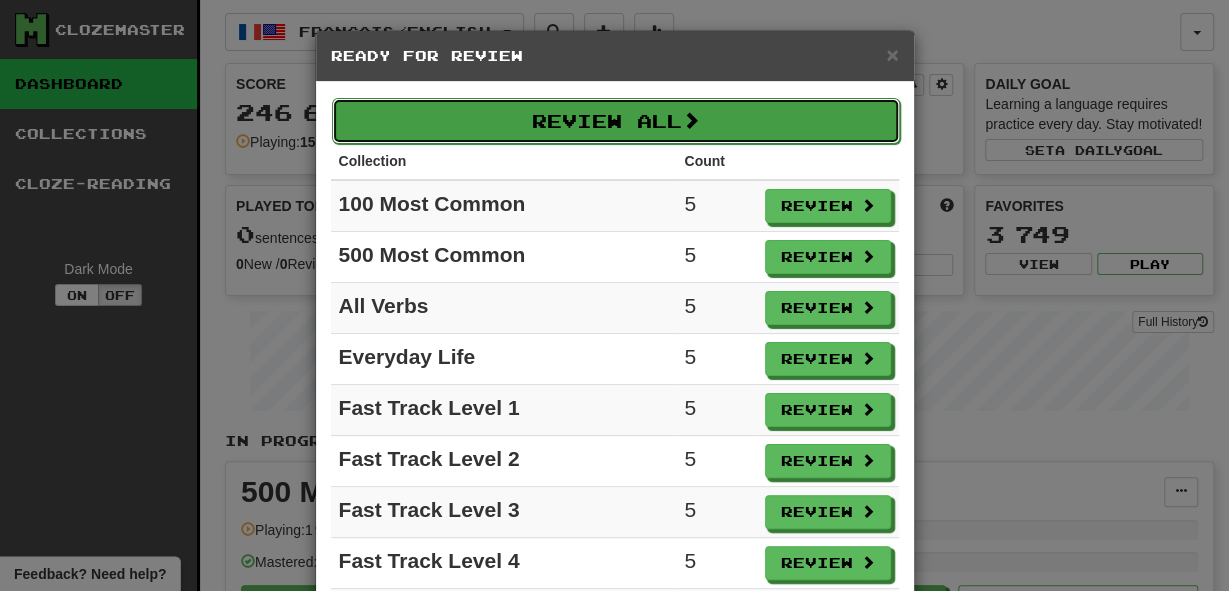 click on "Review All" at bounding box center [616, 121] 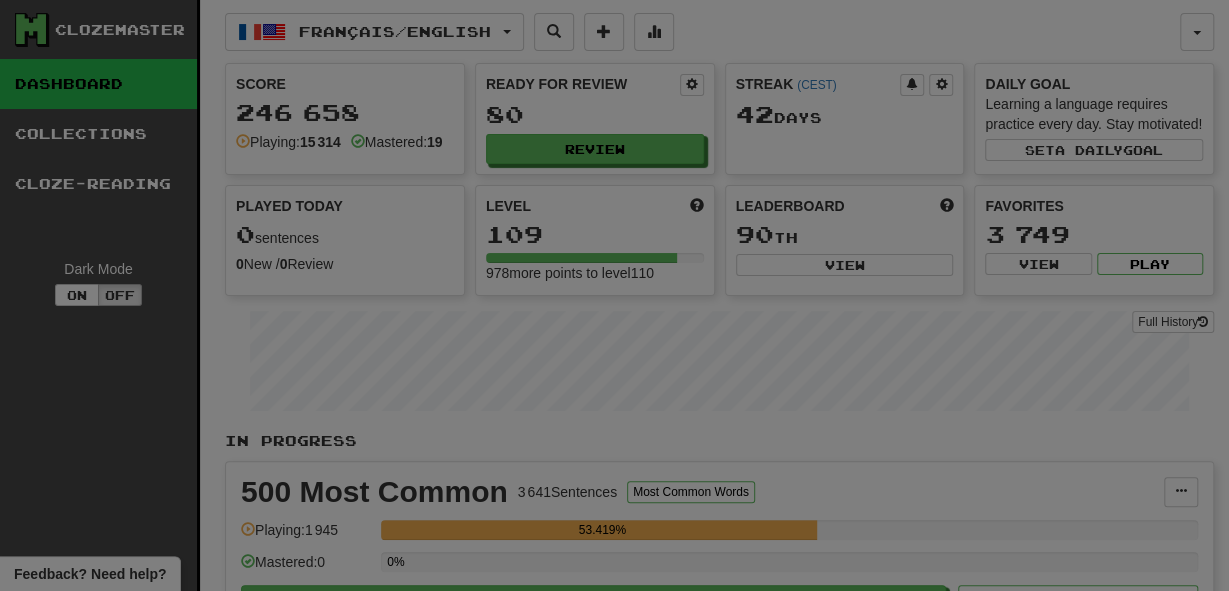 select on "**" 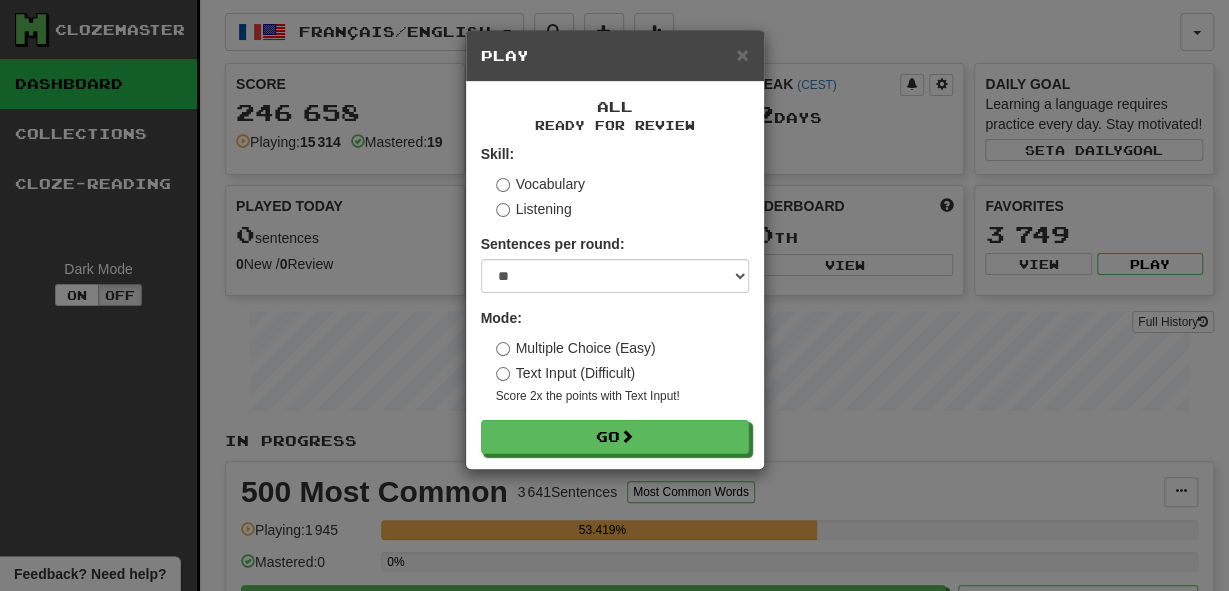 click on "Text Input (Difficult)" at bounding box center [566, 373] 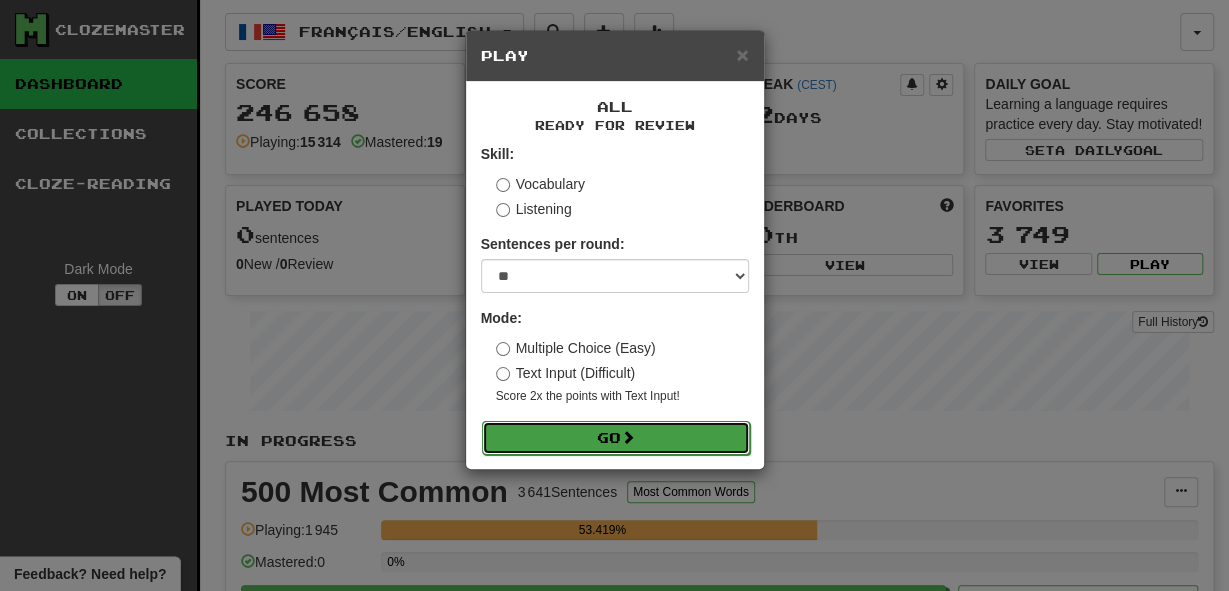 click on "Go" at bounding box center [616, 438] 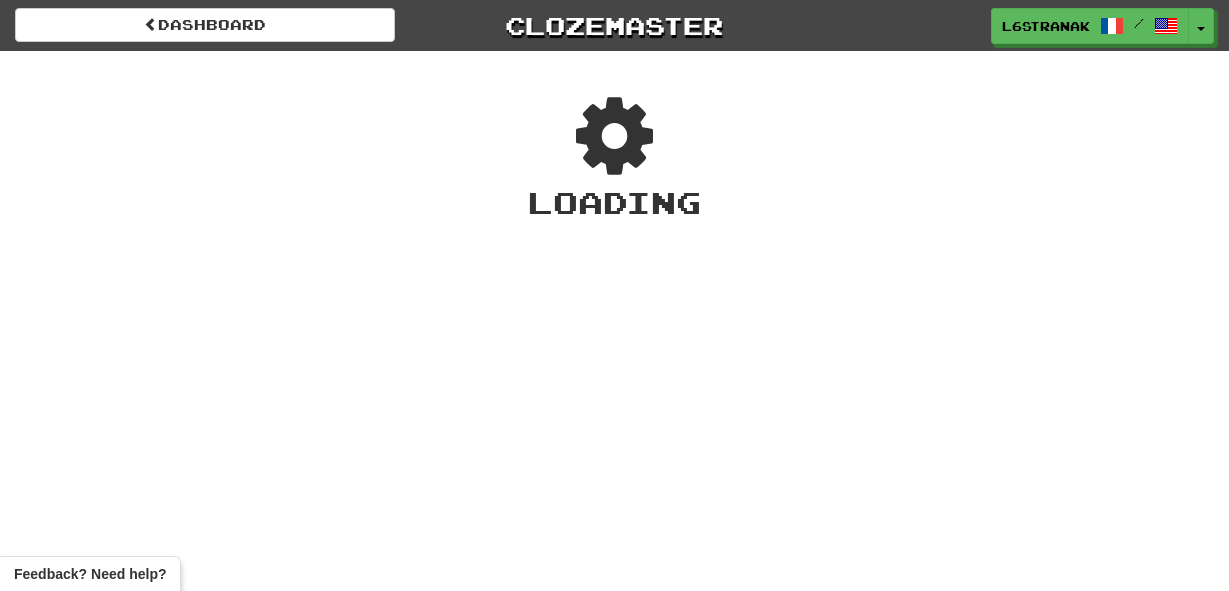 scroll, scrollTop: 0, scrollLeft: 0, axis: both 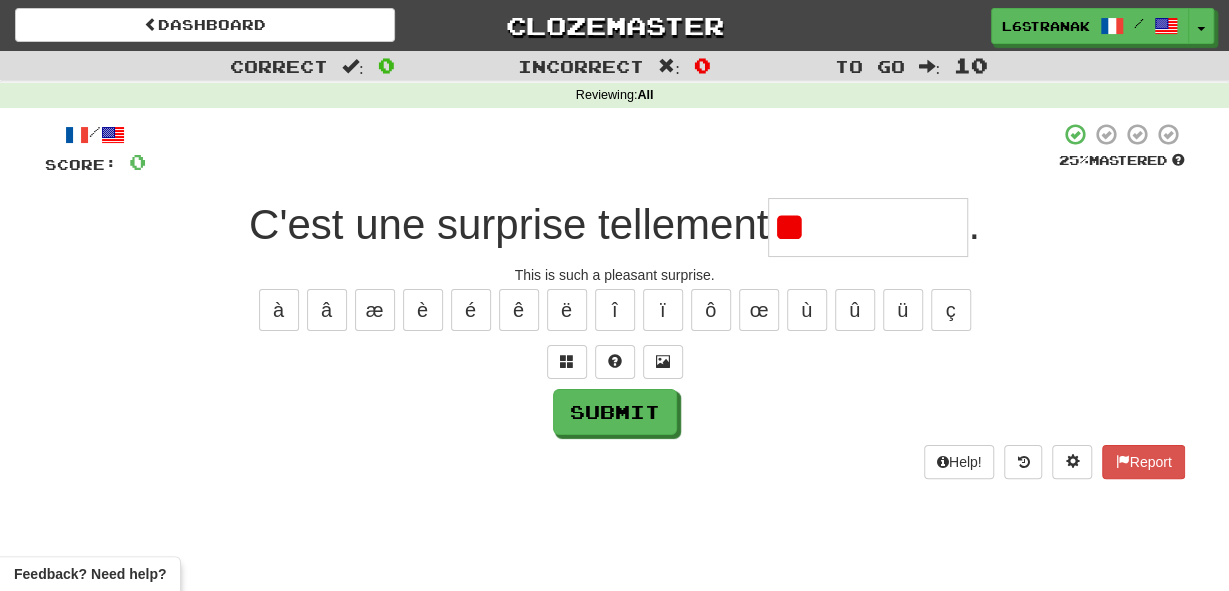 type on "*" 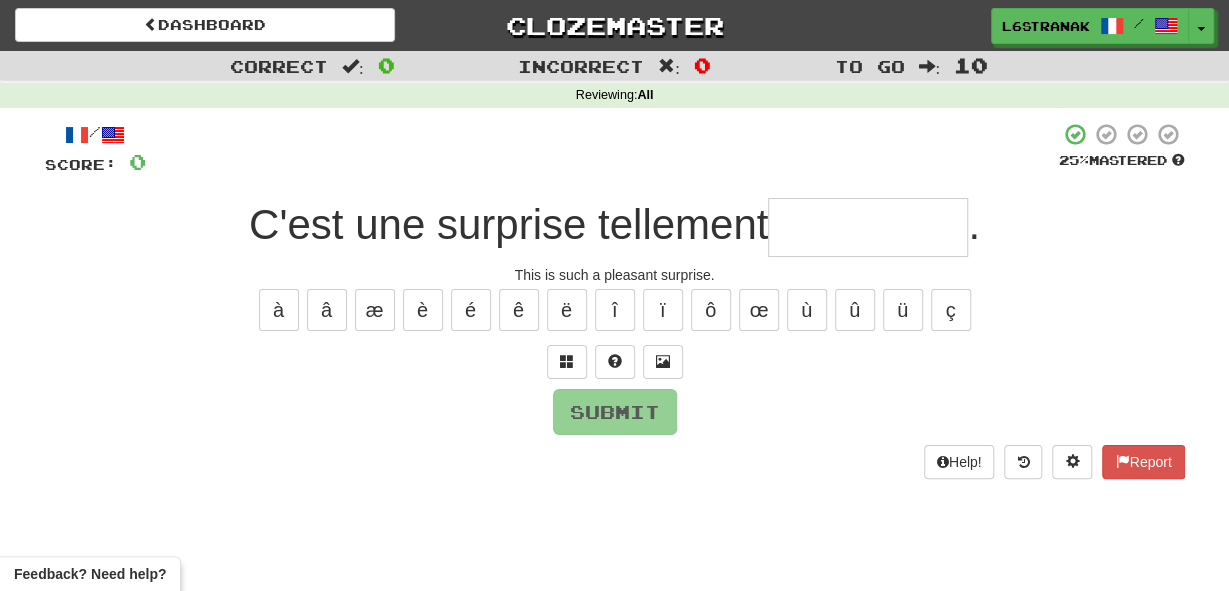 type on "*" 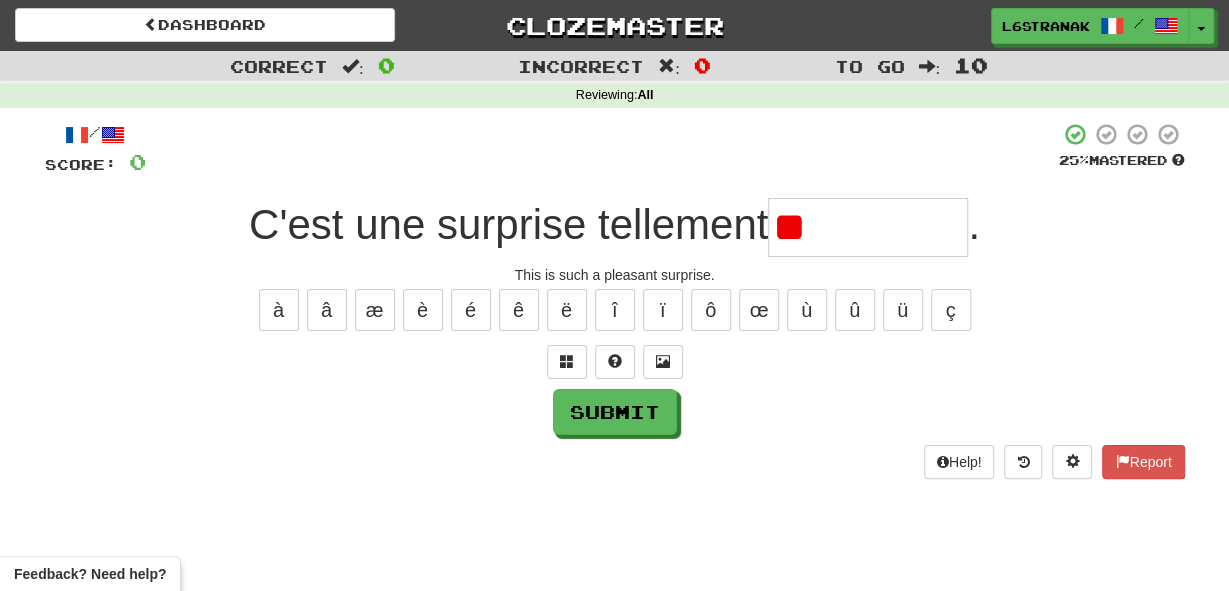 type on "*" 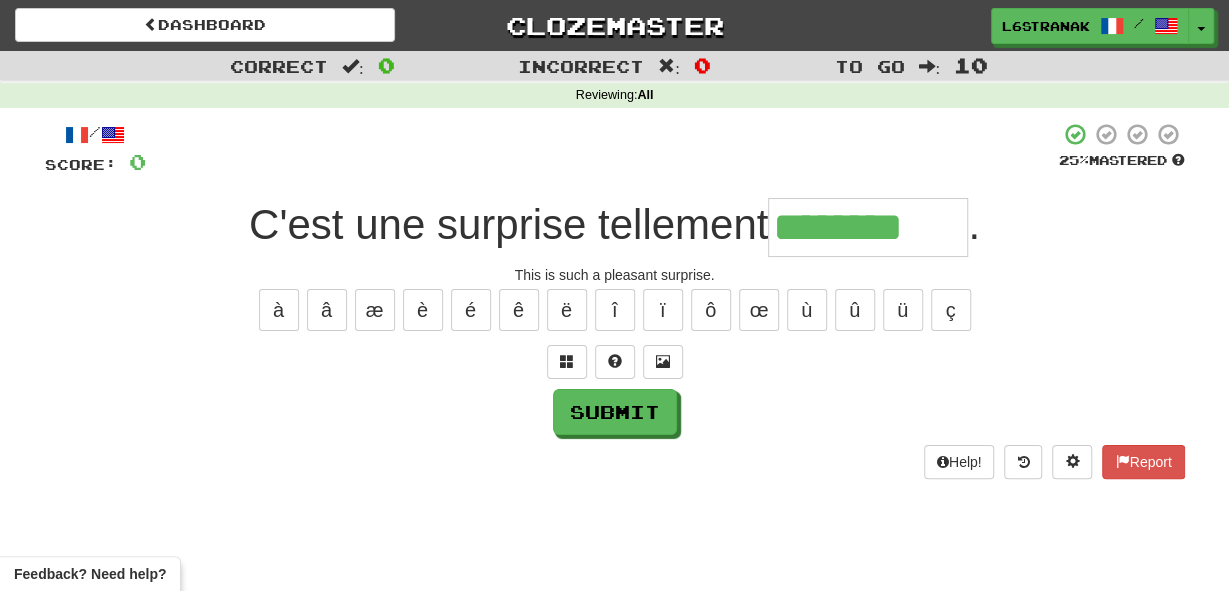 type on "********" 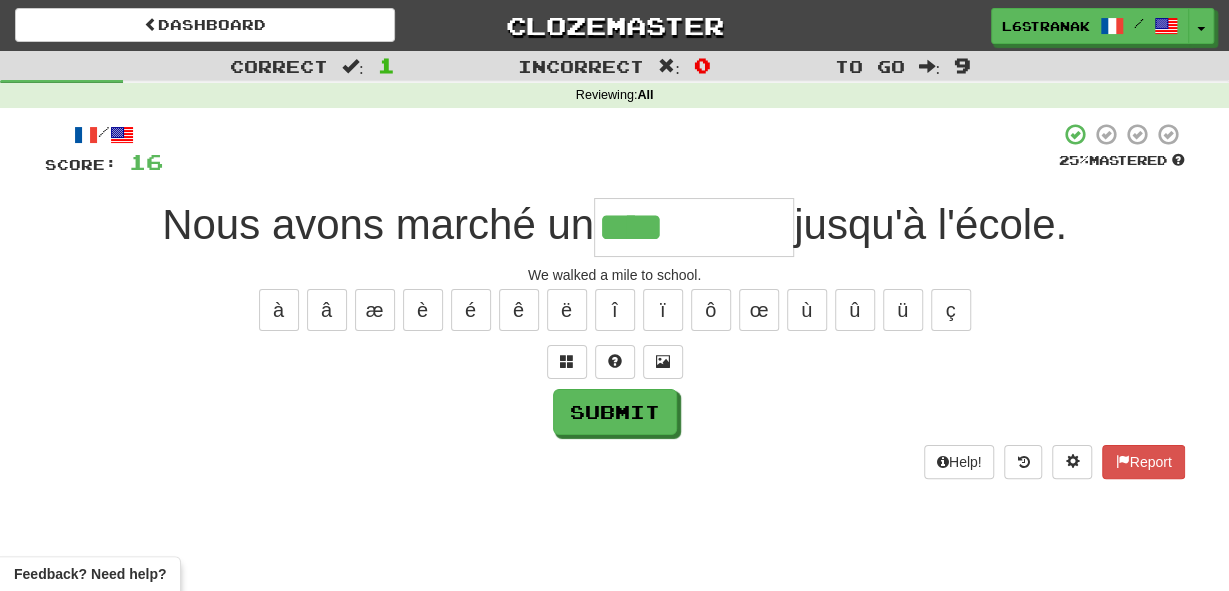 type on "****" 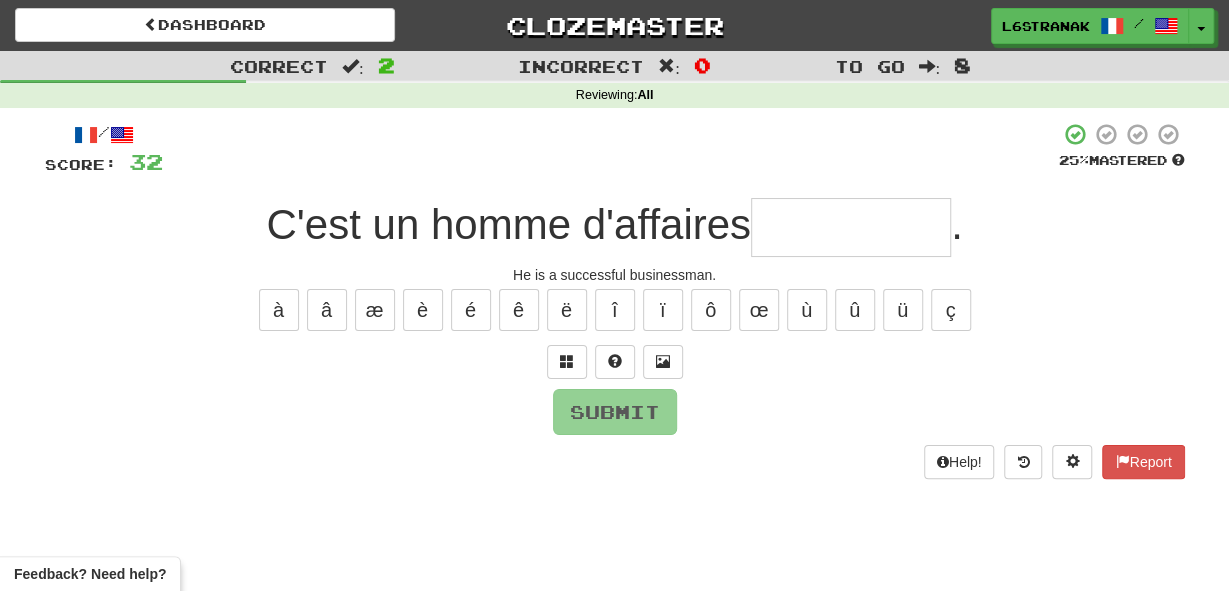 type on "*" 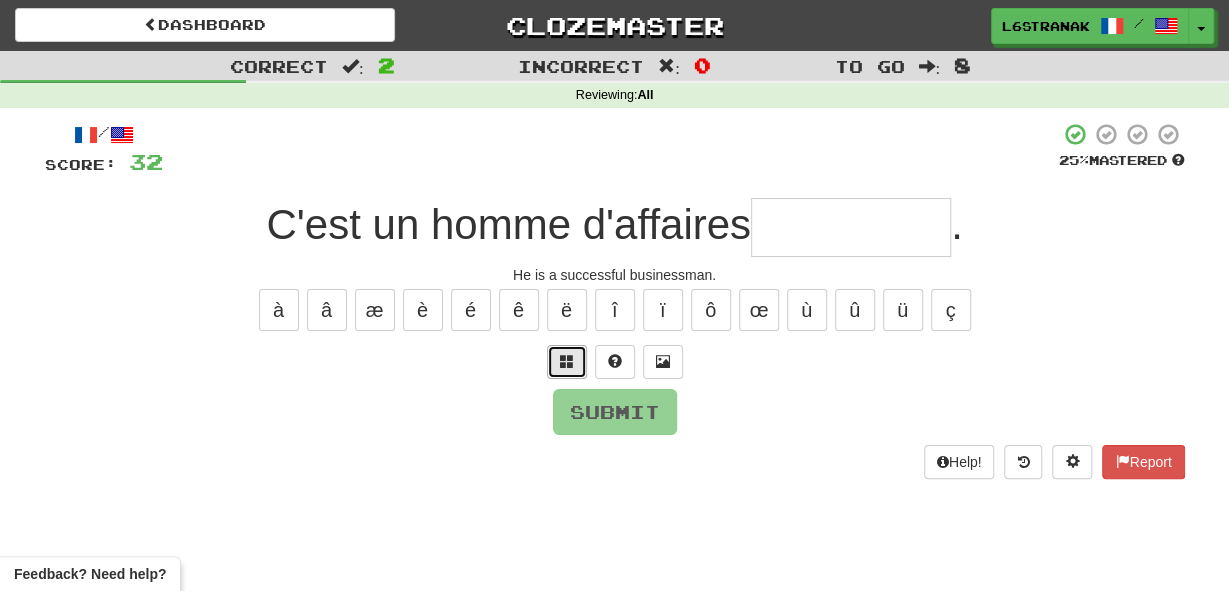 click at bounding box center (567, 361) 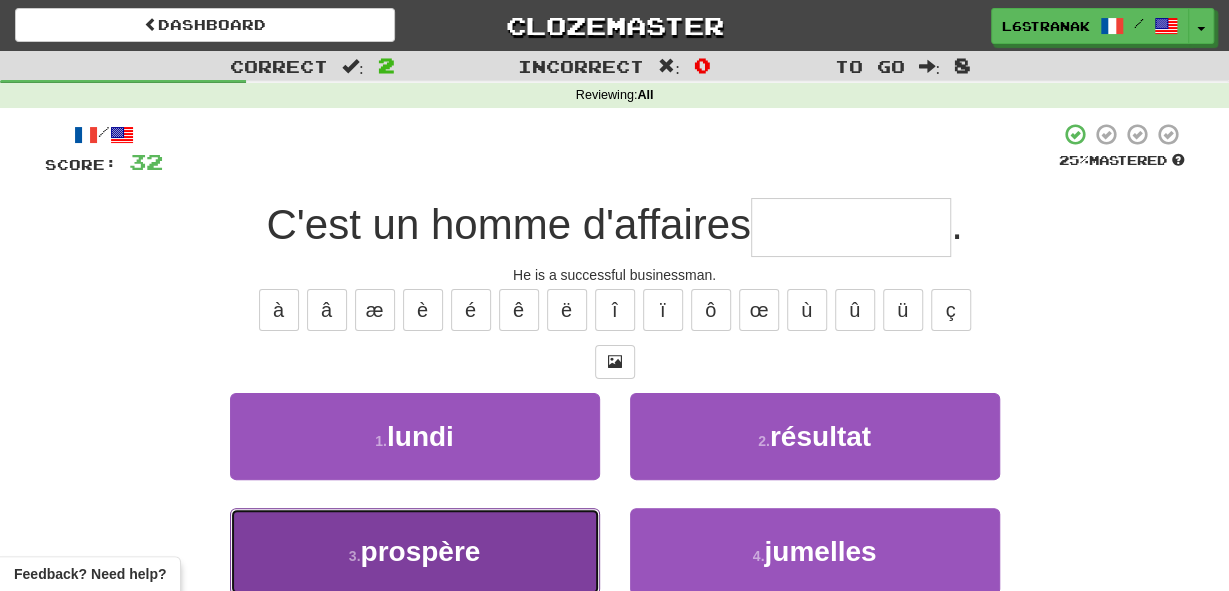 click on "3 .  prospère" at bounding box center (415, 551) 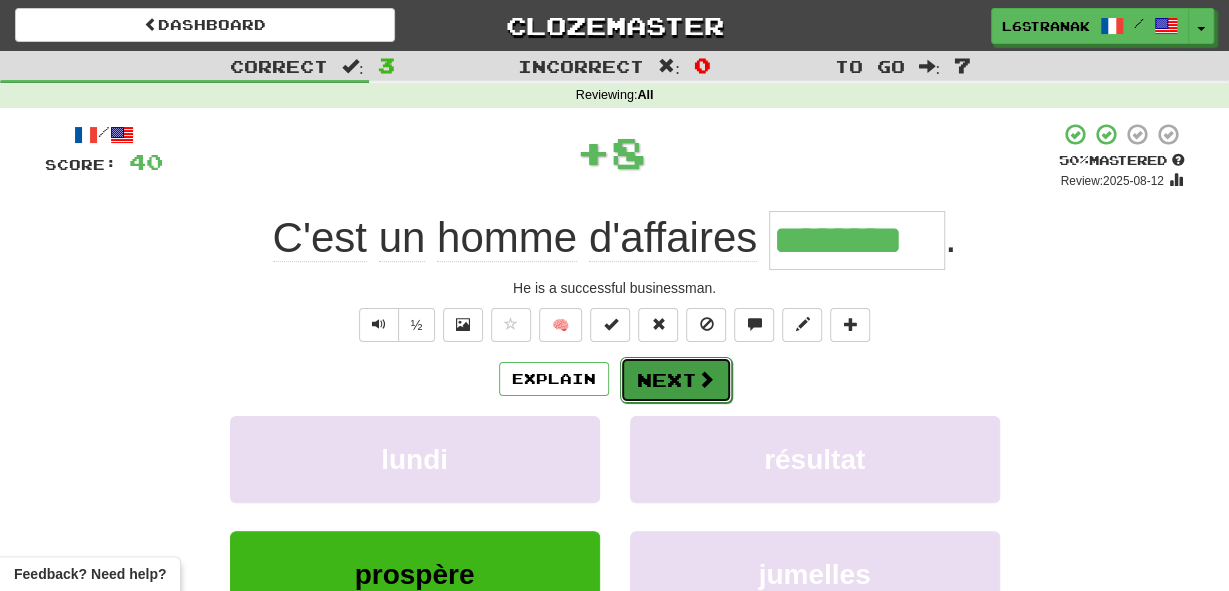click at bounding box center (706, 379) 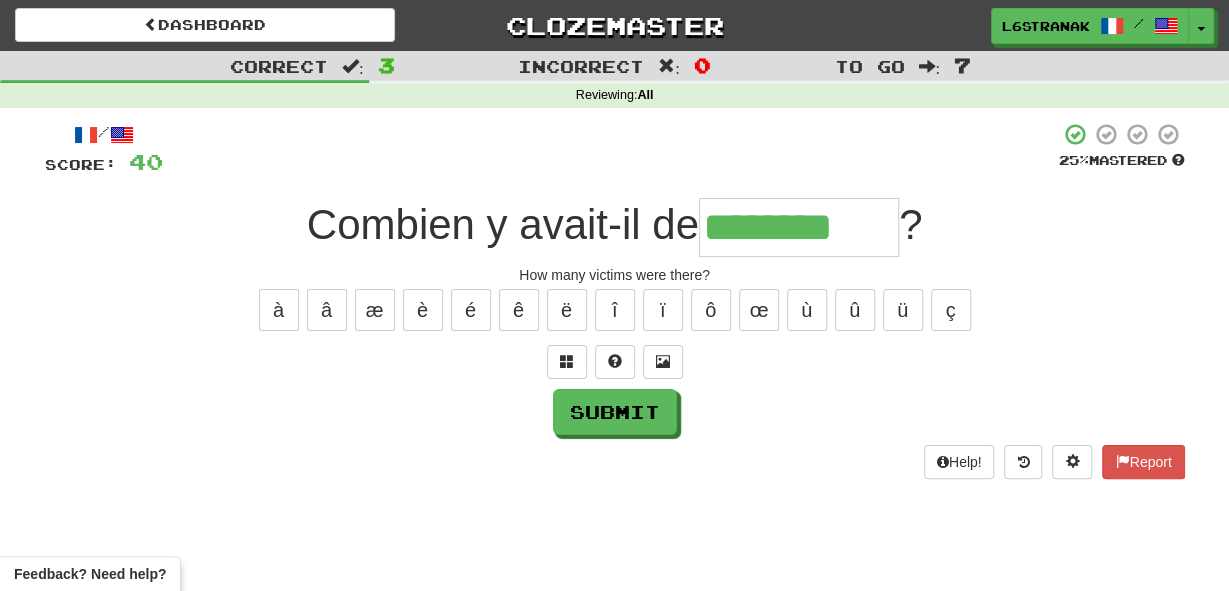type on "********" 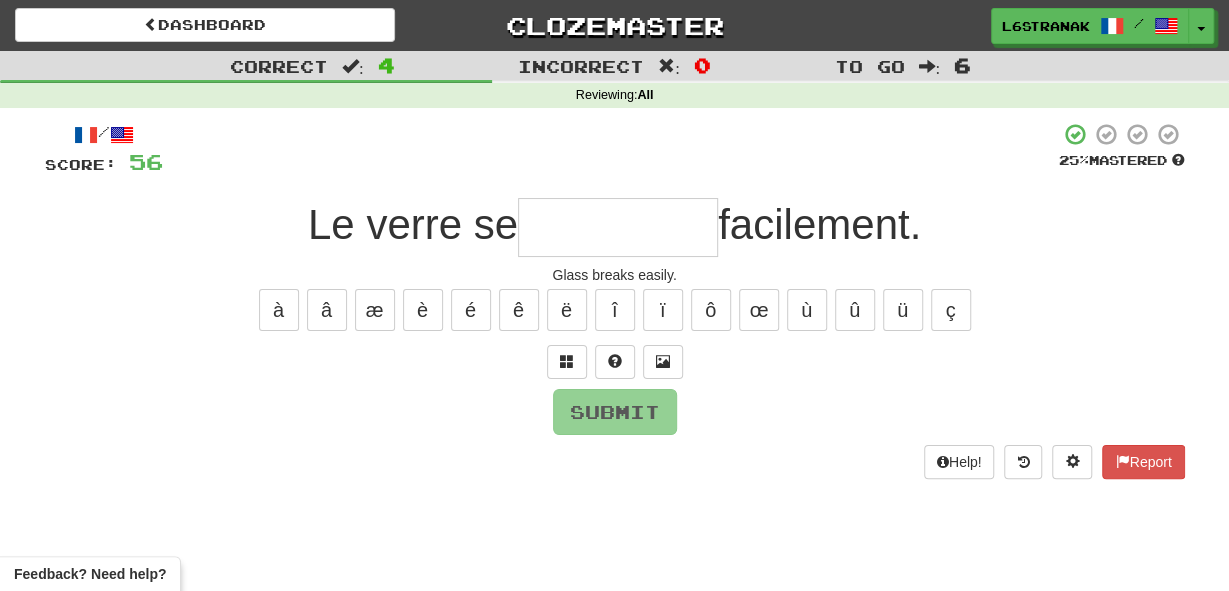 type on "*" 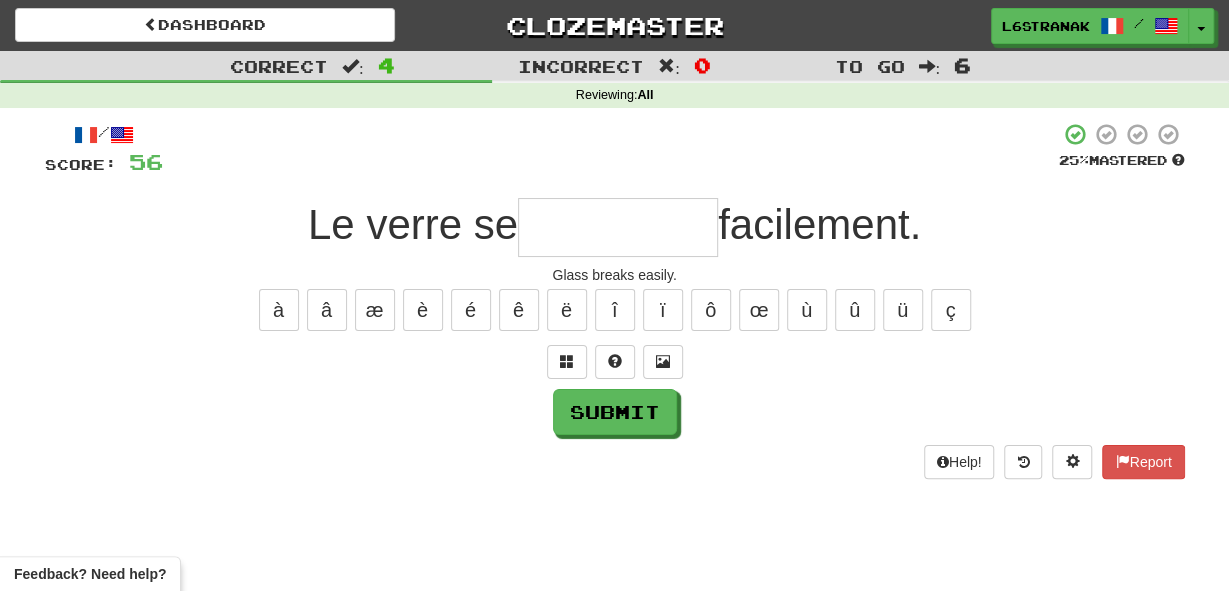 type on "*" 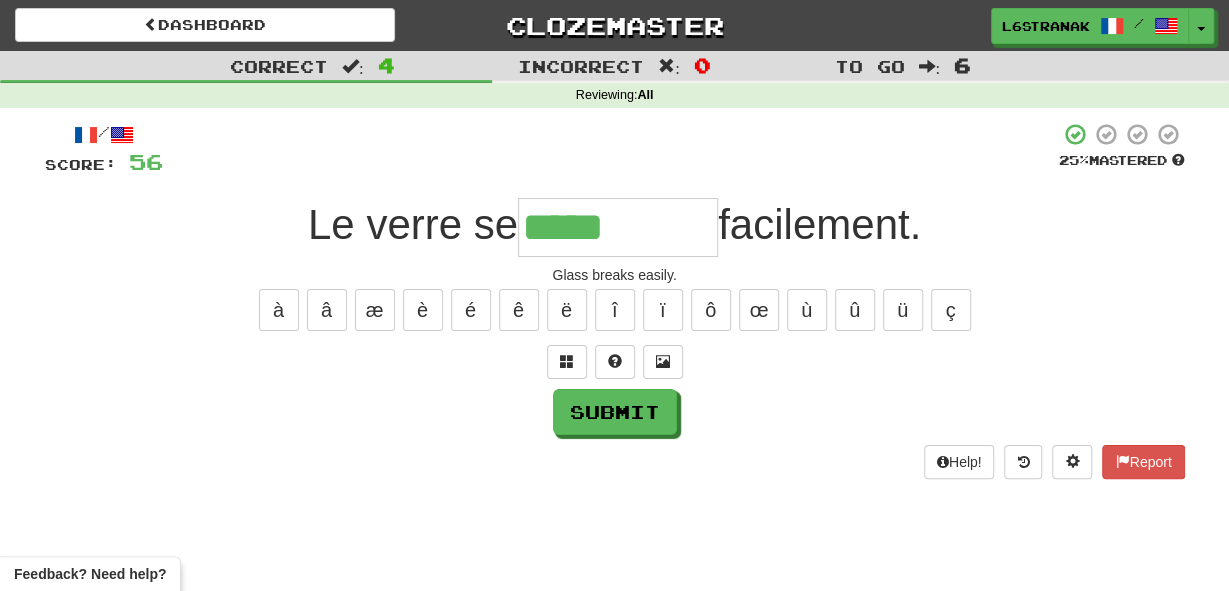 type on "*****" 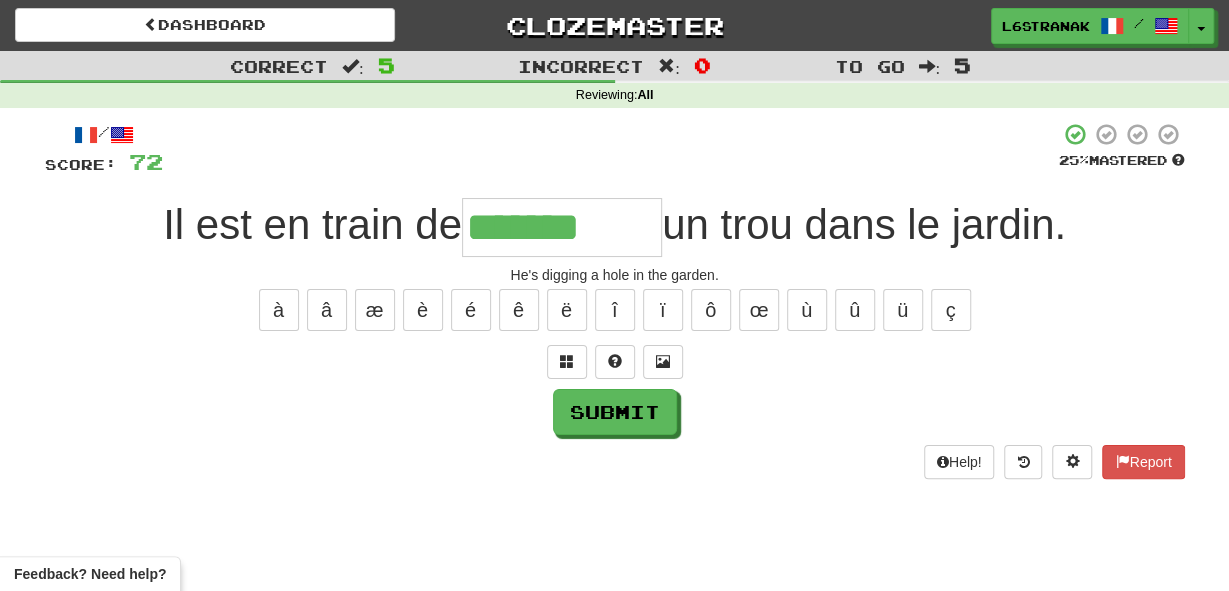 type on "*******" 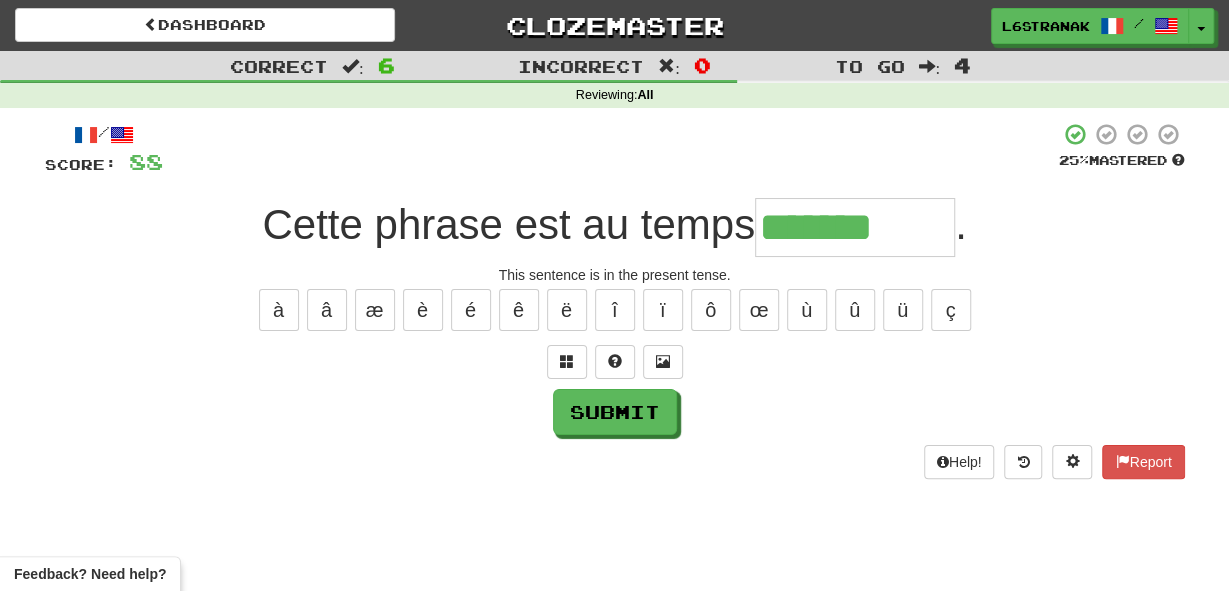 type on "*******" 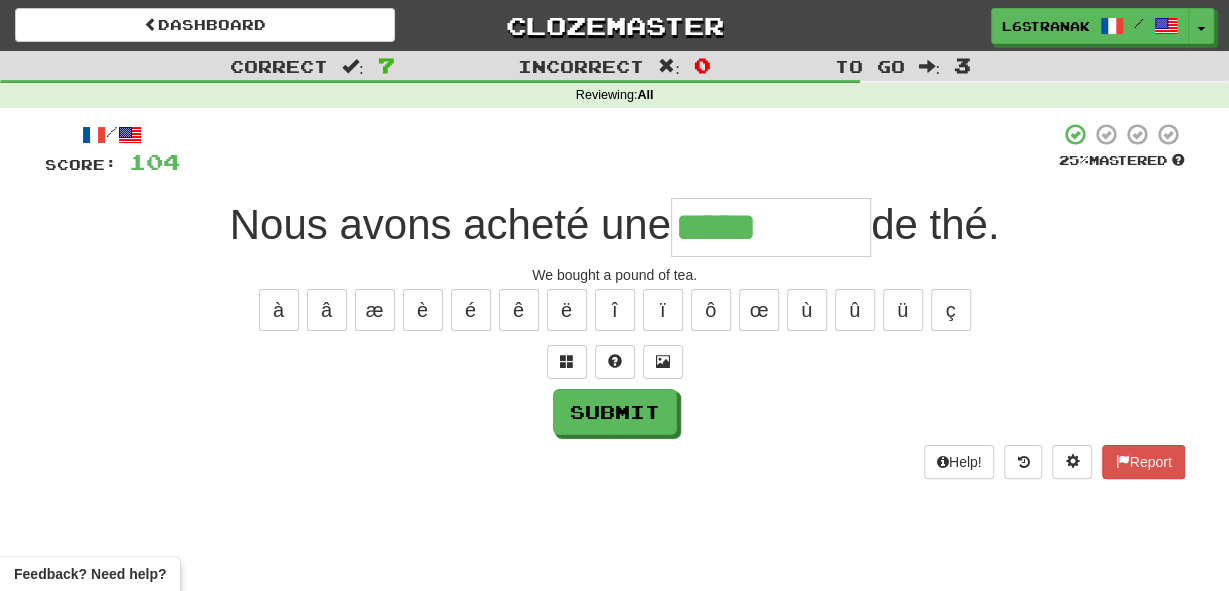 type on "*****" 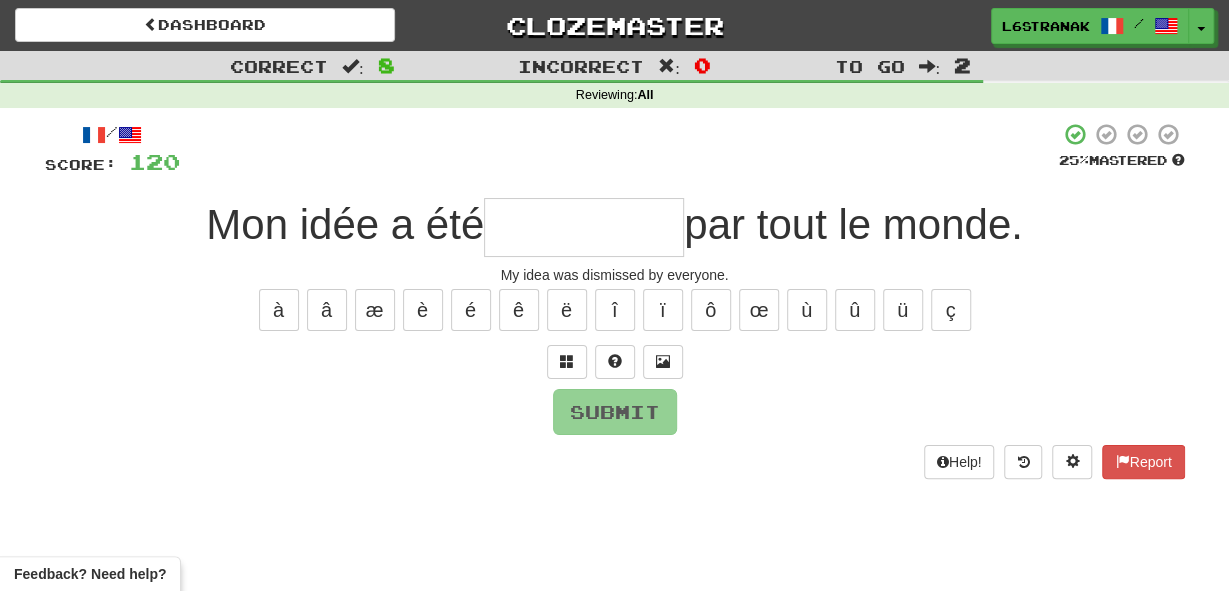 type on "*" 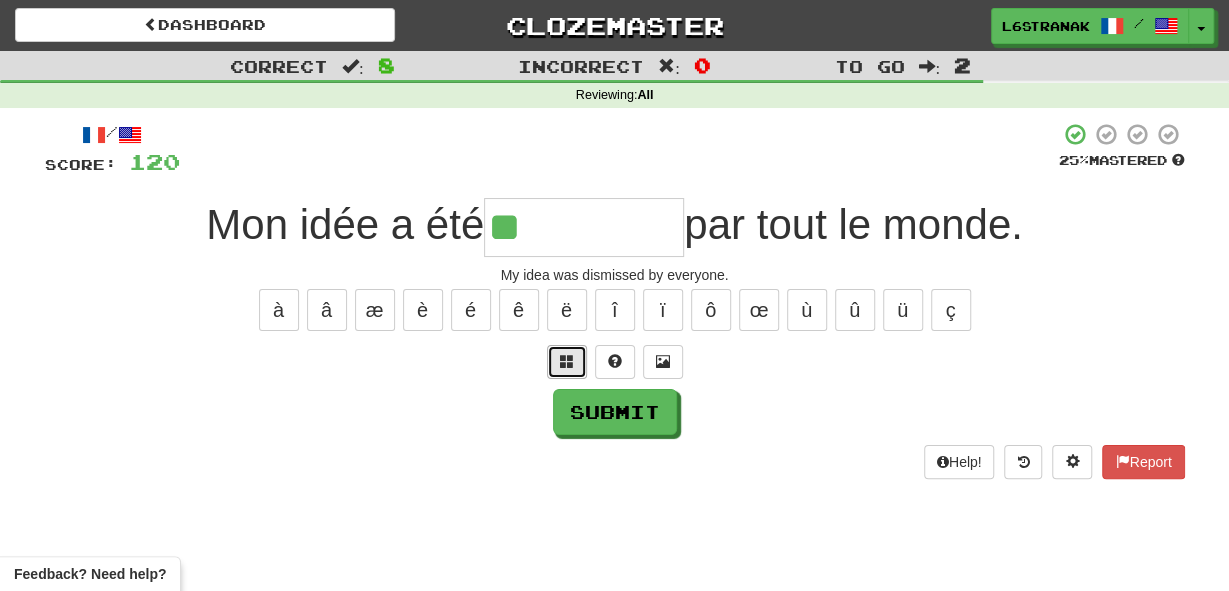 click at bounding box center (567, 362) 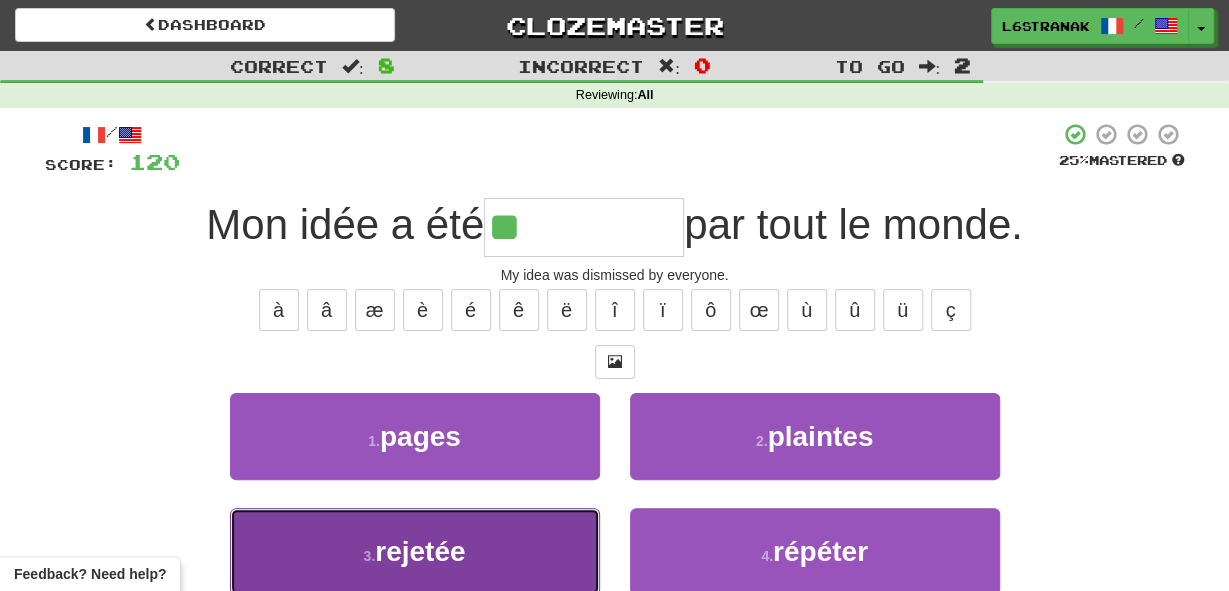 drag, startPoint x: 539, startPoint y: 546, endPoint x: 533, endPoint y: 559, distance: 14.3178215 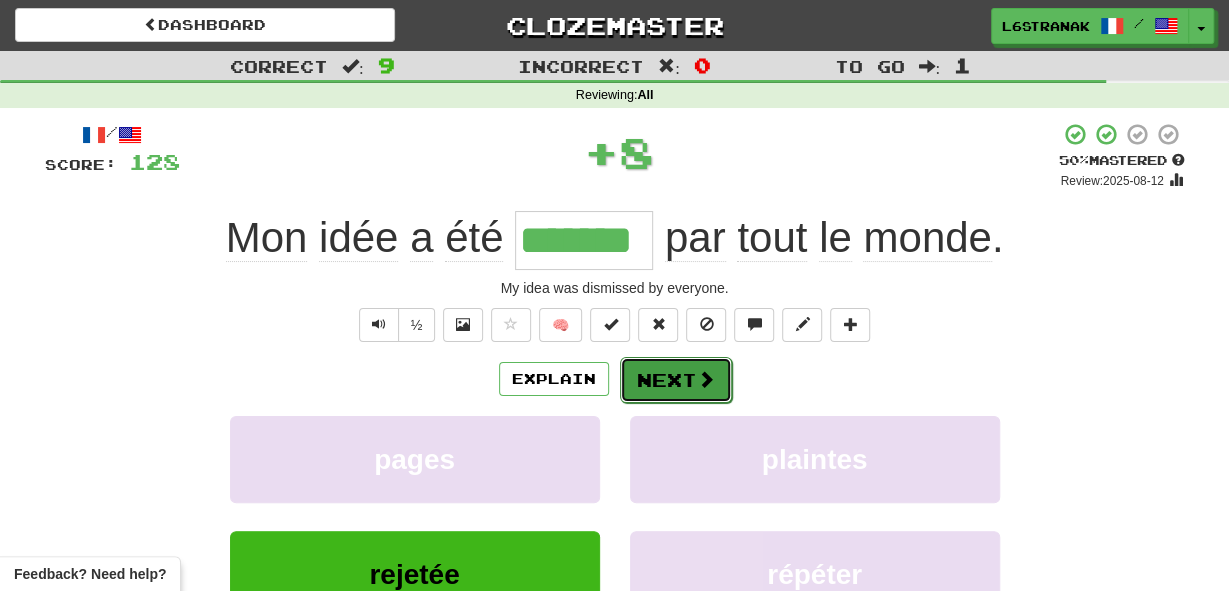click on "Next" at bounding box center (676, 380) 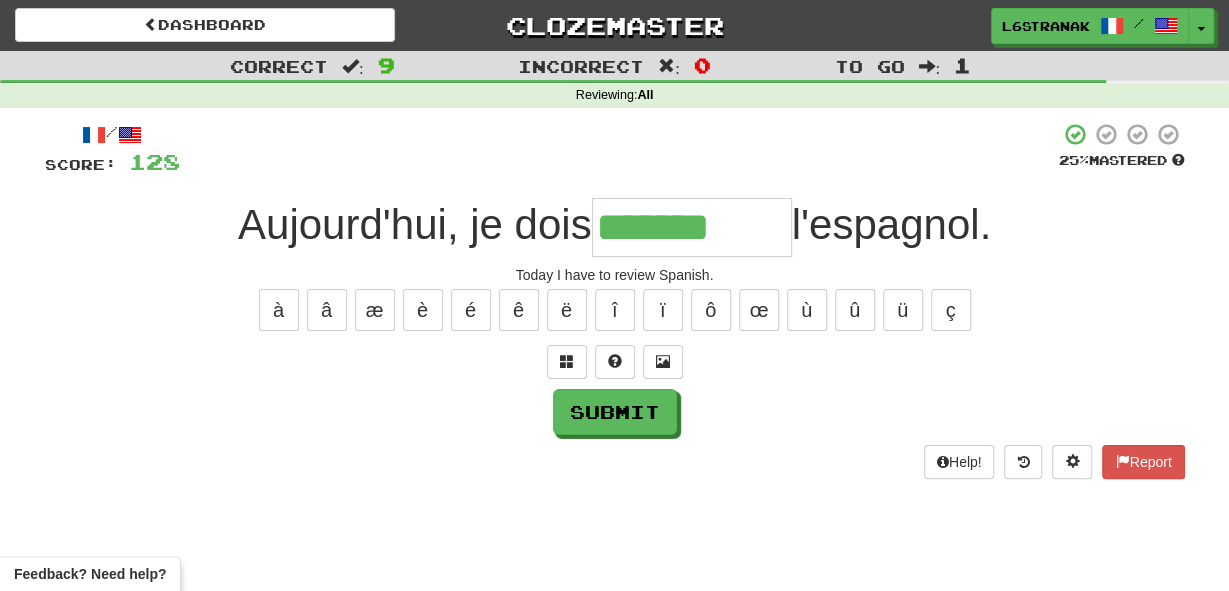 type on "*******" 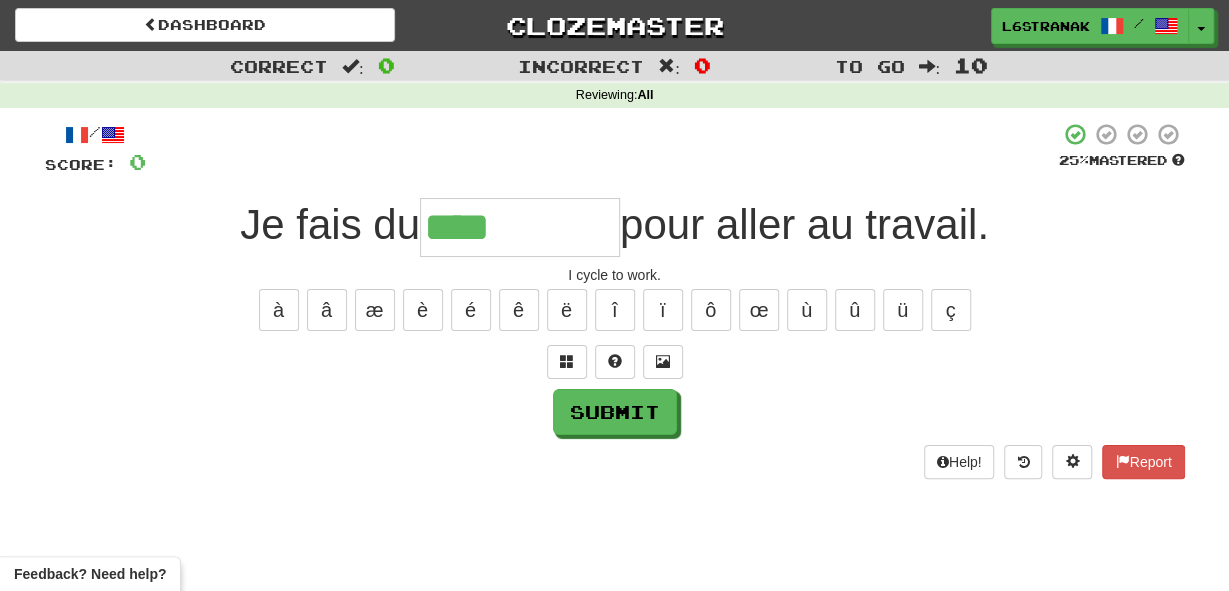 type on "****" 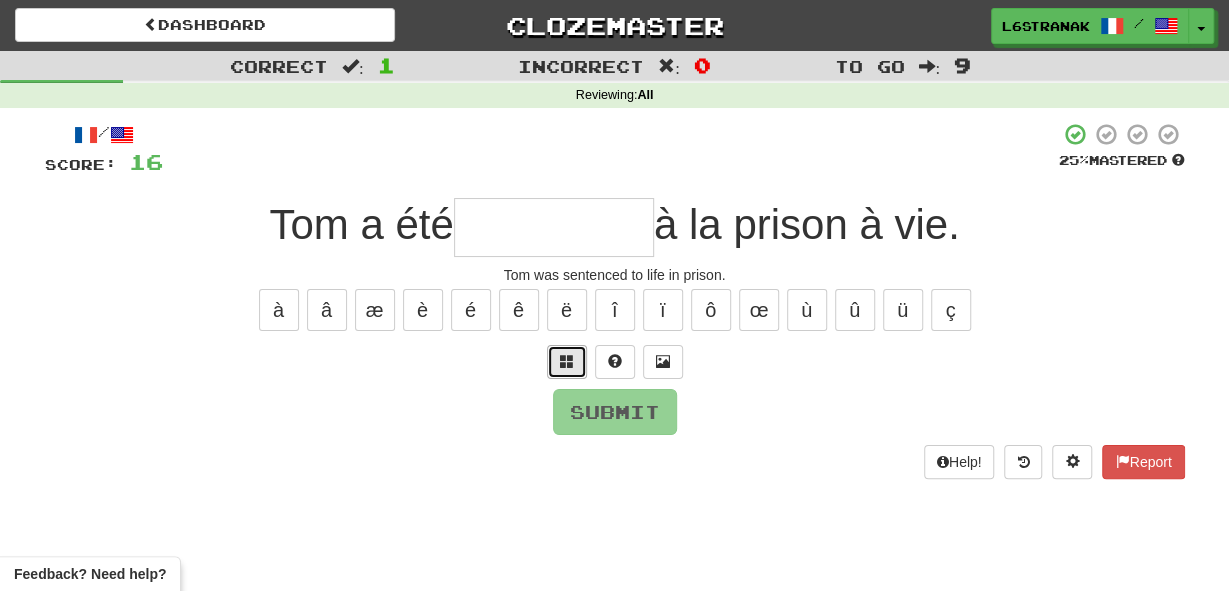 click at bounding box center (567, 361) 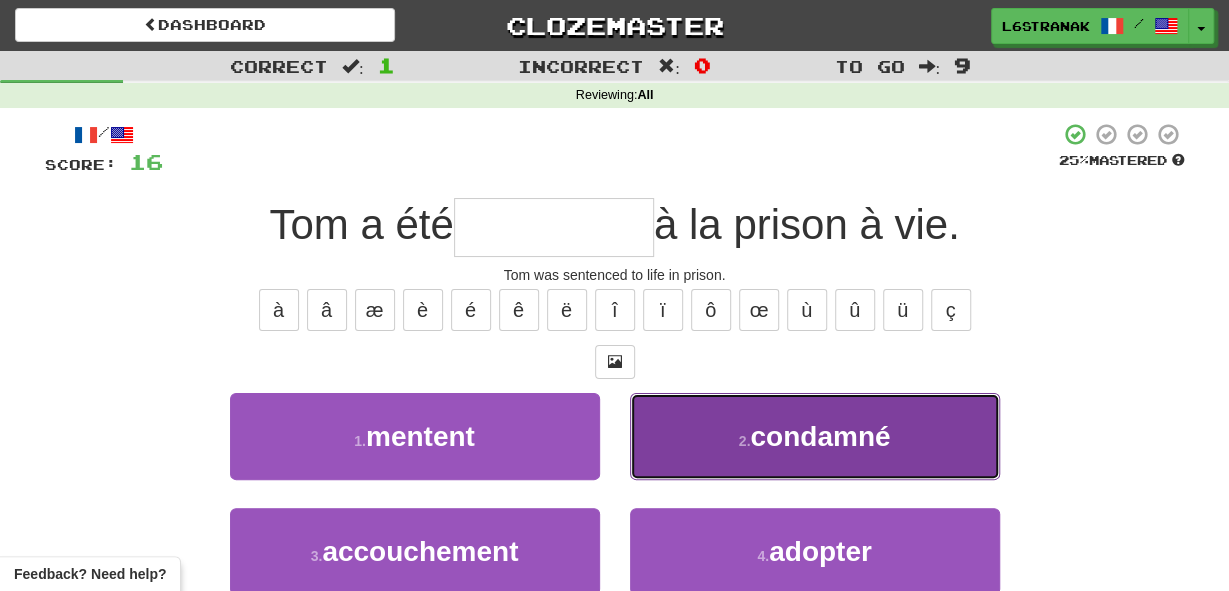 click on "2 .  condamné" at bounding box center [815, 436] 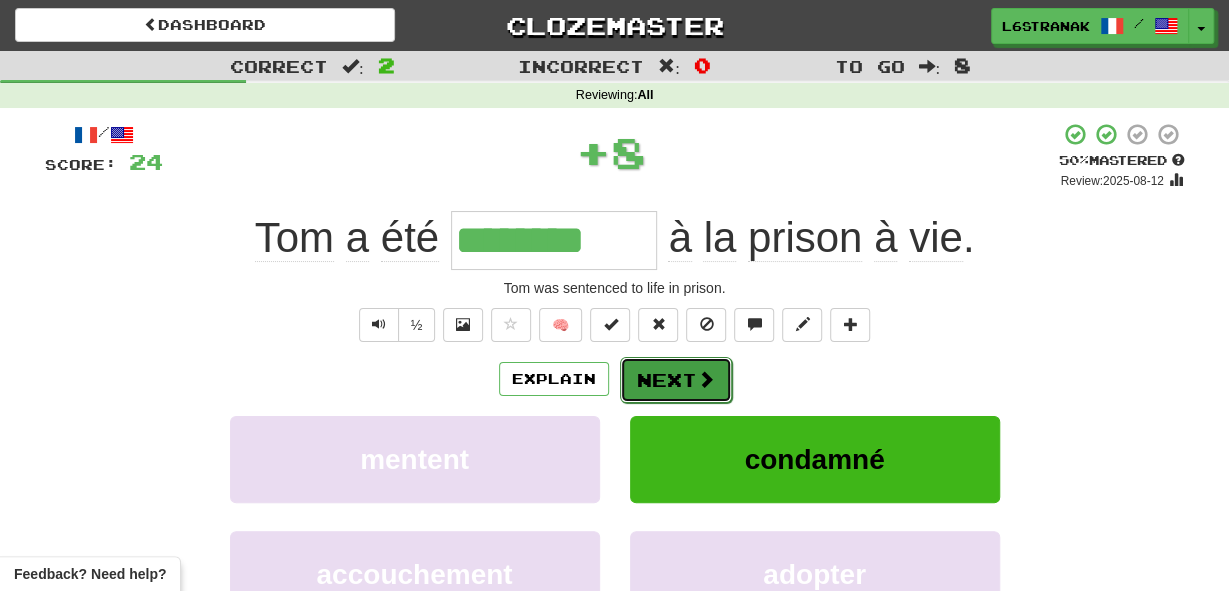 click on "Next" at bounding box center (676, 380) 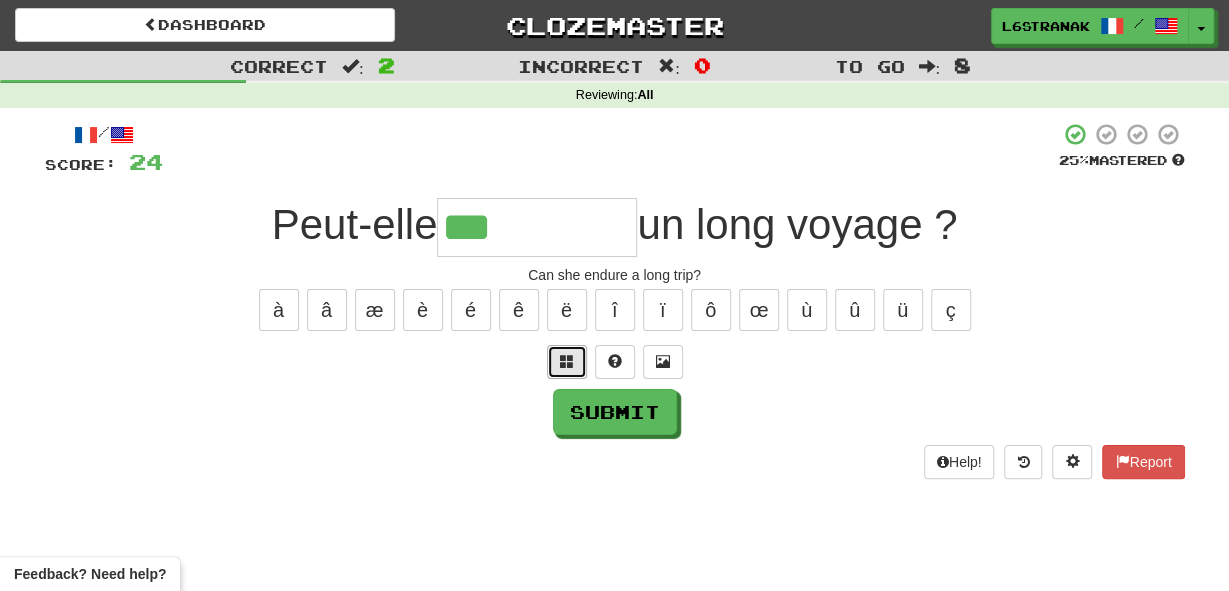 click at bounding box center (567, 362) 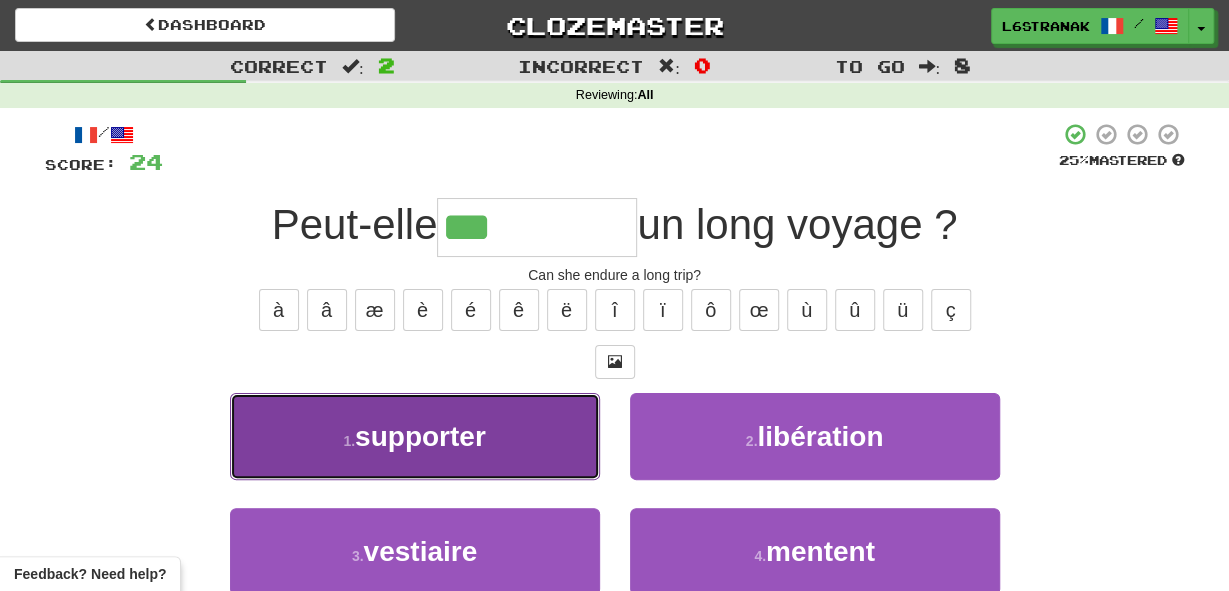 click on "1 .  supporter" at bounding box center (415, 436) 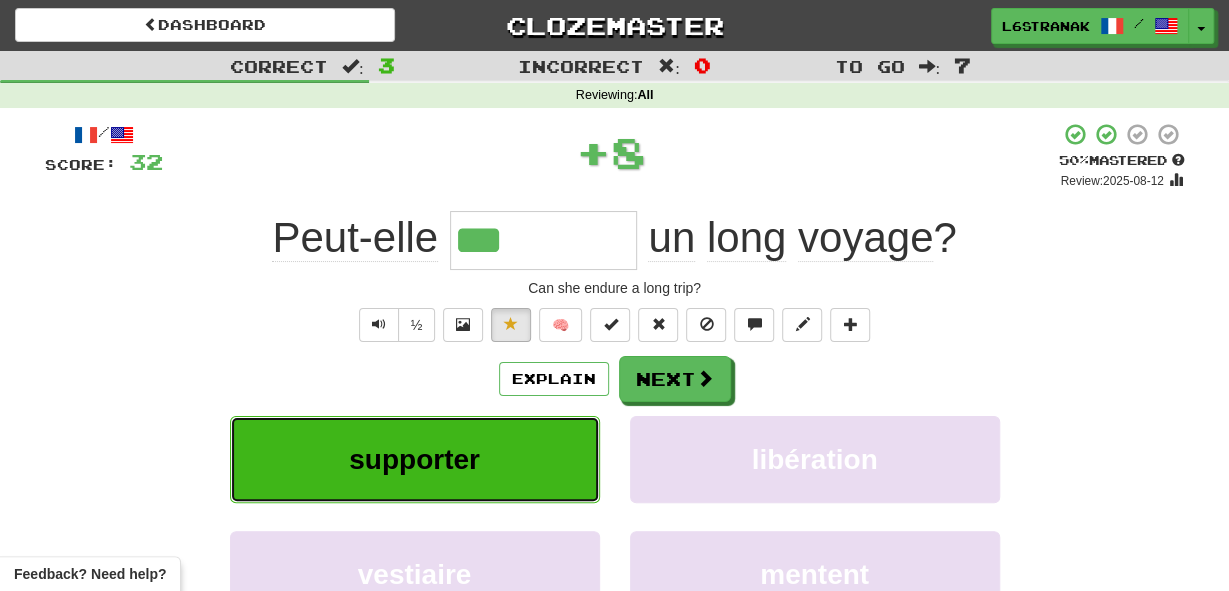type on "*********" 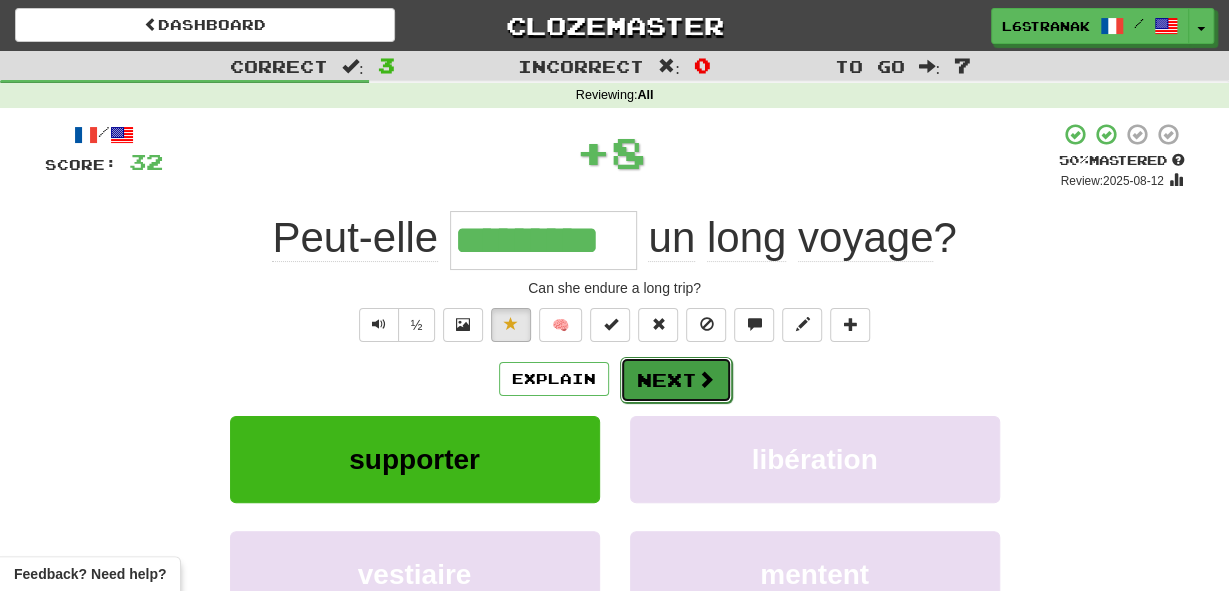 click at bounding box center [706, 379] 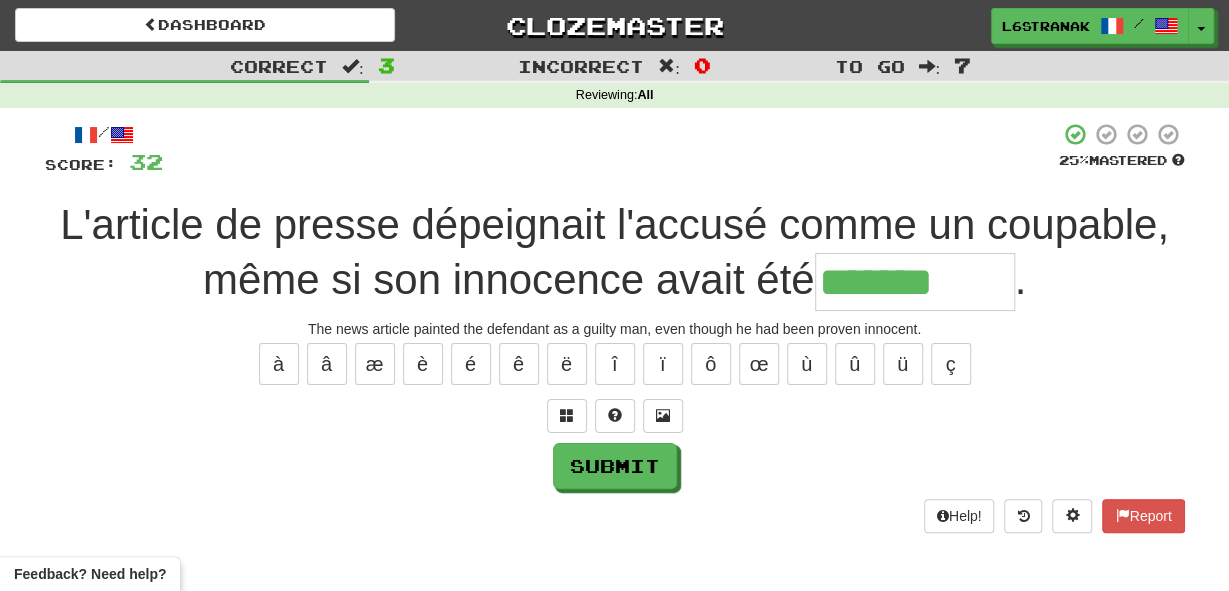 type on "*******" 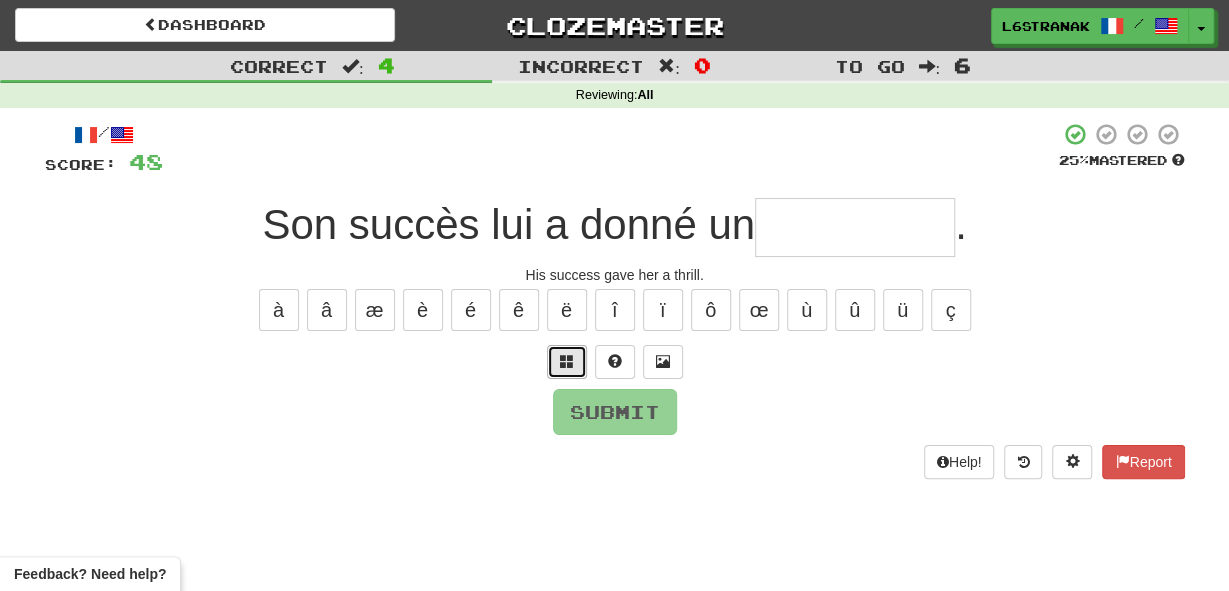 click at bounding box center (567, 362) 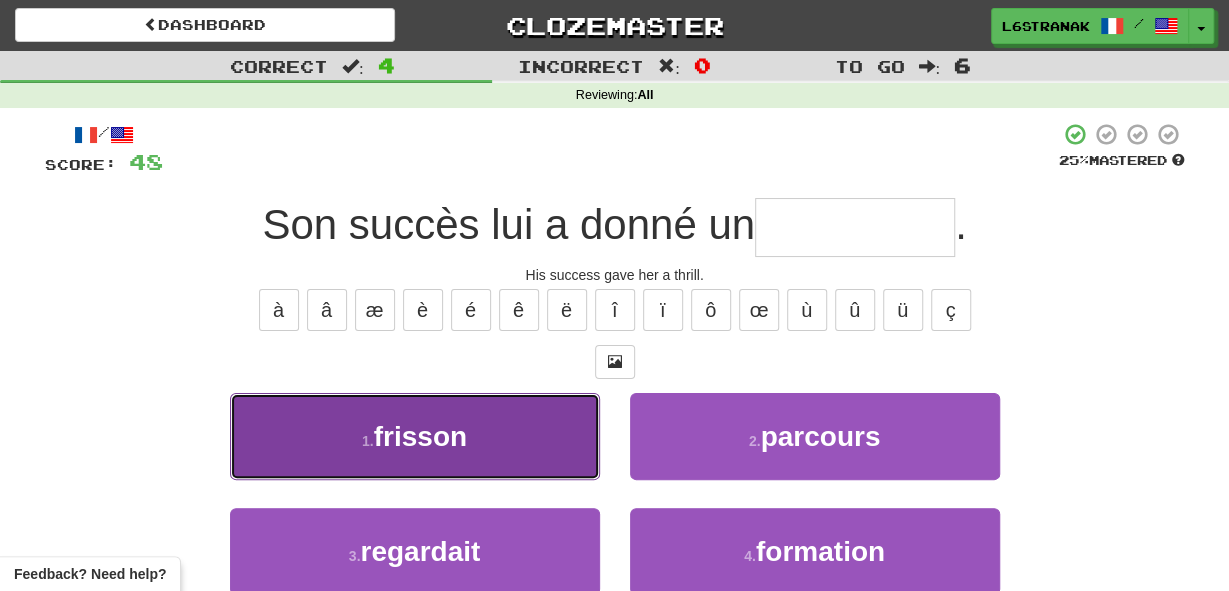 click on "1 .  frisson" at bounding box center [415, 436] 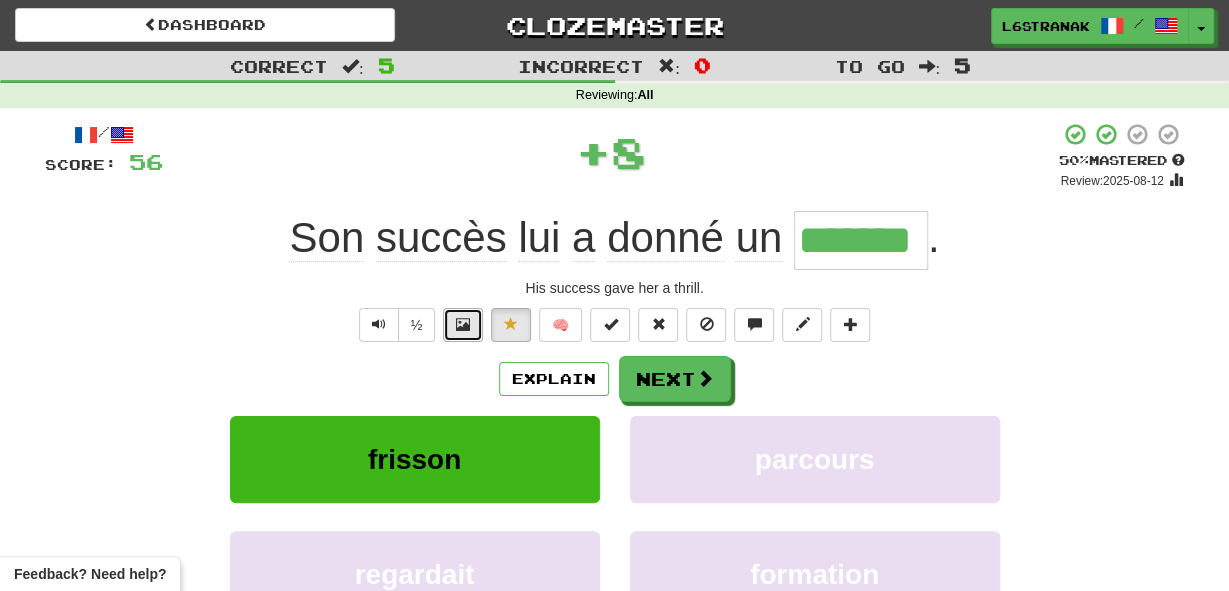 click at bounding box center [463, 325] 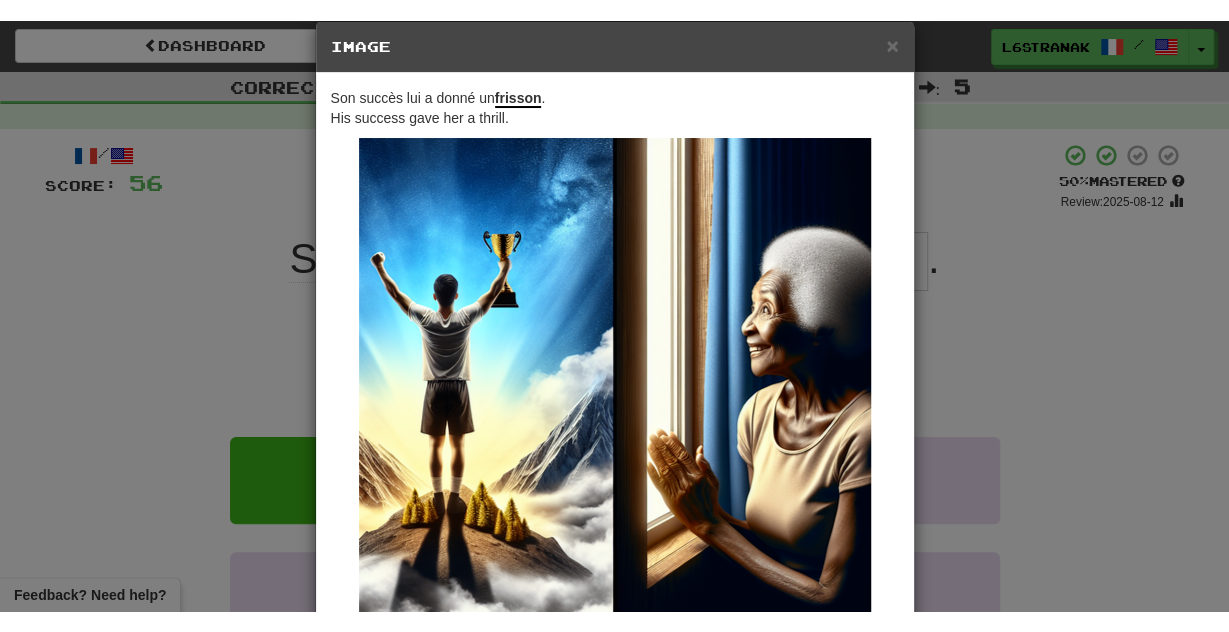 scroll, scrollTop: 61, scrollLeft: 0, axis: vertical 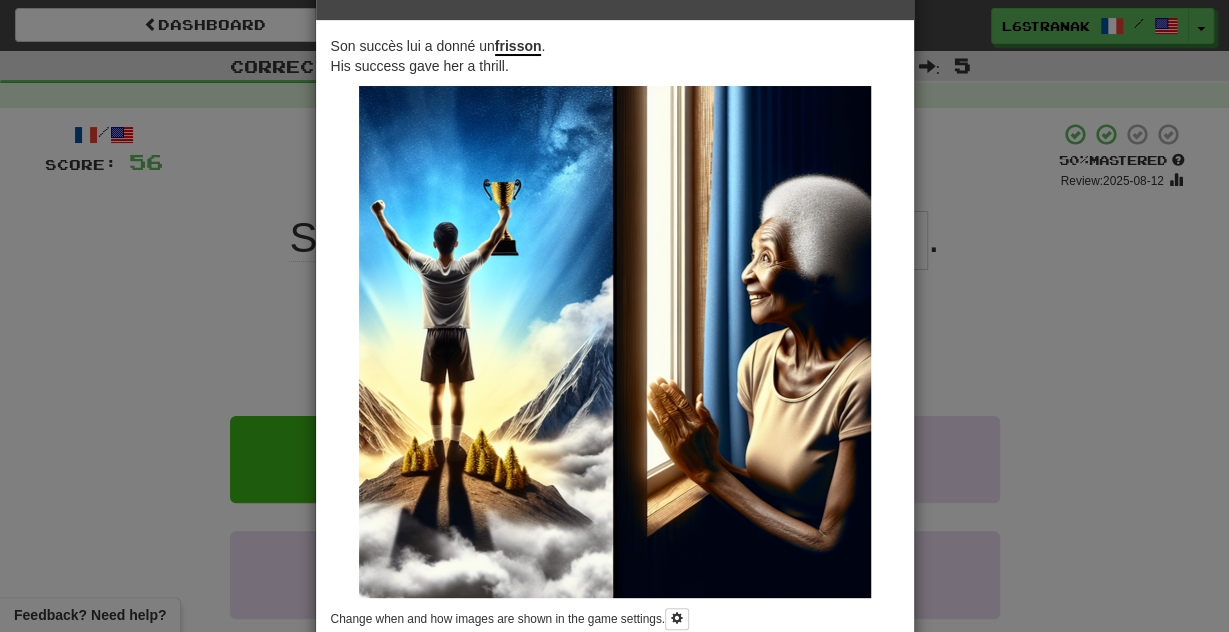 click on "× Image Son succès lui a donné un  frisson . His success gave her a thrill. Change when and how images are shown in the game settings.  Images are in beta. Like them? Hate them?  Let us know ! Close" at bounding box center [614, 316] 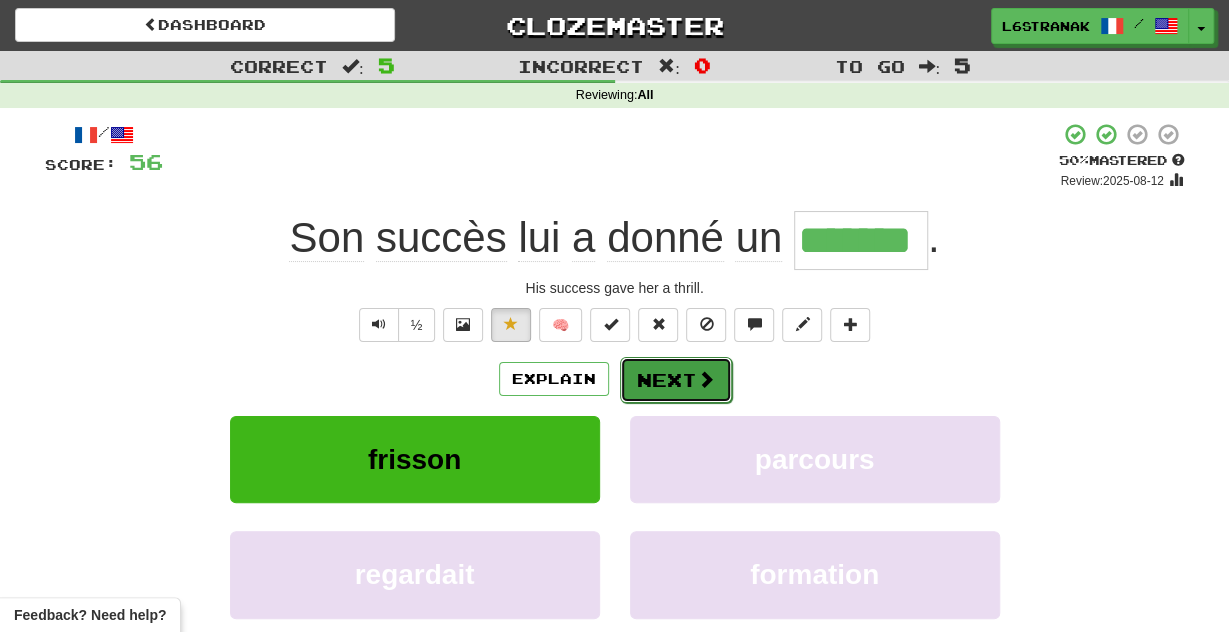 click at bounding box center [706, 379] 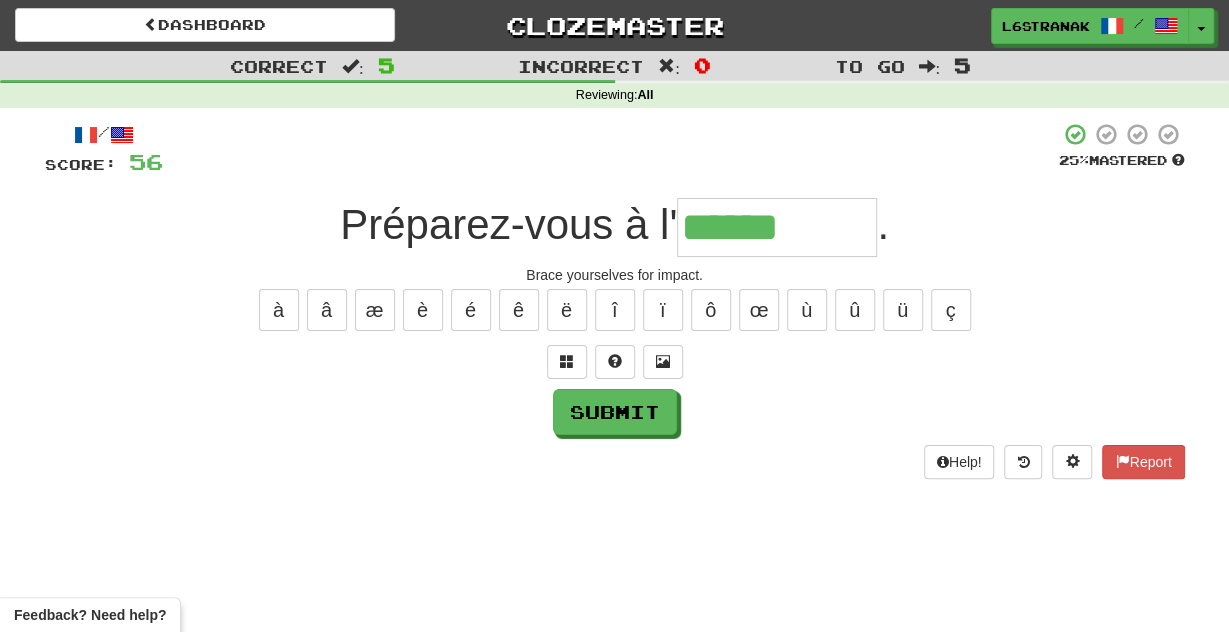 type on "******" 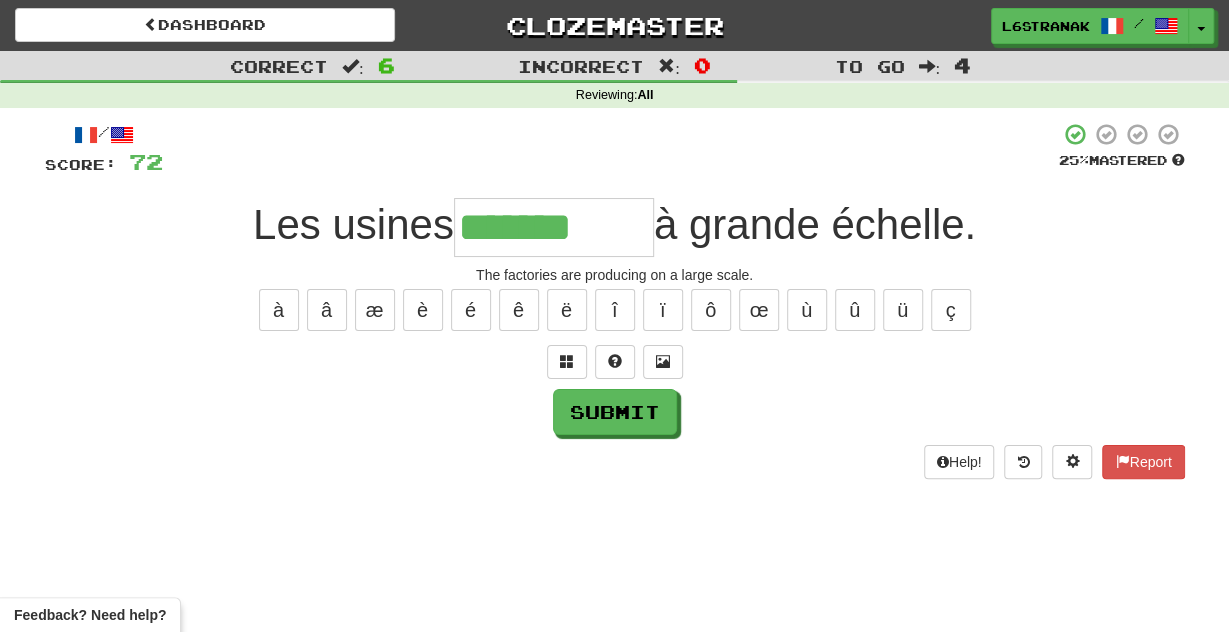 type on "**********" 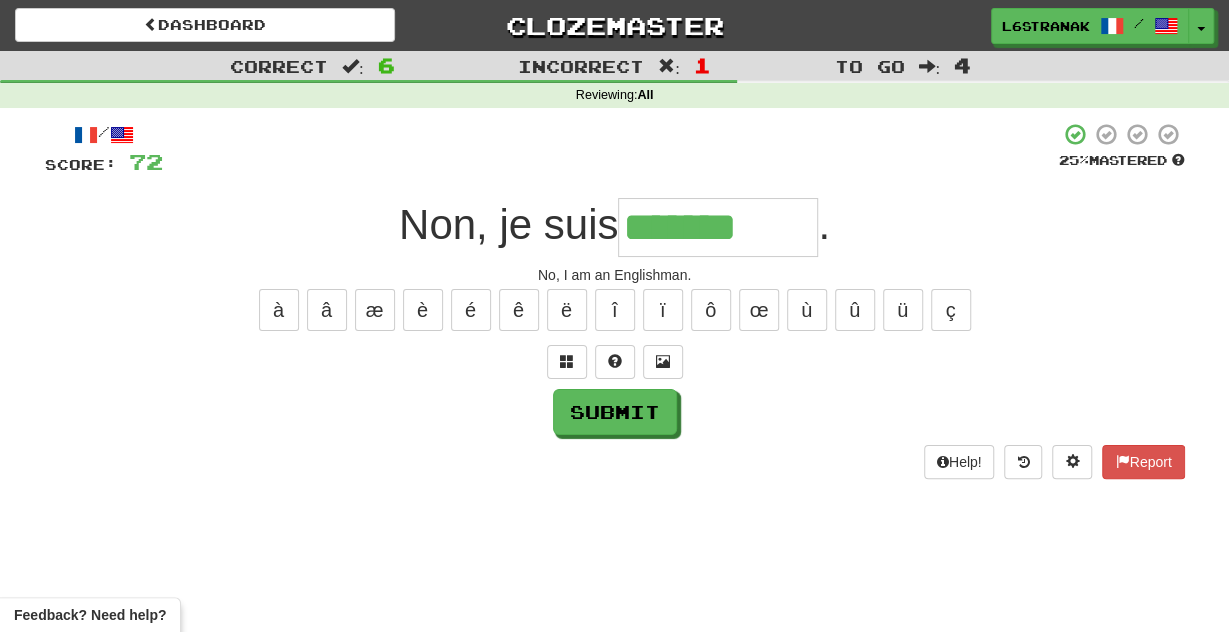 type on "*******" 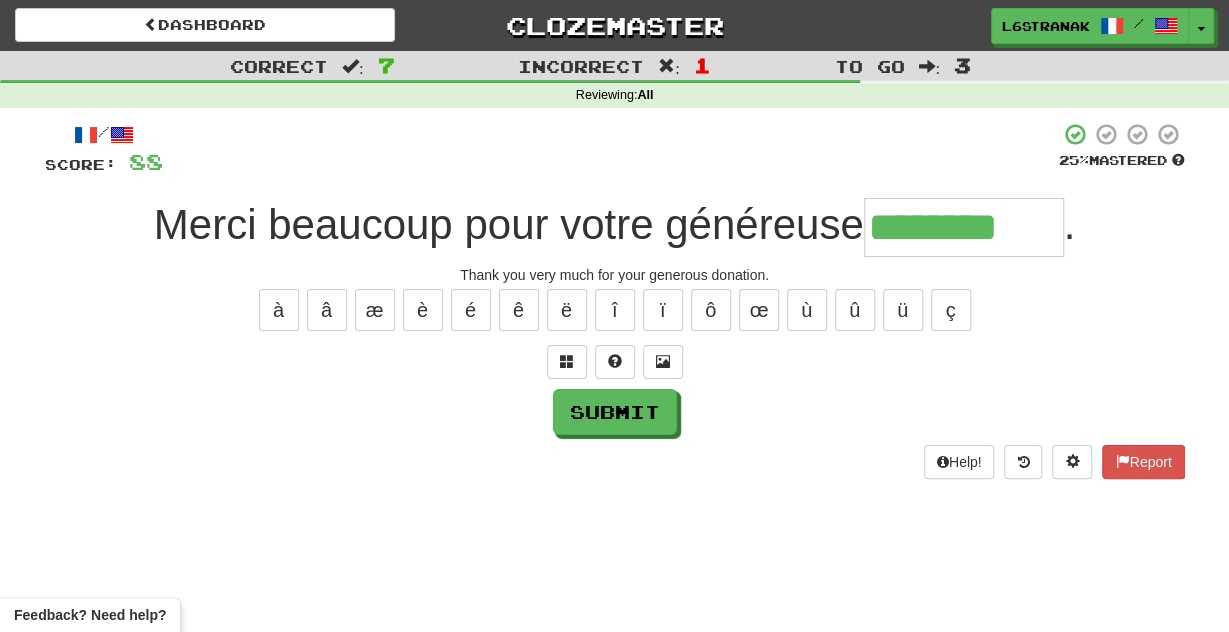 type on "********" 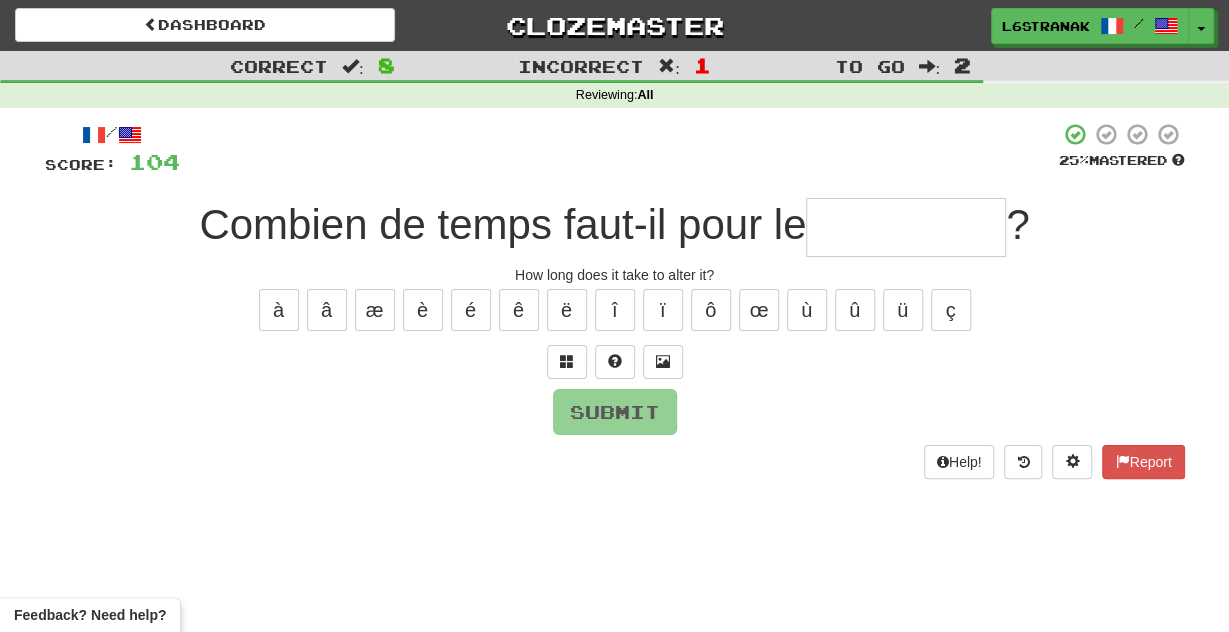 type on "*" 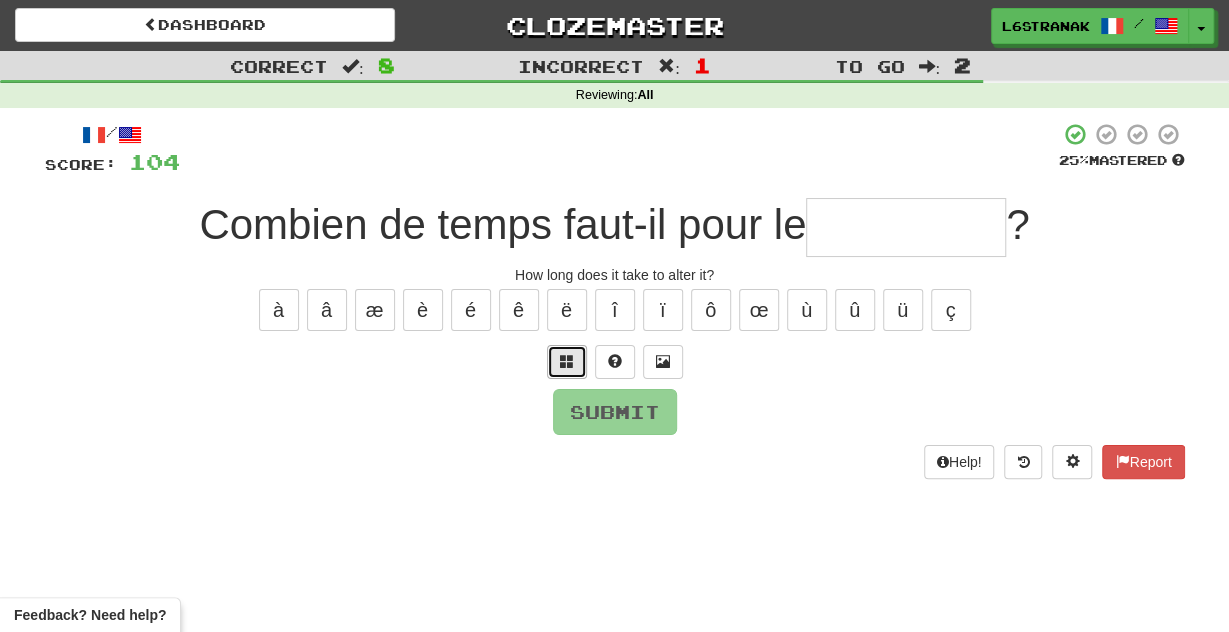 click at bounding box center [567, 362] 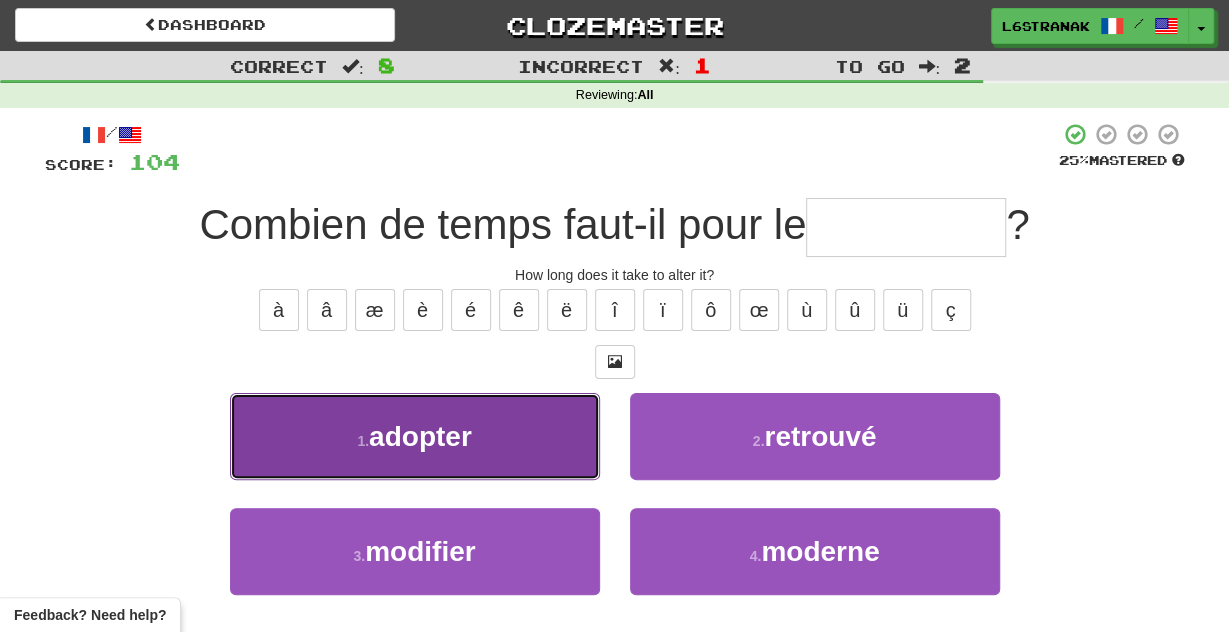 click on "1 .  adopter" at bounding box center (415, 436) 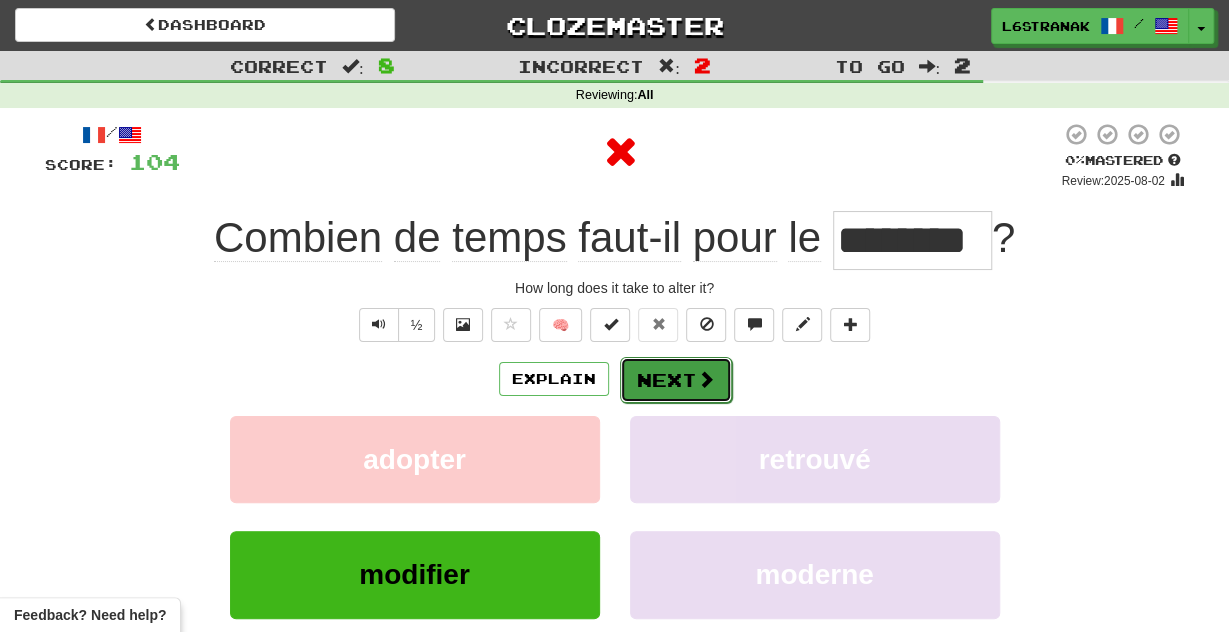 click on "Next" at bounding box center (676, 380) 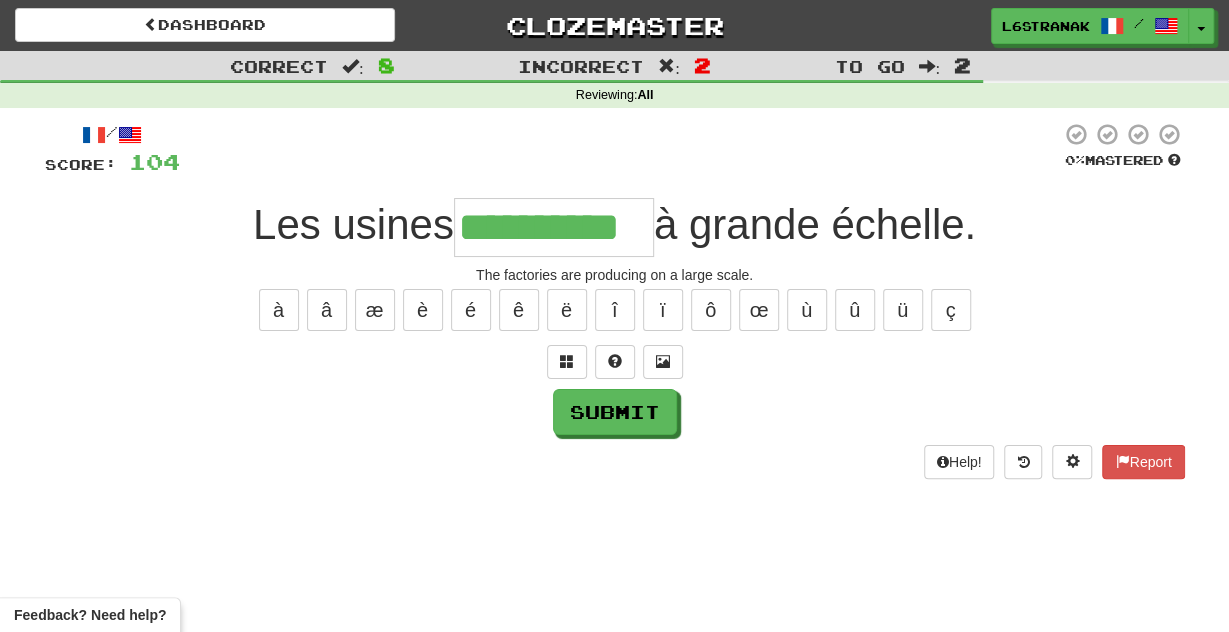scroll, scrollTop: 0, scrollLeft: 4, axis: horizontal 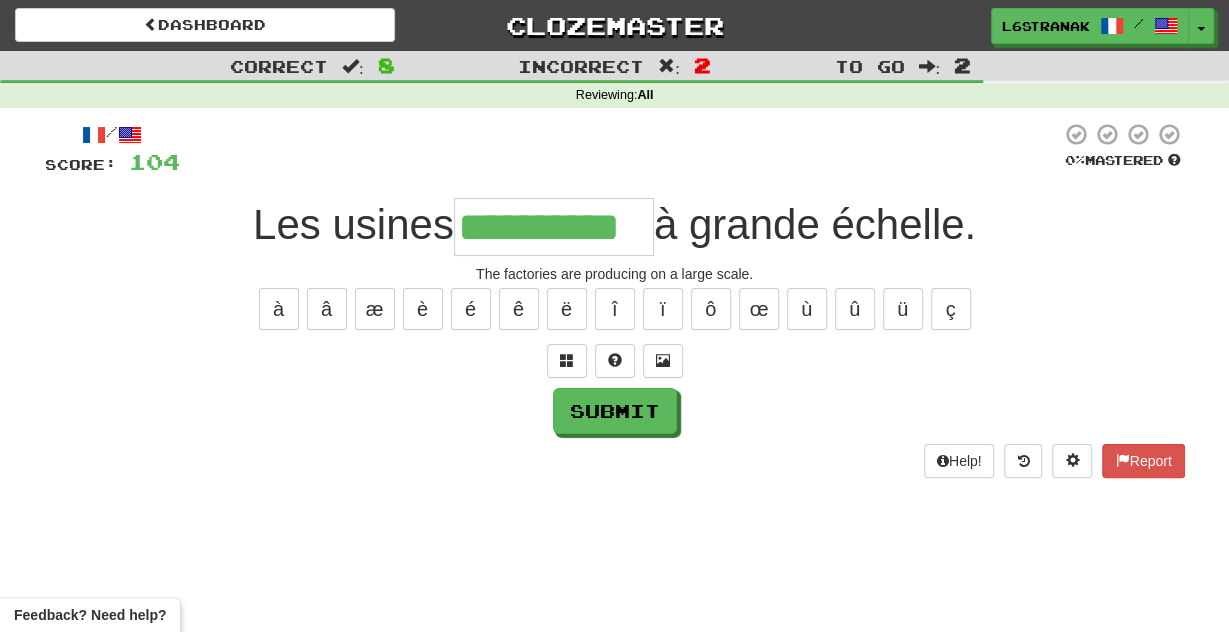 type on "**********" 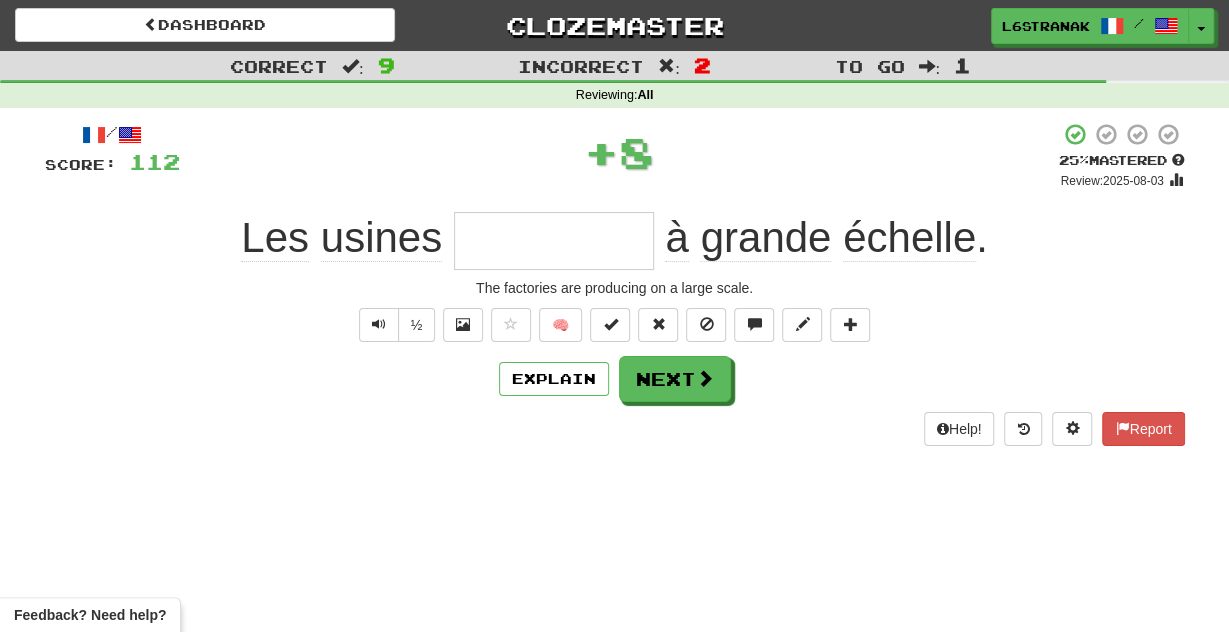 scroll, scrollTop: 0, scrollLeft: 0, axis: both 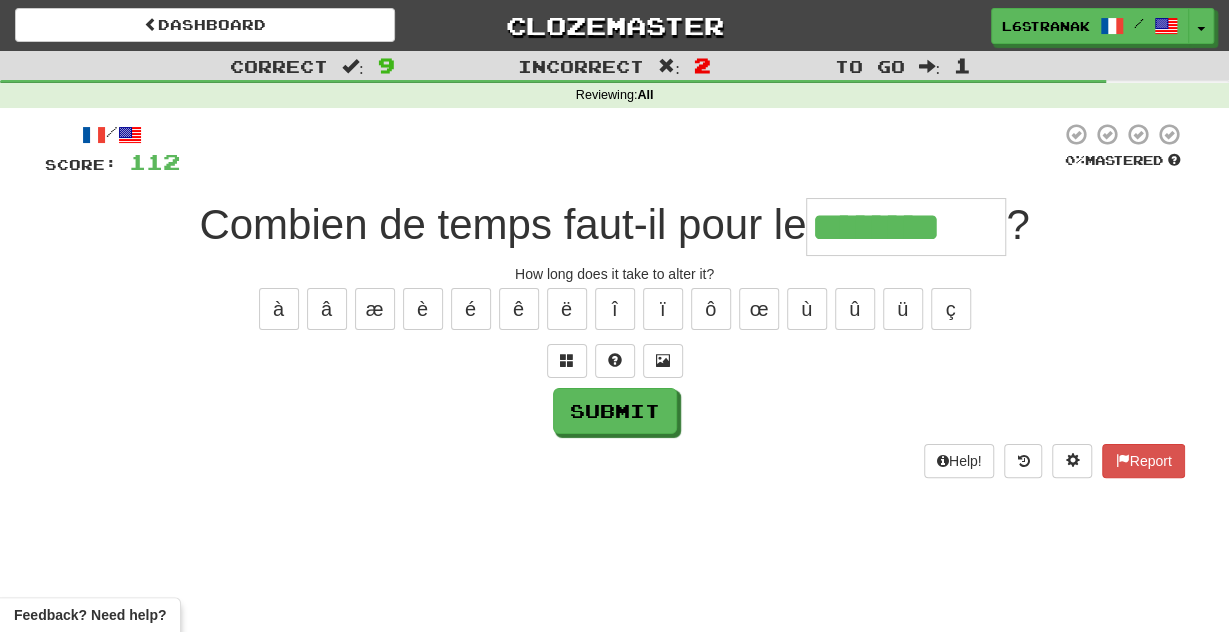 type on "********" 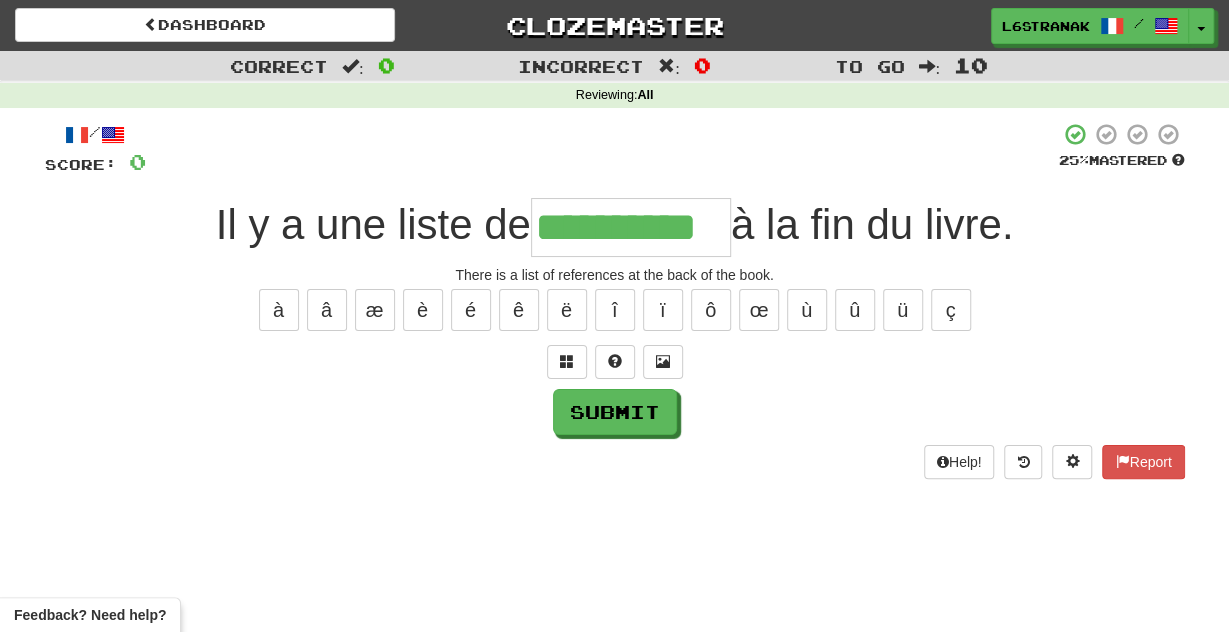 scroll, scrollTop: 0, scrollLeft: 6, axis: horizontal 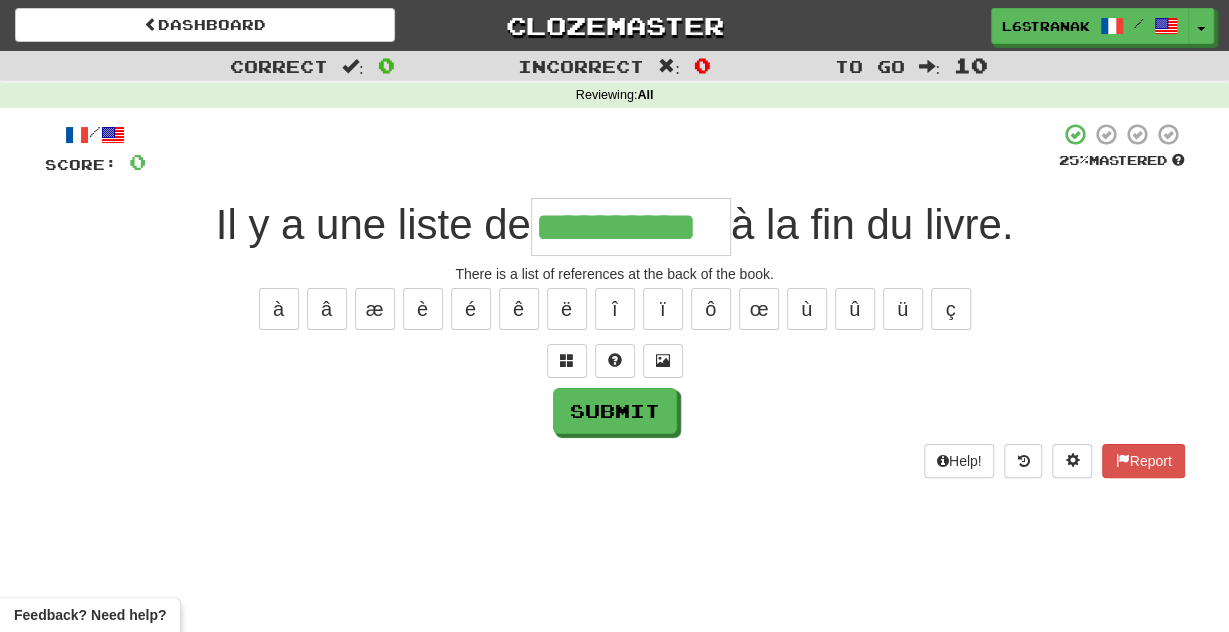 type on "**********" 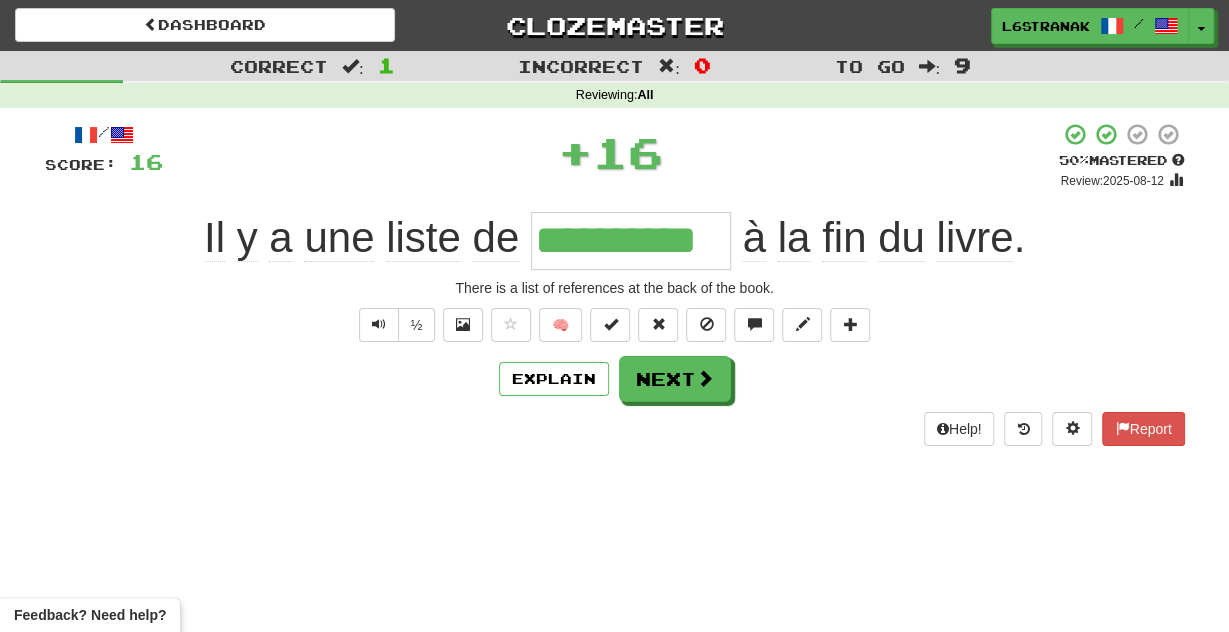 scroll, scrollTop: 0, scrollLeft: 0, axis: both 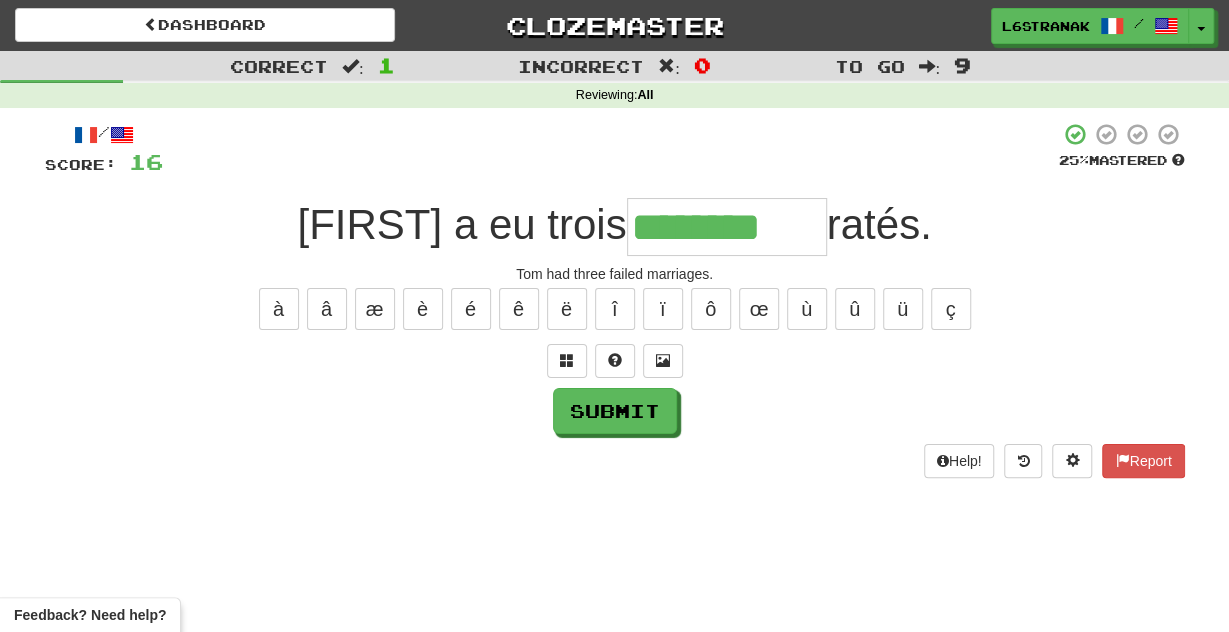 type on "********" 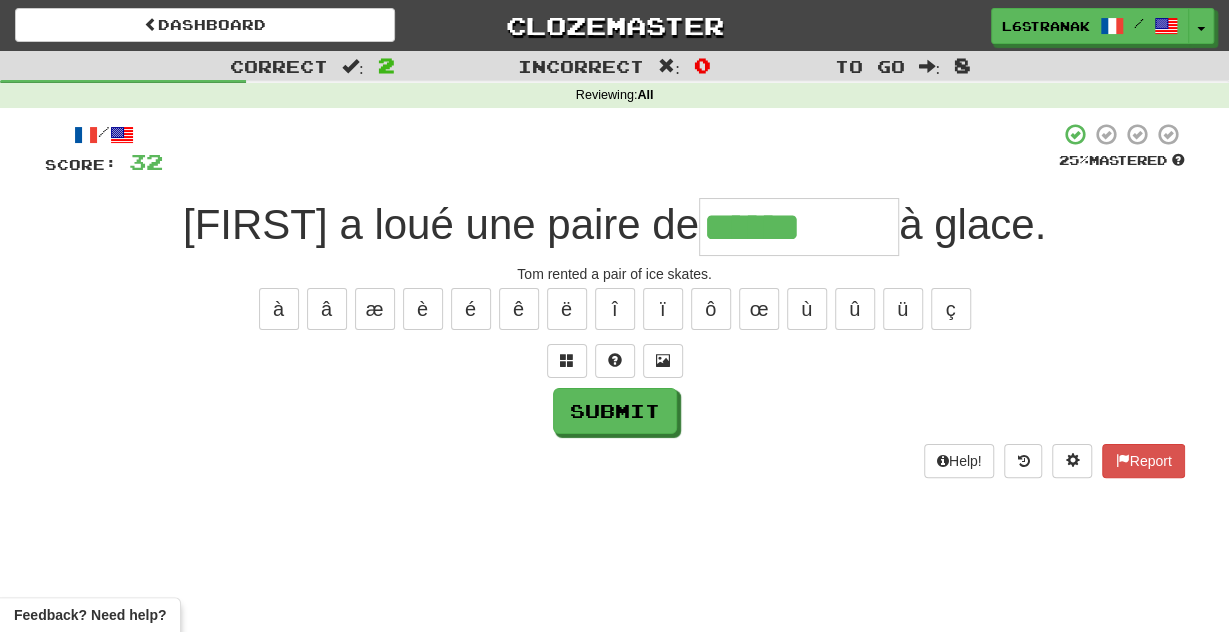 type on "******" 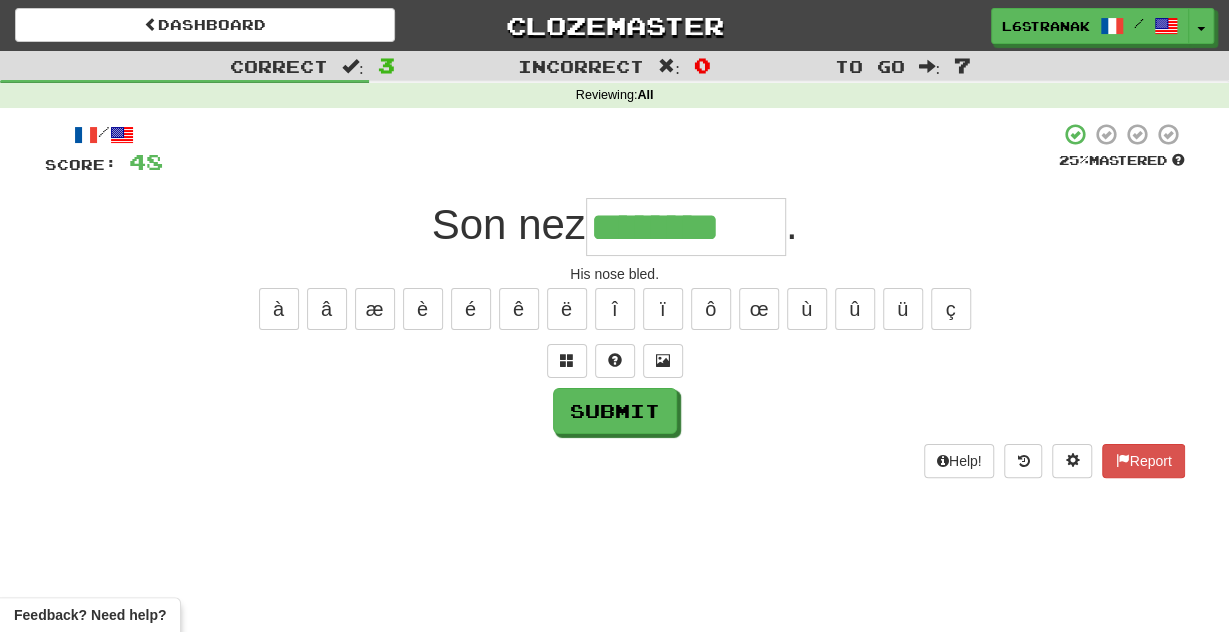 type on "********" 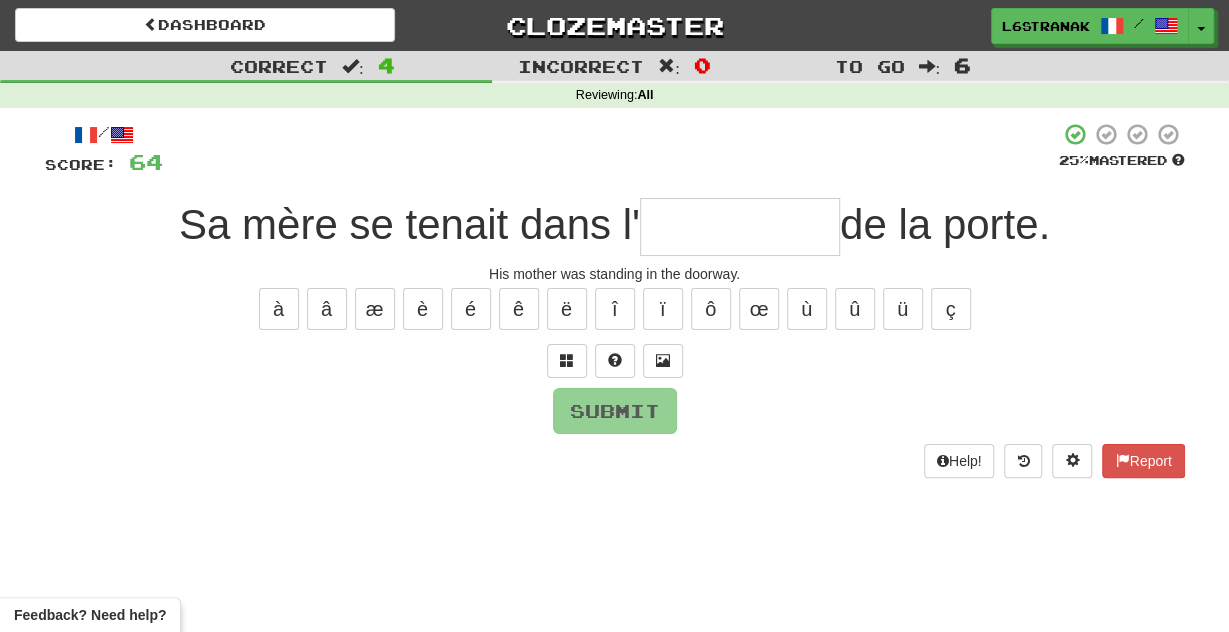 type on "*" 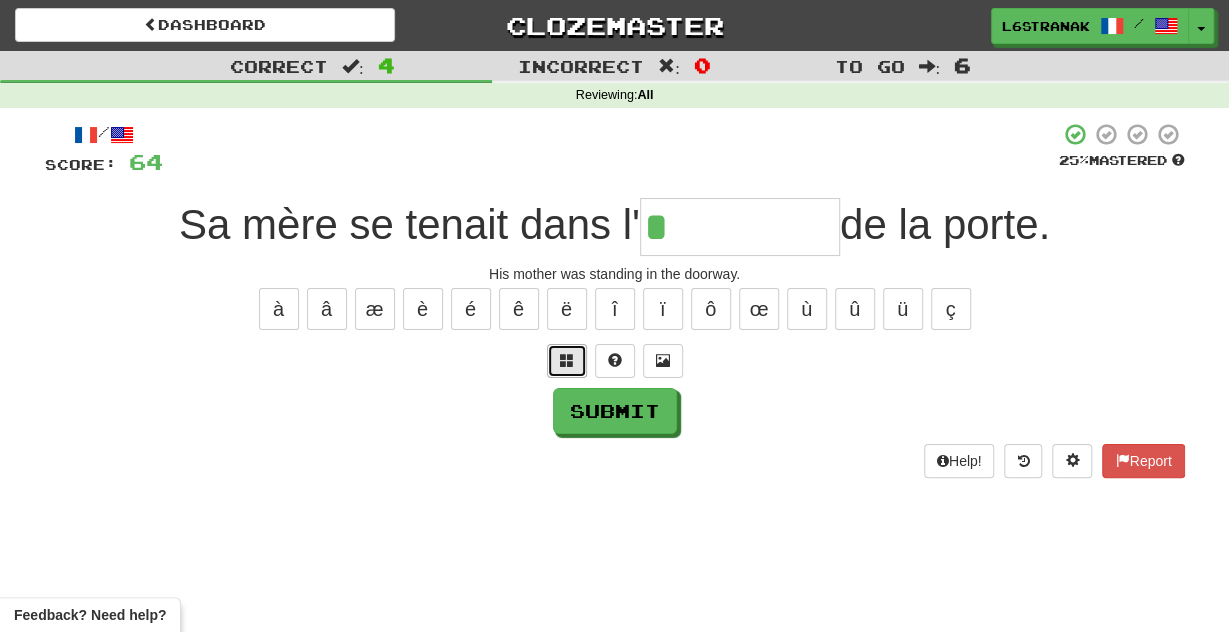 click at bounding box center (567, 361) 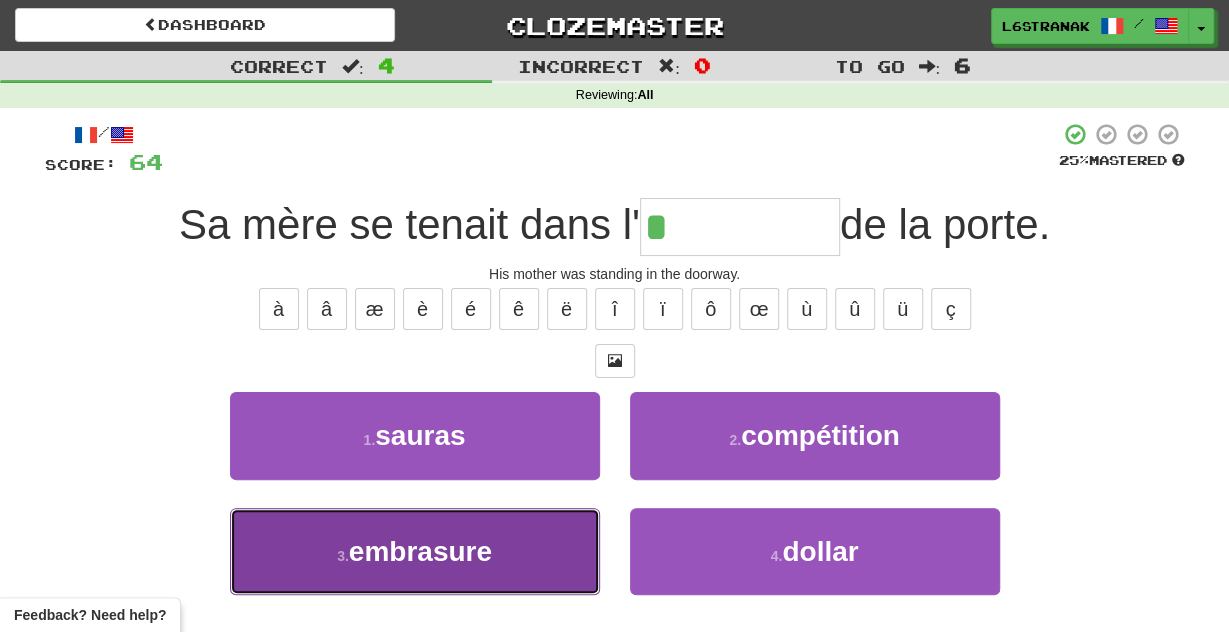click on "3 .  embrasure" at bounding box center [415, 551] 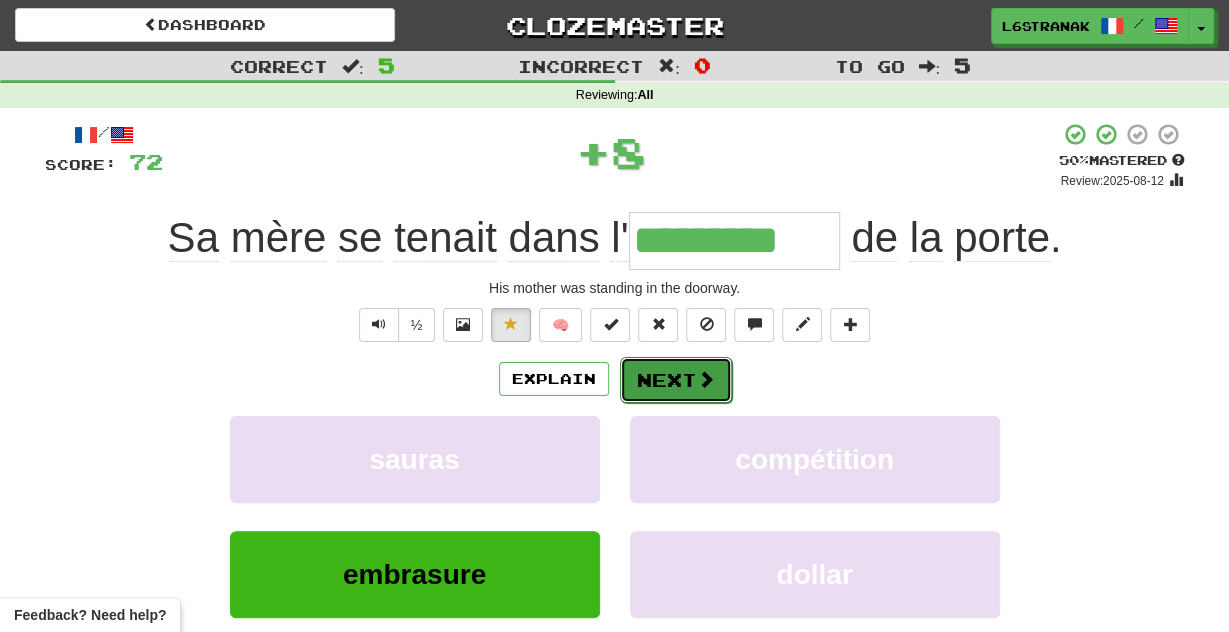 click on "Next" at bounding box center [676, 380] 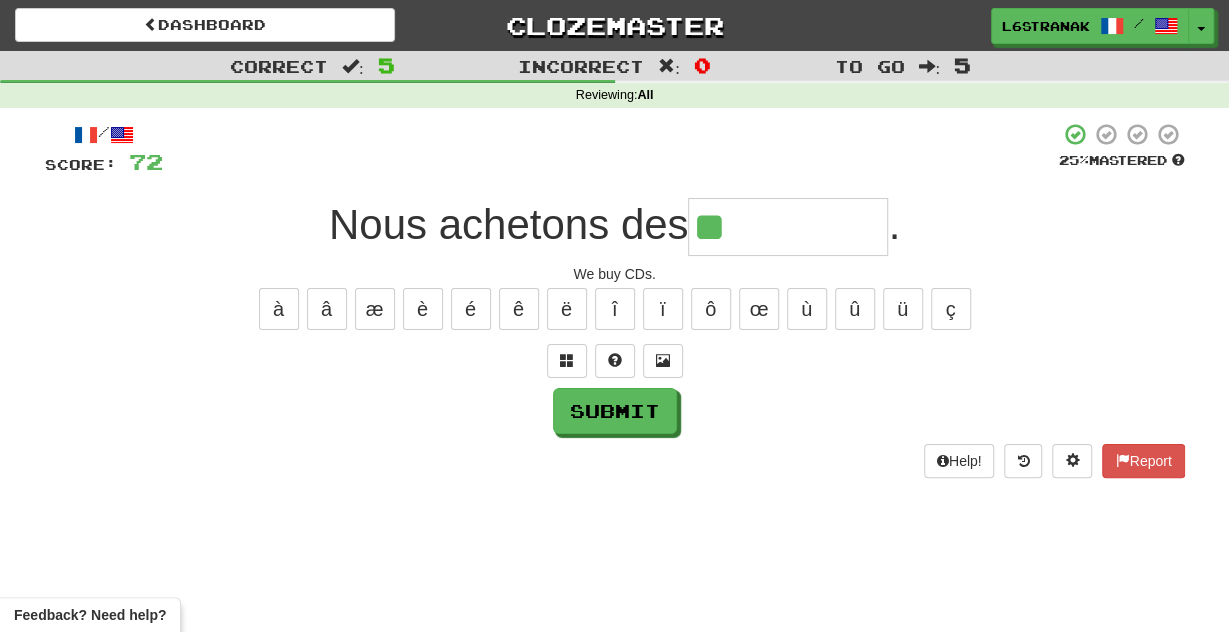 type on "**" 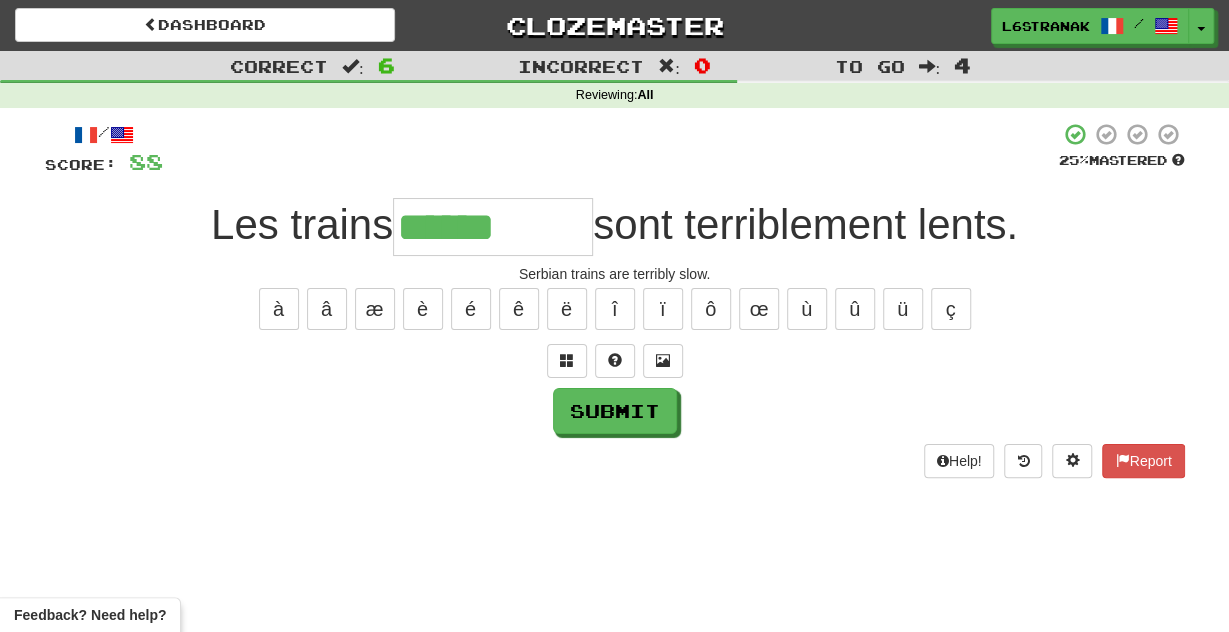 type on "******" 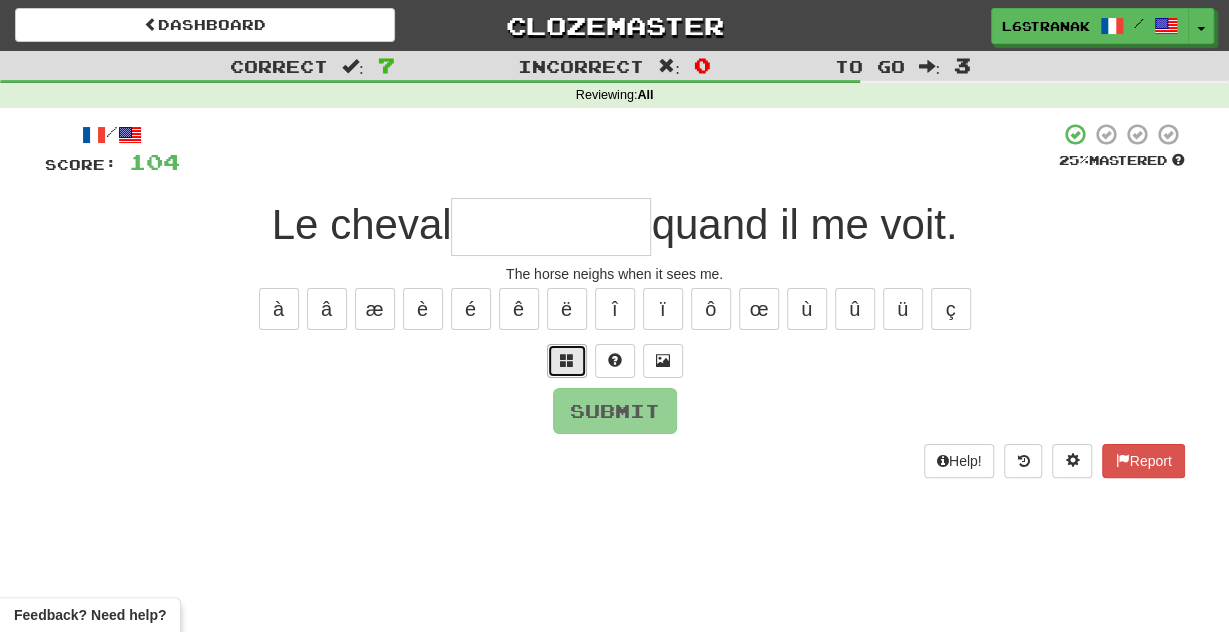 click at bounding box center [567, 360] 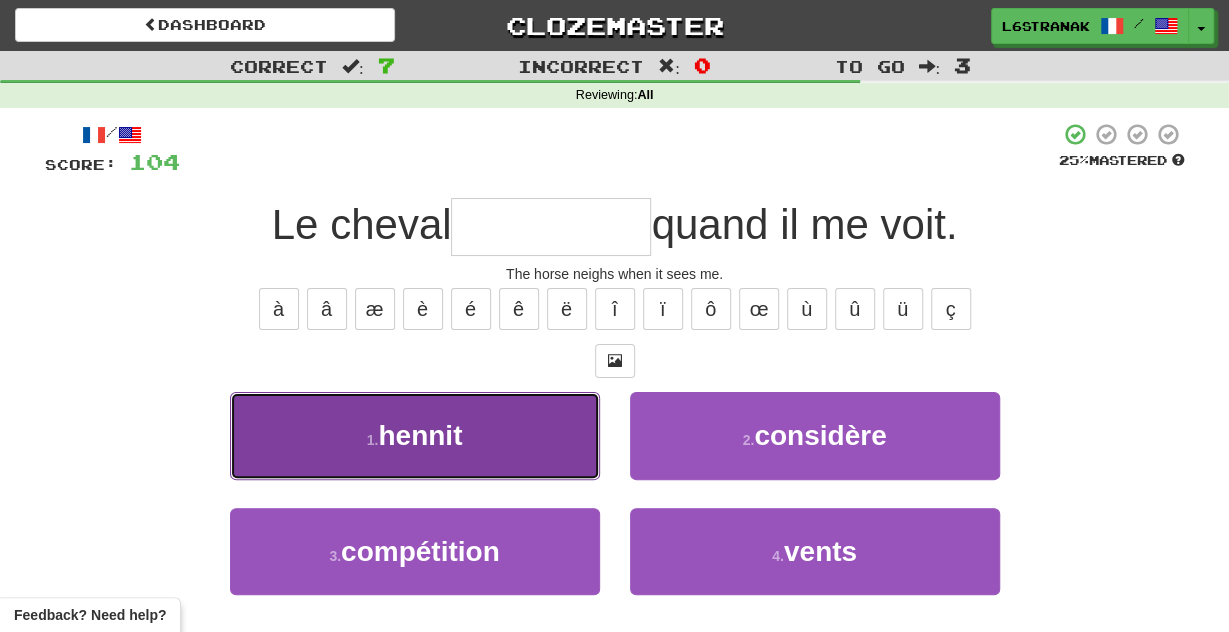 click on "1 .  hennit" at bounding box center [415, 435] 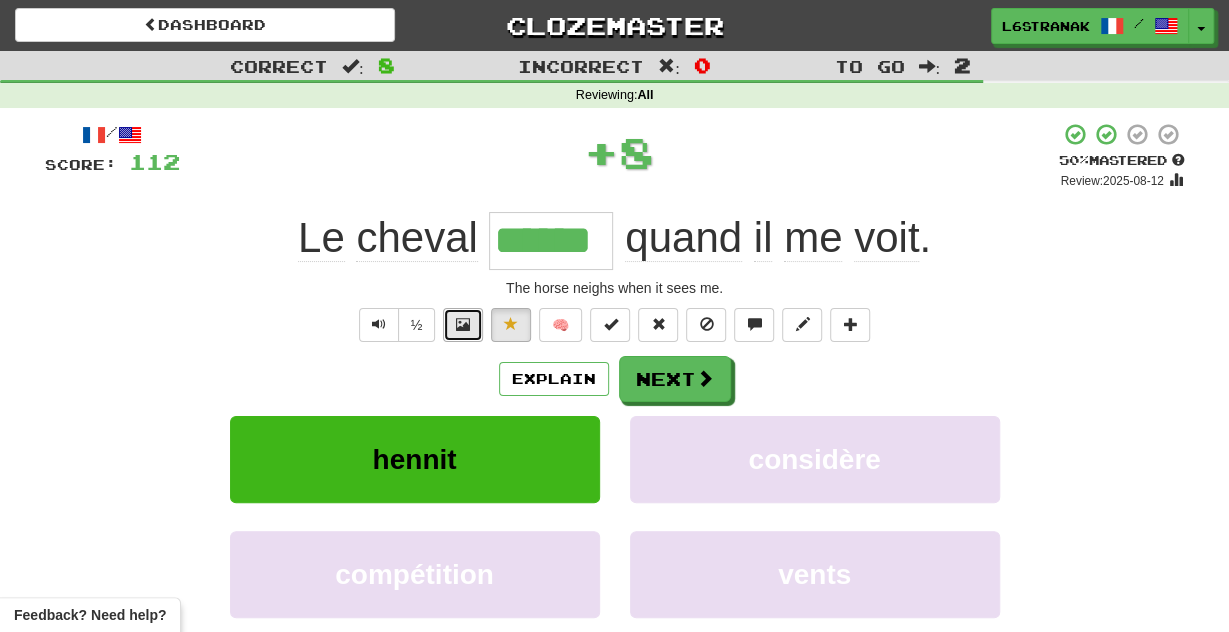 click at bounding box center (463, 324) 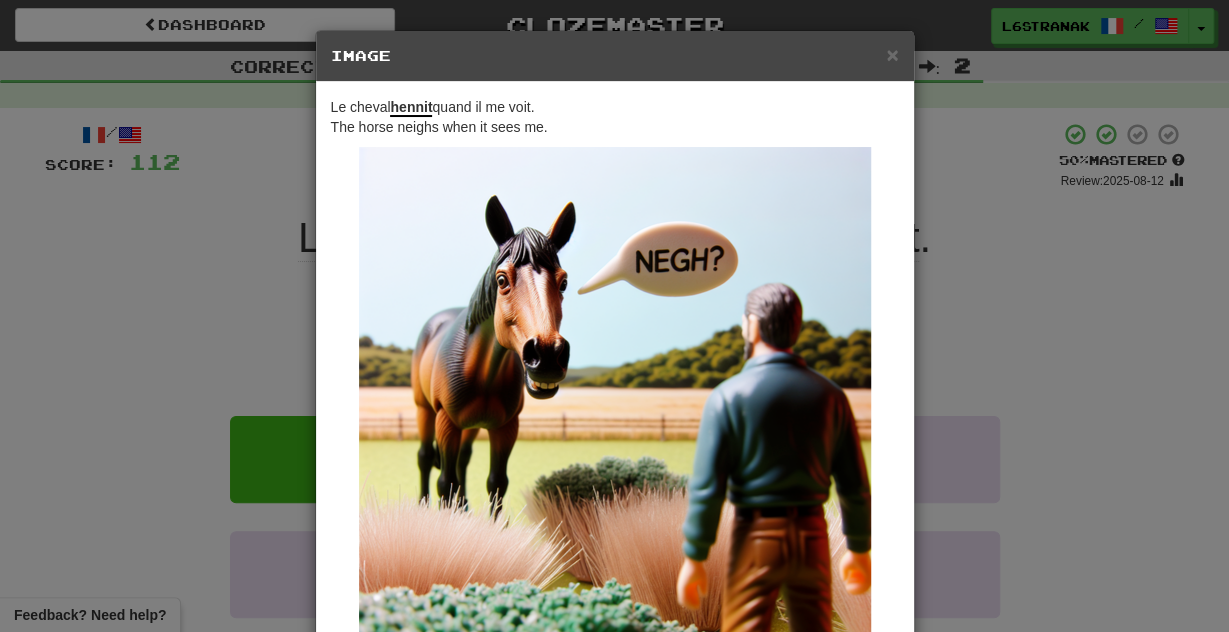 click on "× Image Le cheval  hennit  quand il me voit. The horse neighs when it sees me. Change when and how images are shown in the game settings.  Images are in beta. Like them? Hate them?  Let us know ! Close" at bounding box center [614, 316] 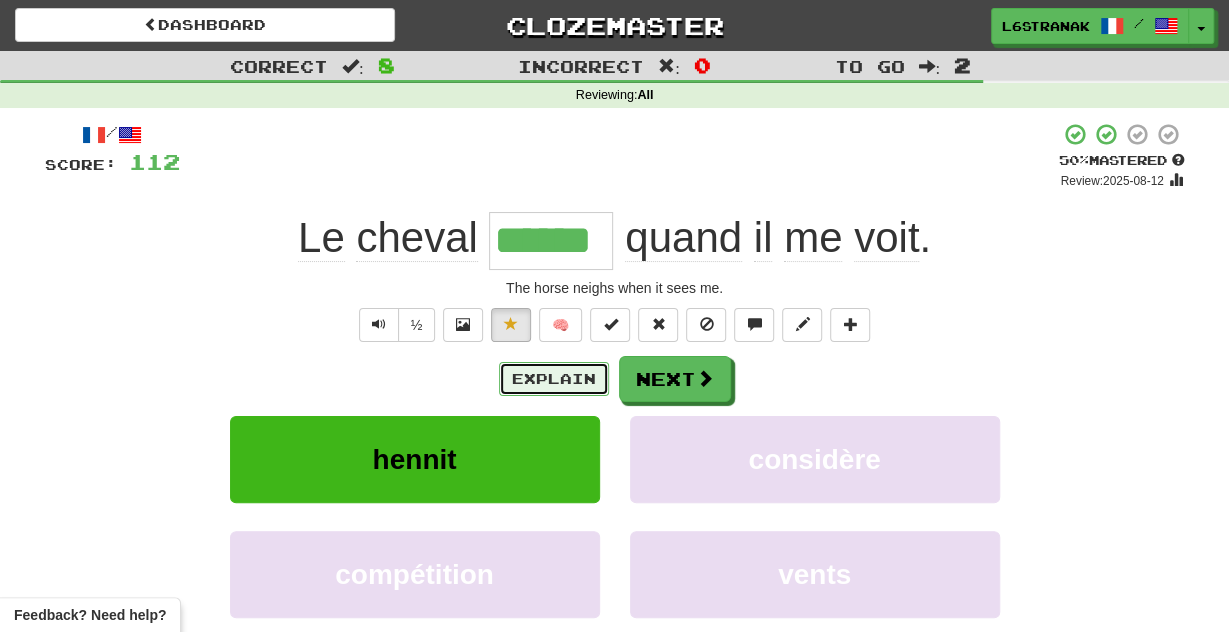 click on "Explain" at bounding box center (554, 379) 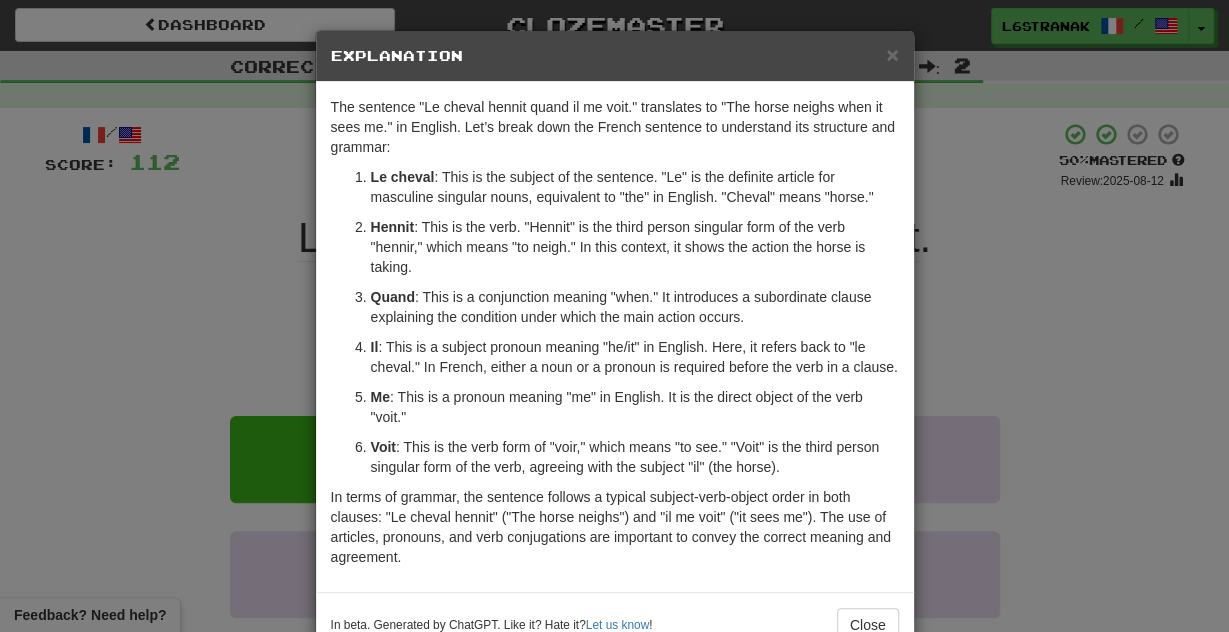 click on "× Explanation The sentence "Le cheval hennit quand il me voit." translates to "The horse neighs when it sees me." in English. Let’s break down the French sentence to understand its structure and grammar:
Le cheval : This is the subject of the sentence. "Le" is the definite article for masculine singular nouns, equivalent to "the" in English. "Cheval" means "horse."
Hennit : This is the verb. "Hennit" is the third person singular form of the verb "hennir," which means "to neigh." In this context, it shows the action the horse is taking.
Quand : This is a conjunction meaning "when." It introduces a subordinate clause explaining the condition under which the main action occurs.
Il : This is a subject pronoun meaning "he/it" in English. Here, it refers back to "le cheval." In French, either a noun or a pronoun is required before the verb in a clause.
Me : This is a pronoun meaning "me" in English. It is the direct object of the verb "voit."
Voit
Let us know ! Close" at bounding box center (614, 316) 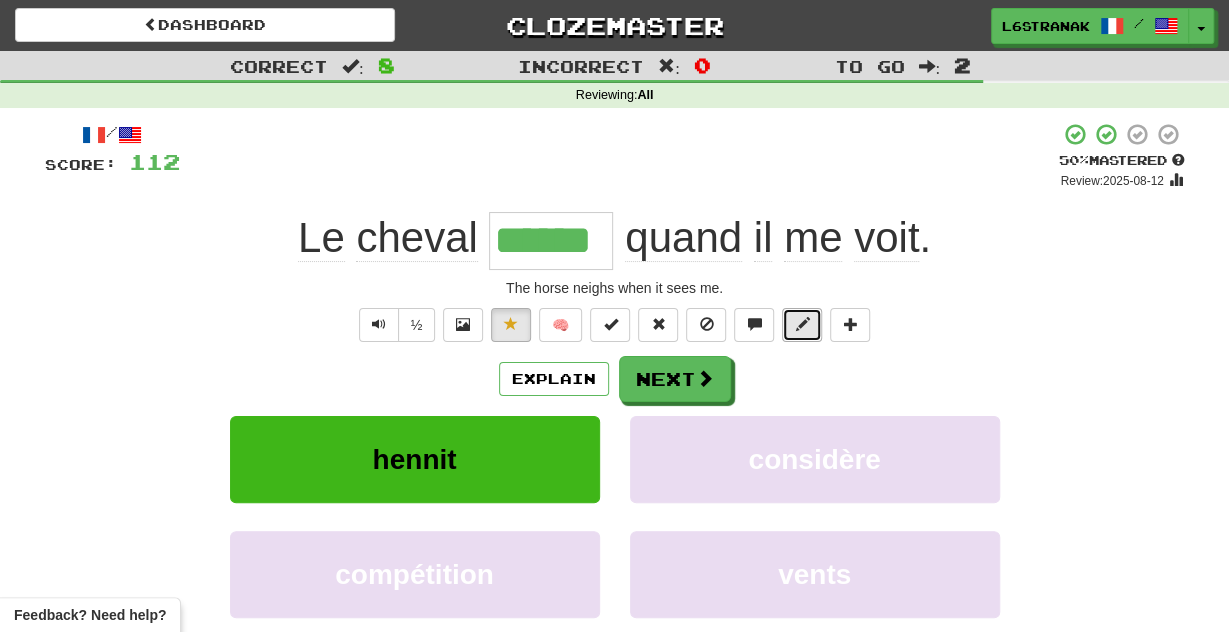click at bounding box center [802, 325] 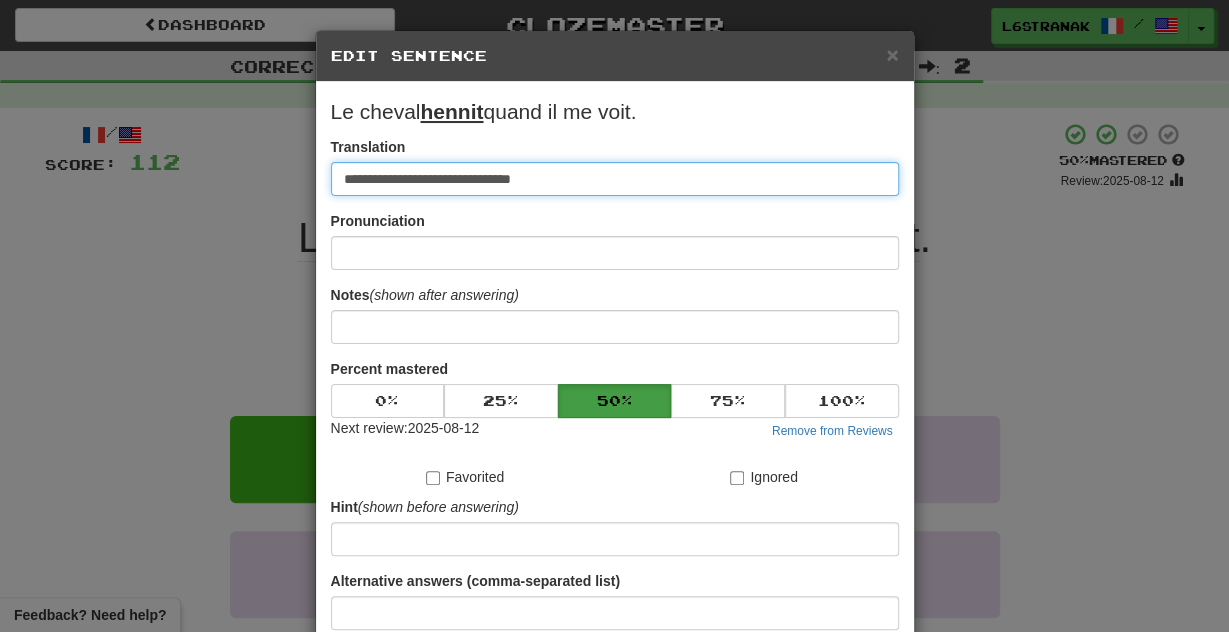 click on "**********" at bounding box center (615, 179) 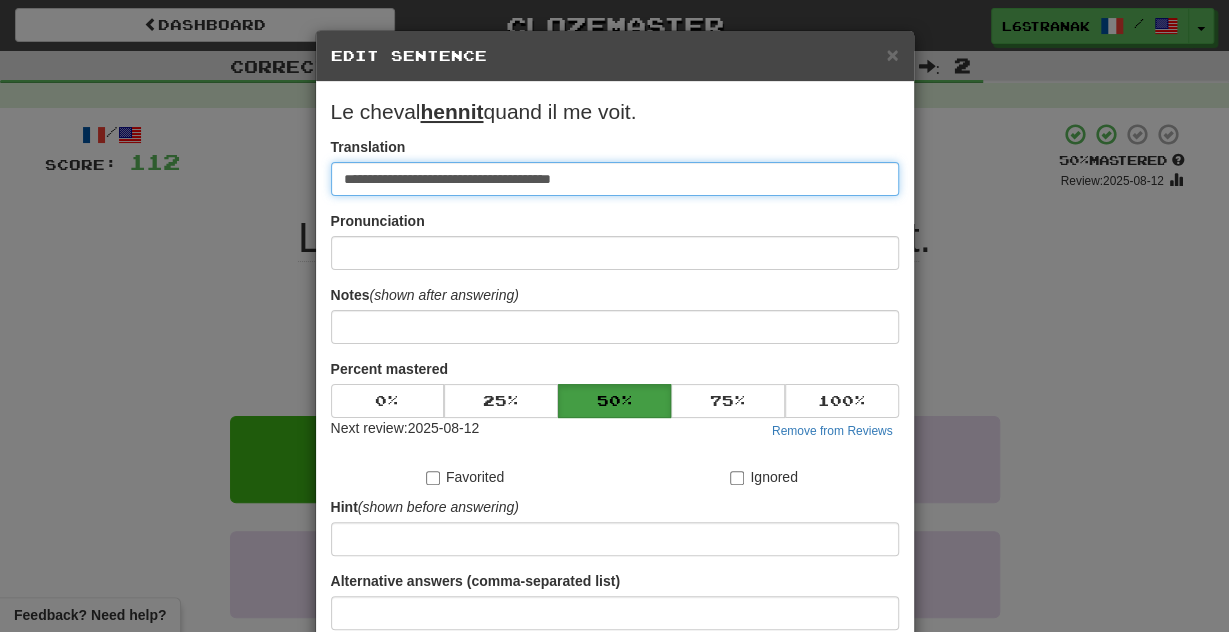 type on "**********" 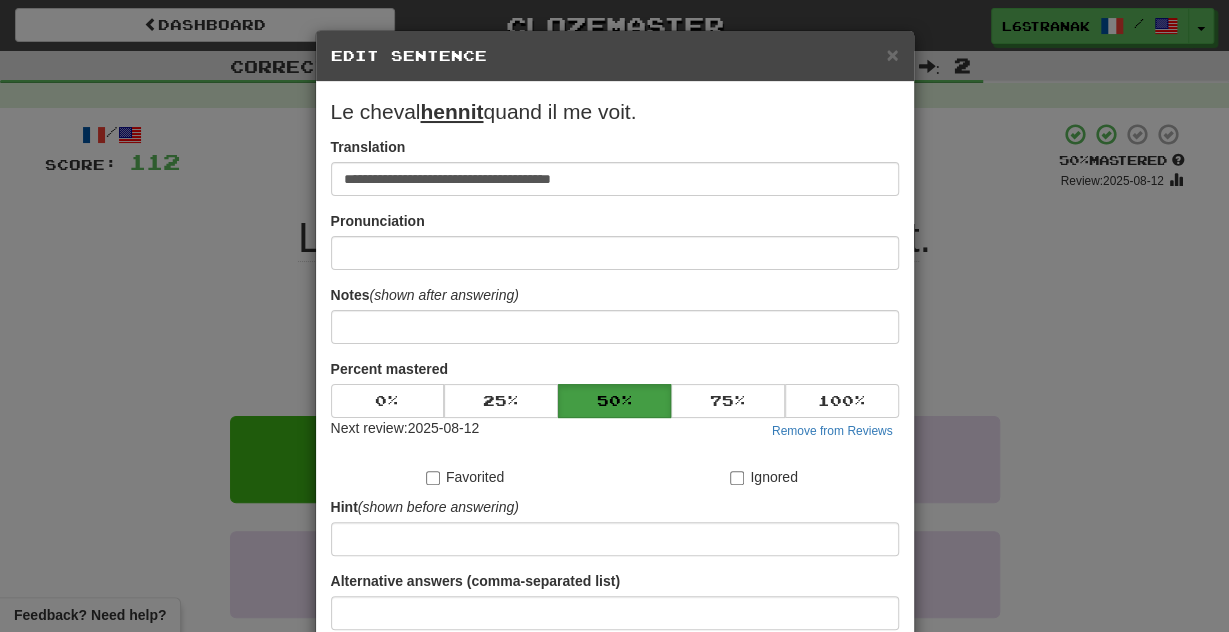 scroll, scrollTop: 166, scrollLeft: 0, axis: vertical 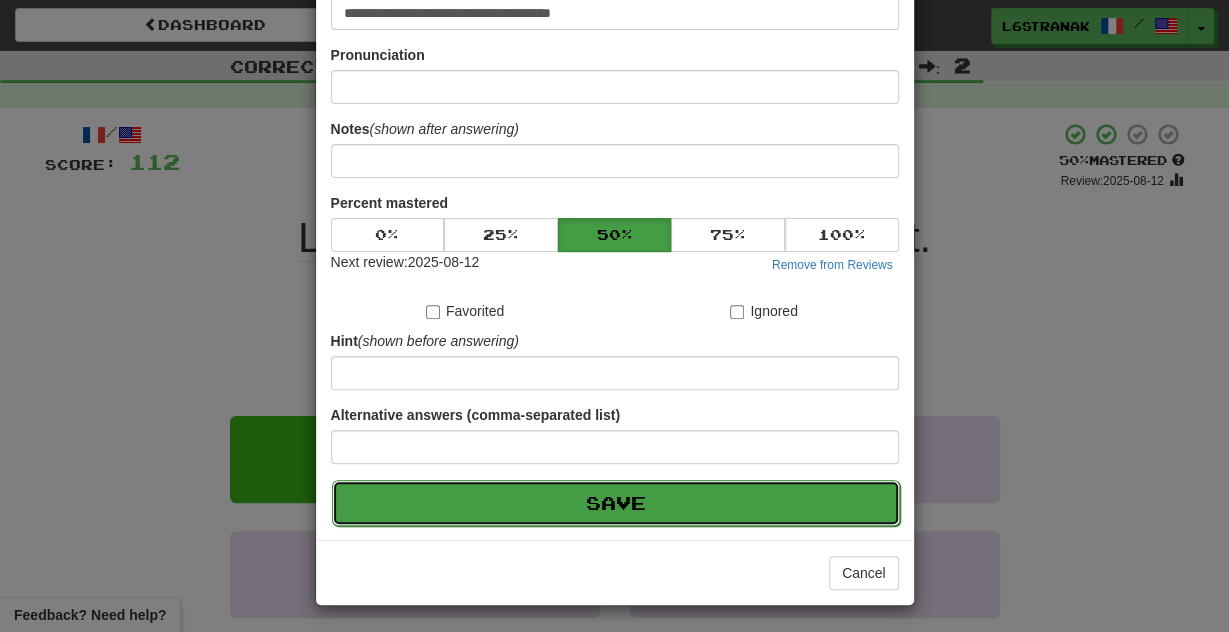 click on "Save" at bounding box center [616, 503] 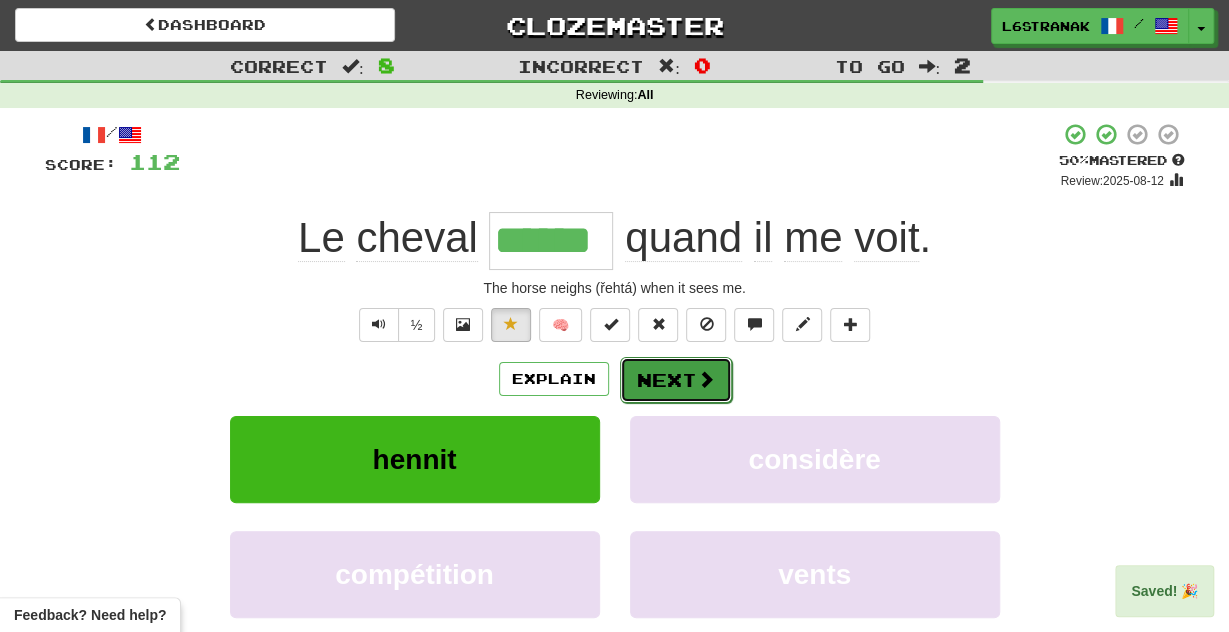 click at bounding box center (706, 379) 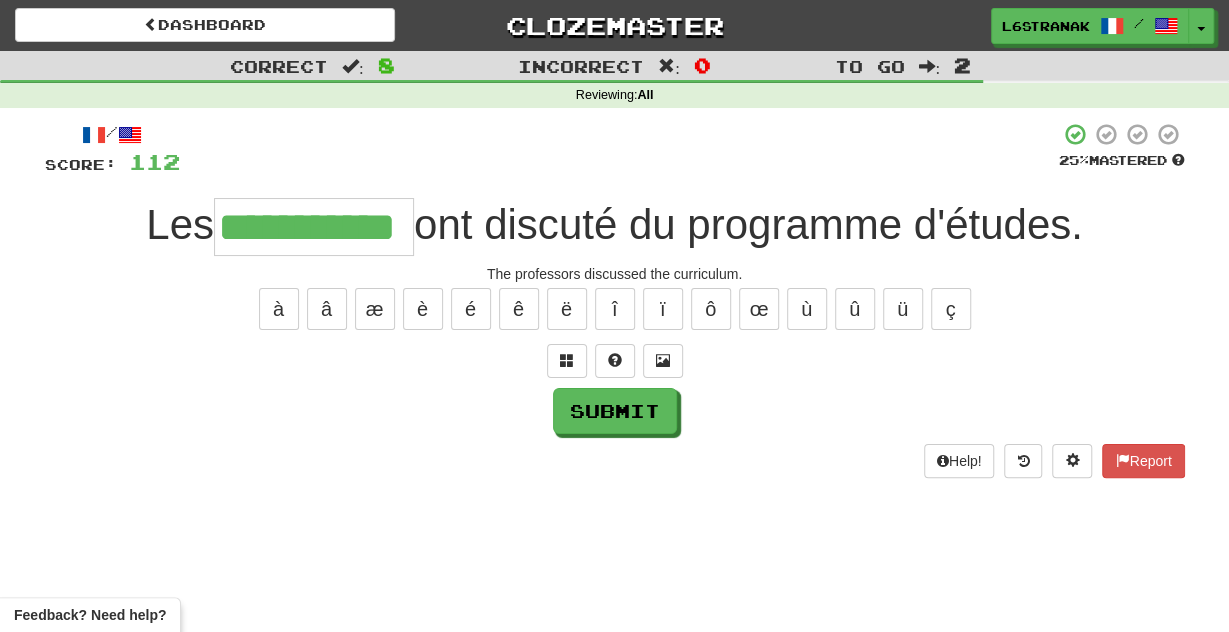 scroll, scrollTop: 0, scrollLeft: 26, axis: horizontal 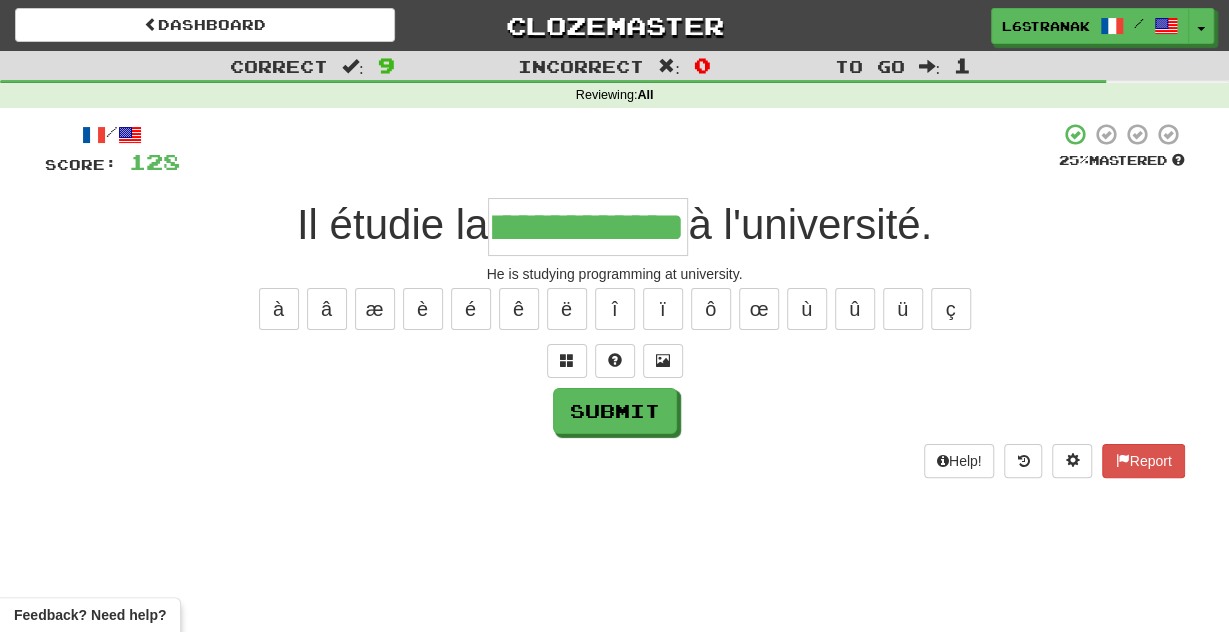 type on "**********" 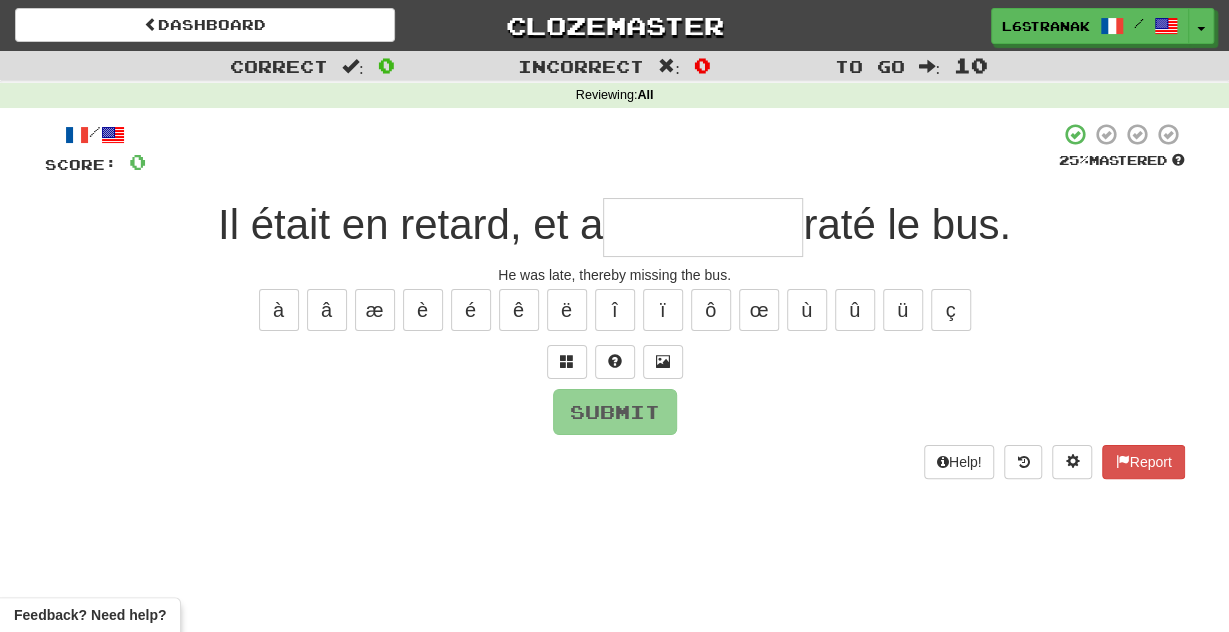 type on "*" 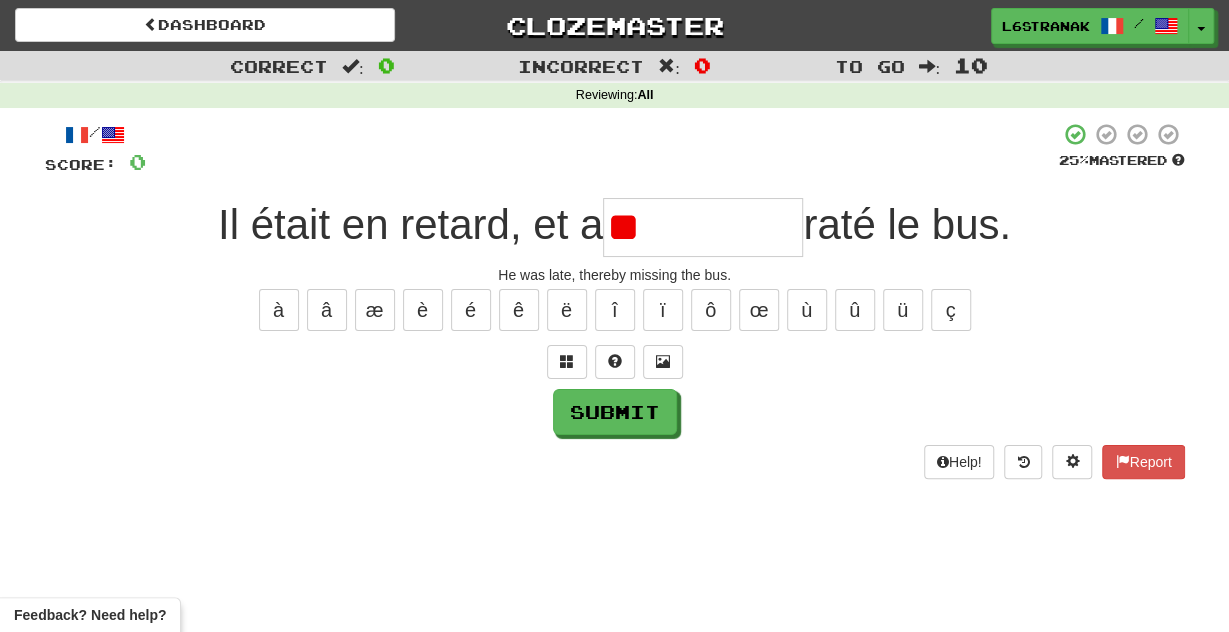 type on "*" 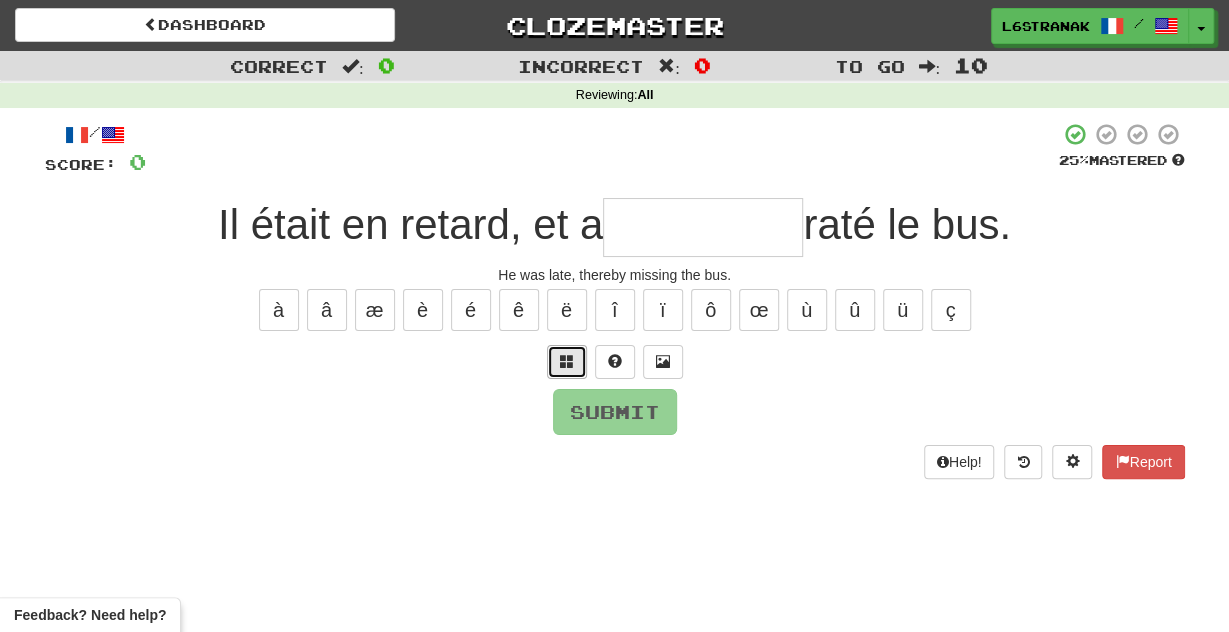 click at bounding box center [567, 361] 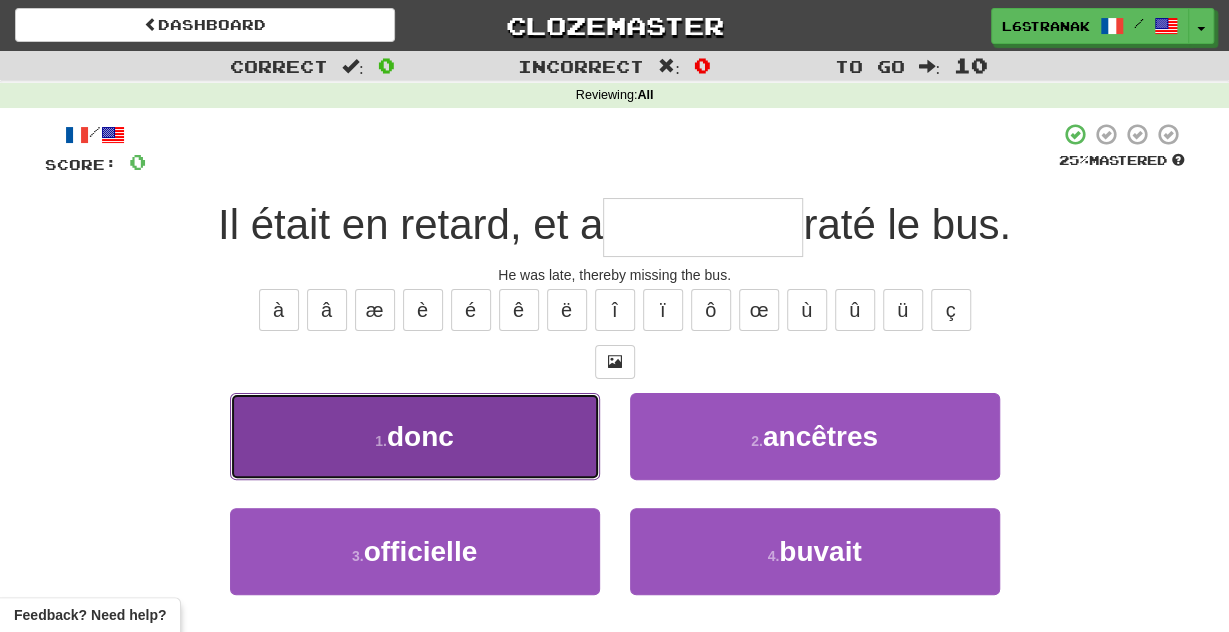 click on "1 .  donc" at bounding box center [415, 436] 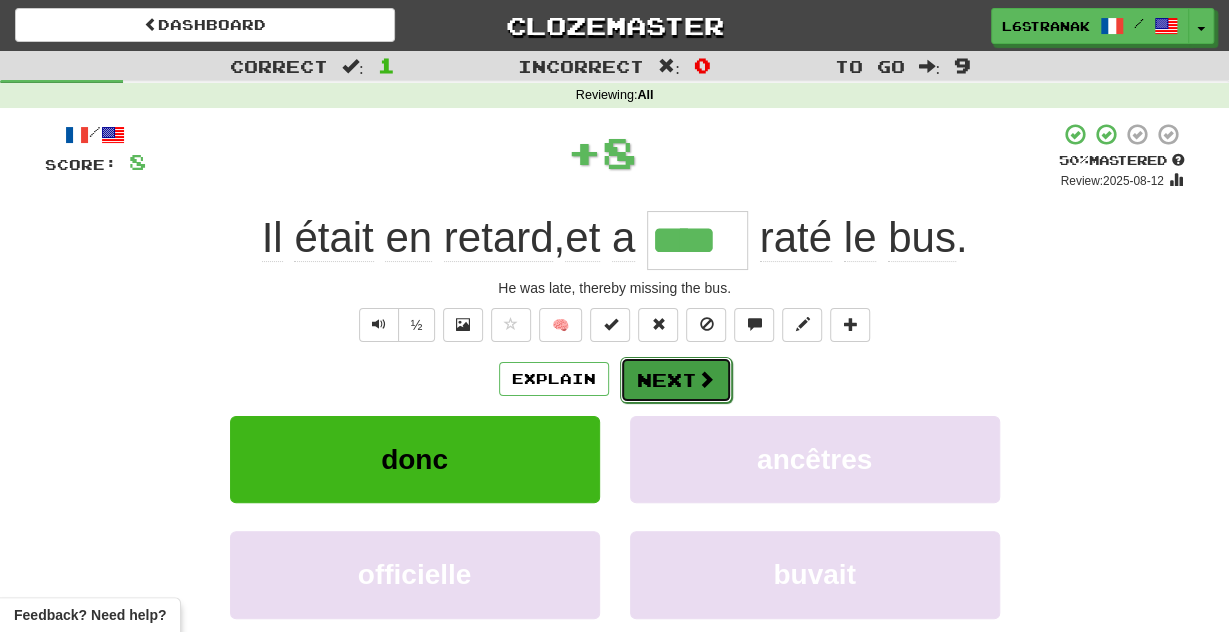 click on "Next" at bounding box center [676, 380] 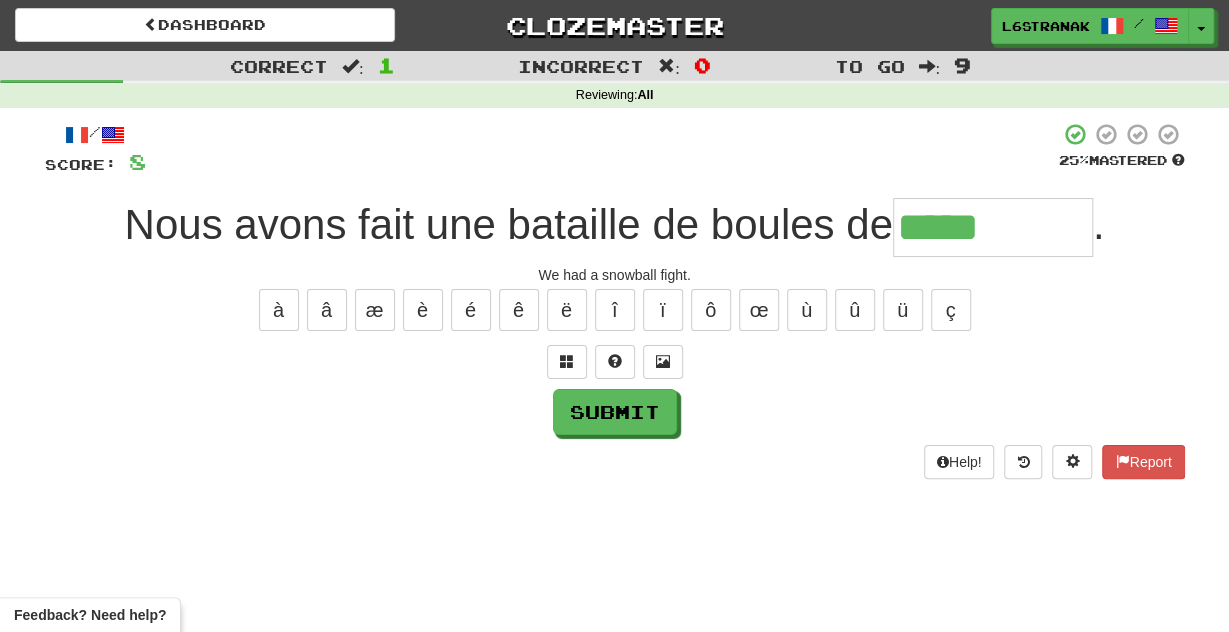 type on "*****" 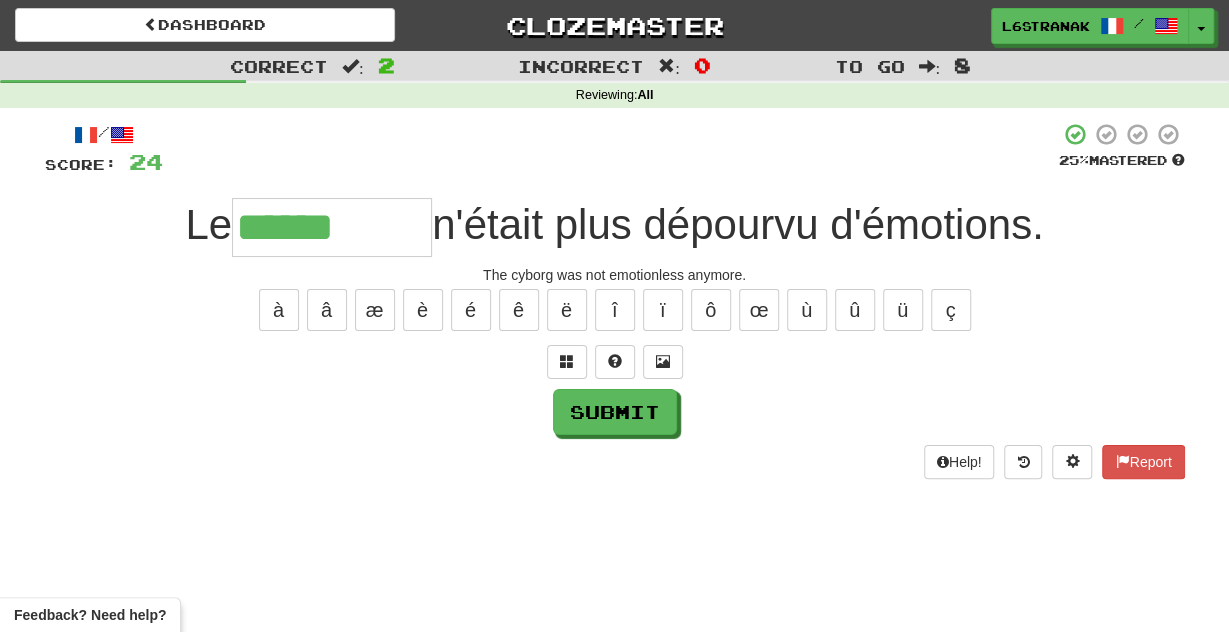 type on "******" 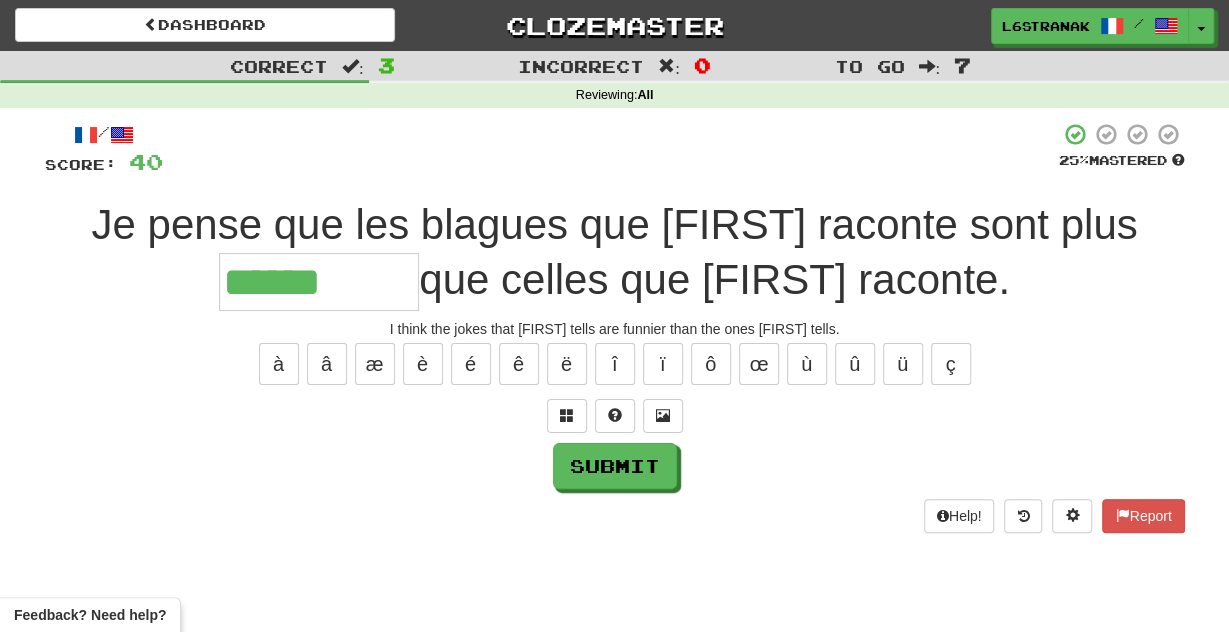 type on "******" 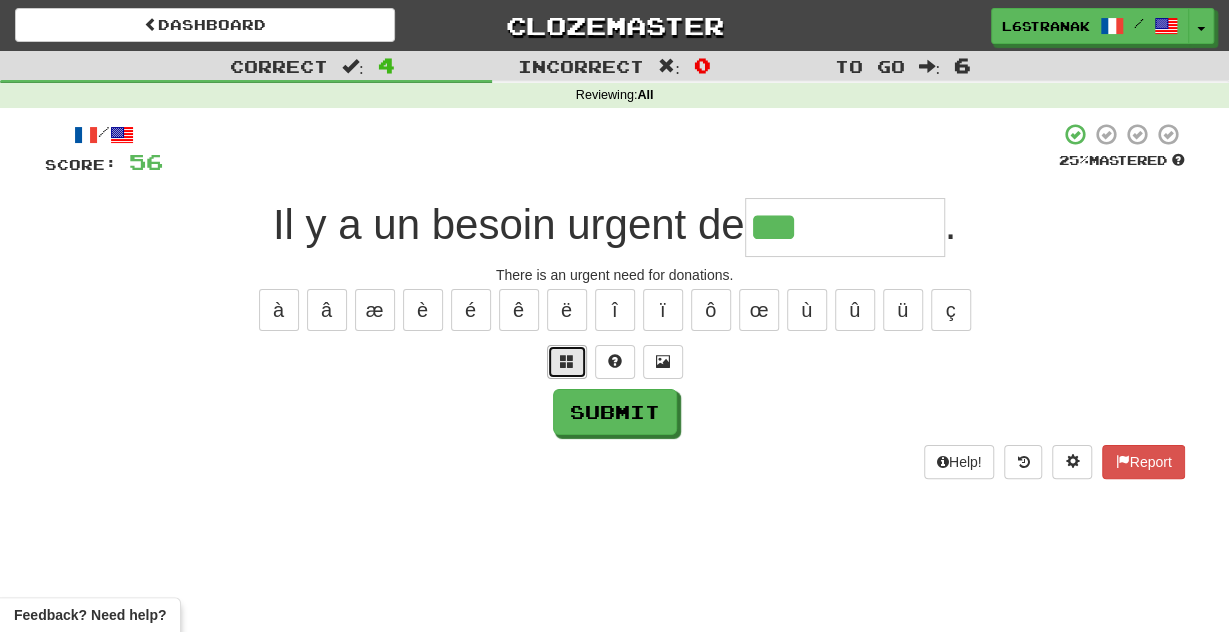 click at bounding box center (567, 361) 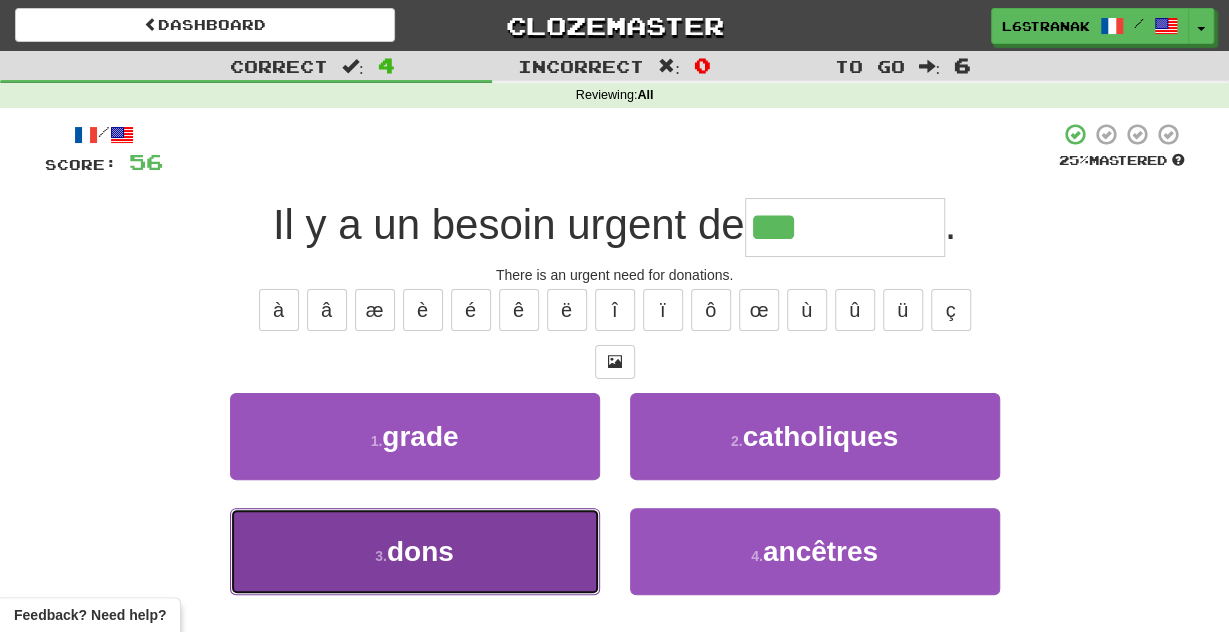click on "3 .  dons" at bounding box center (415, 551) 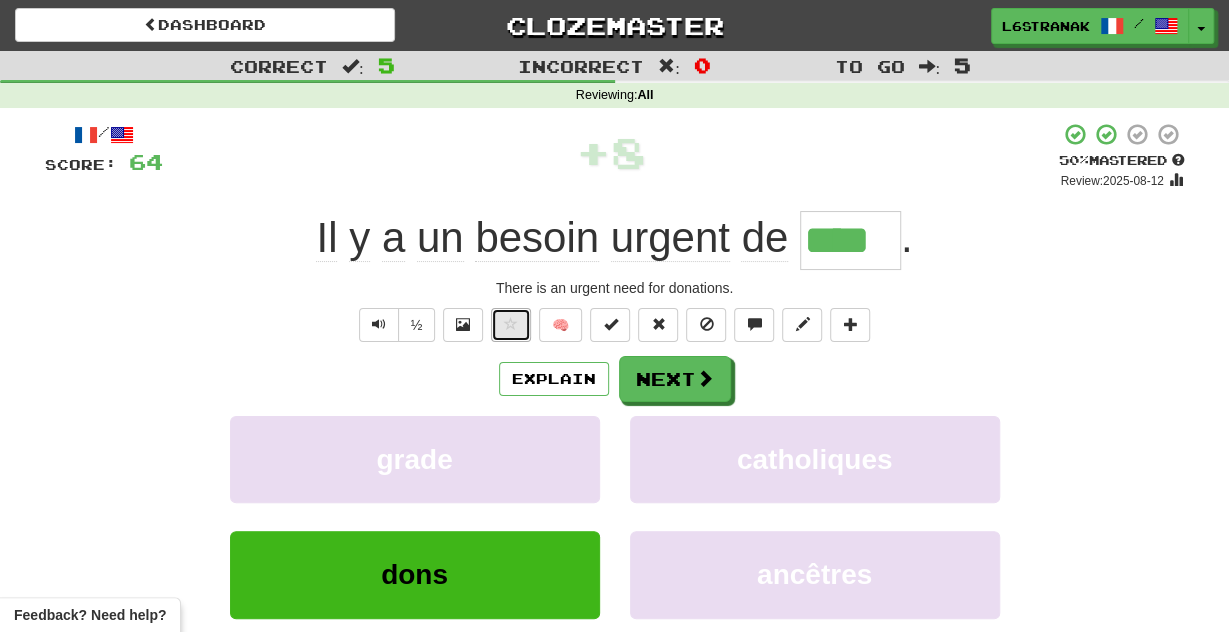 click at bounding box center (511, 325) 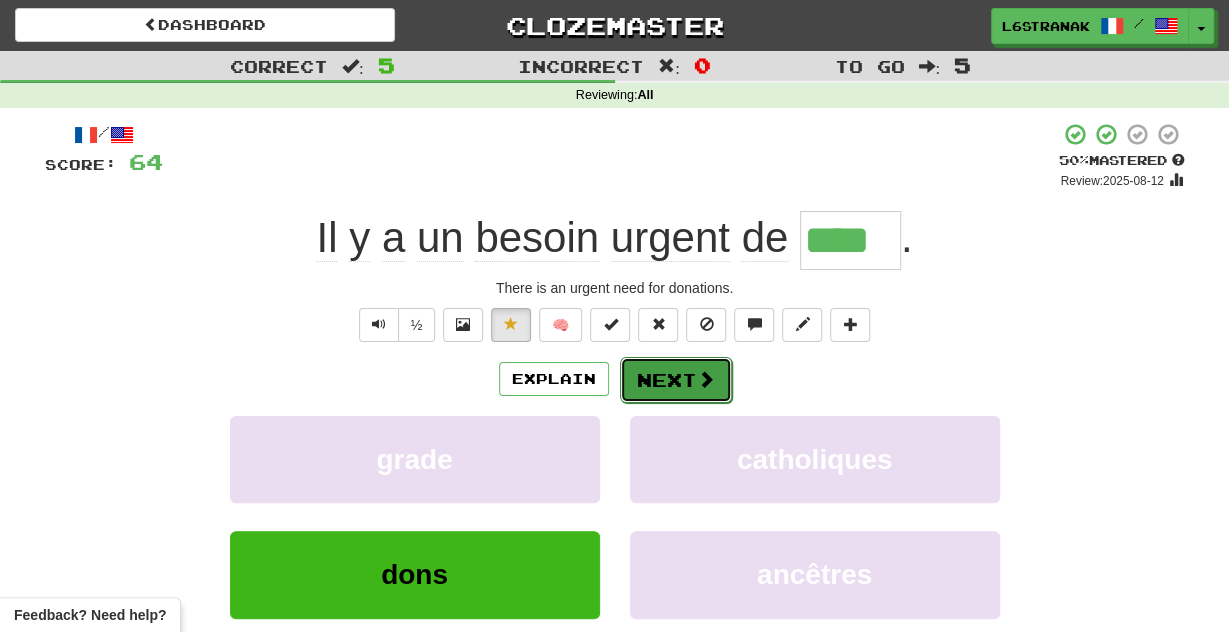 click on "Next" at bounding box center [676, 380] 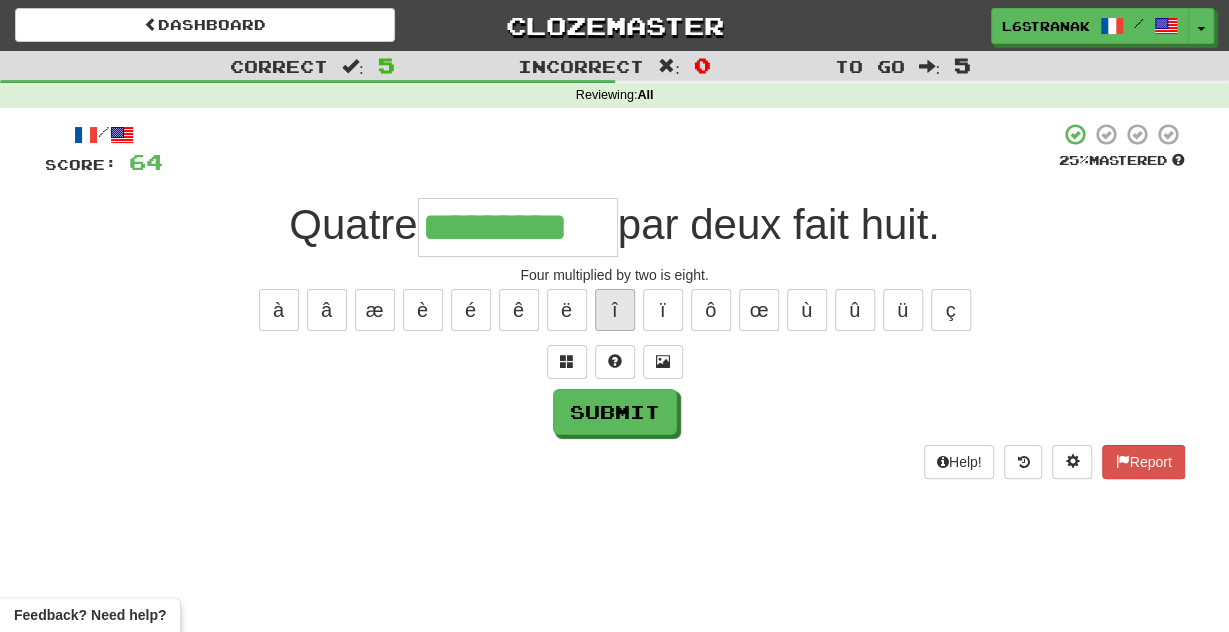 type on "*********" 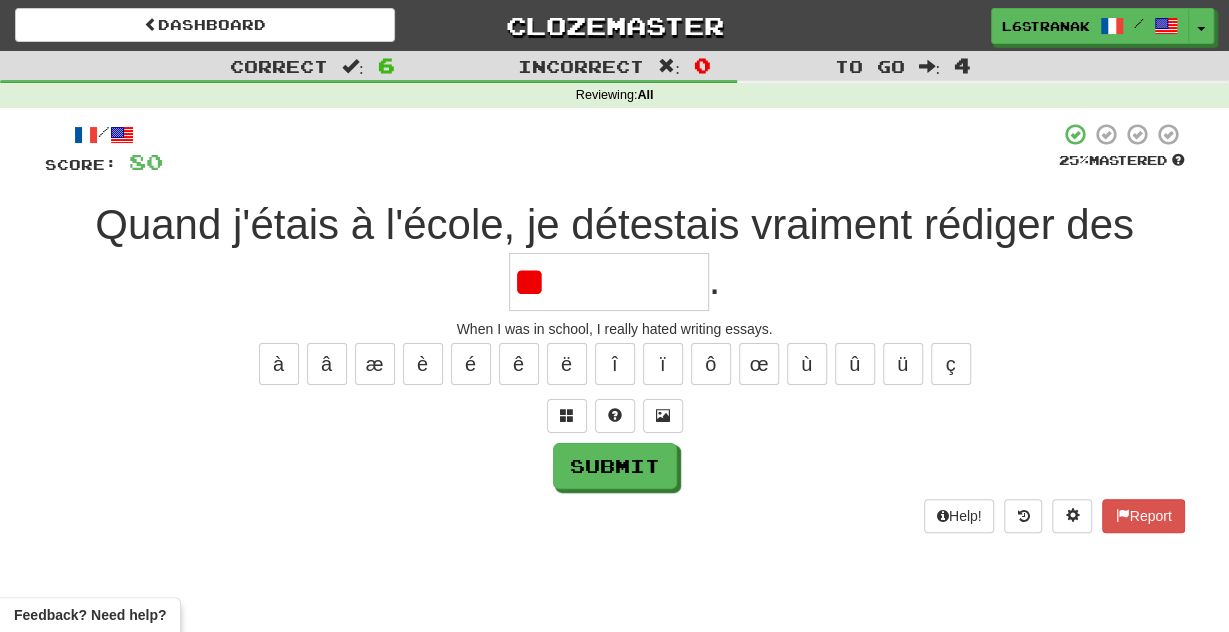 type on "*" 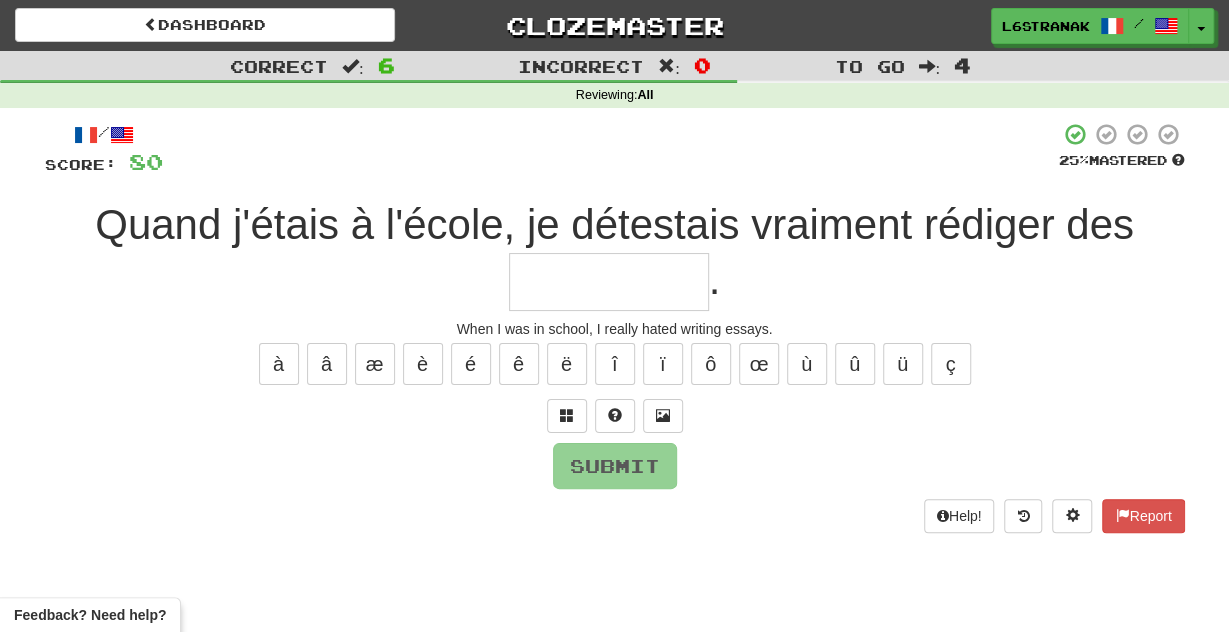 type on "*" 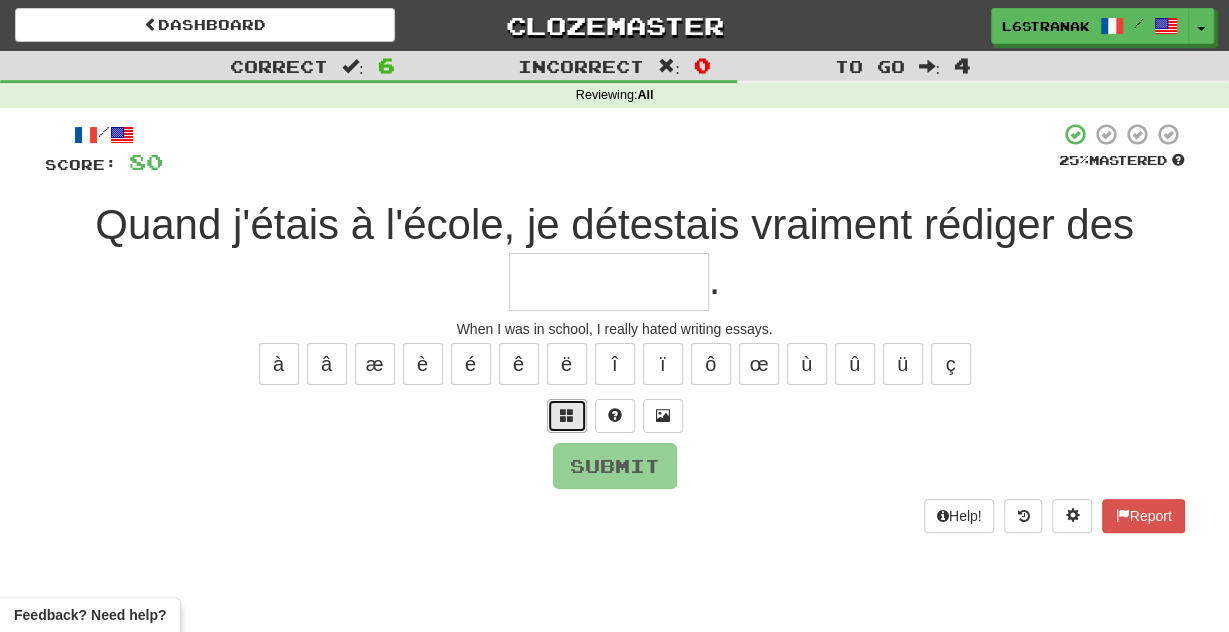 click at bounding box center (567, 416) 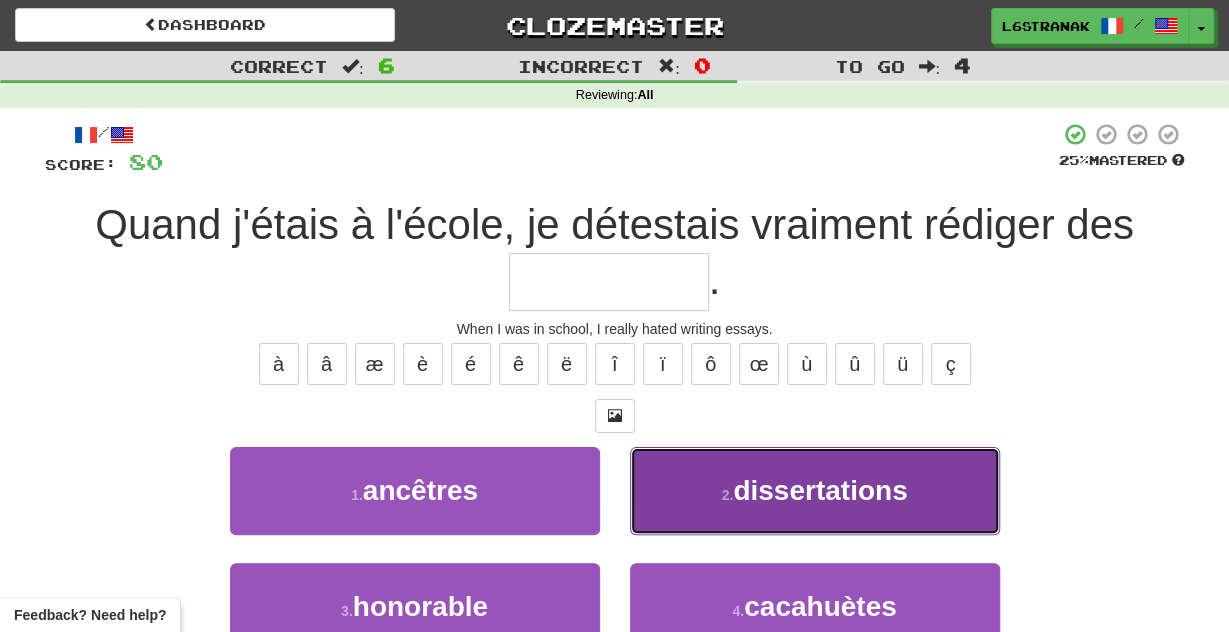 click on "2 .  dissertations" at bounding box center [815, 490] 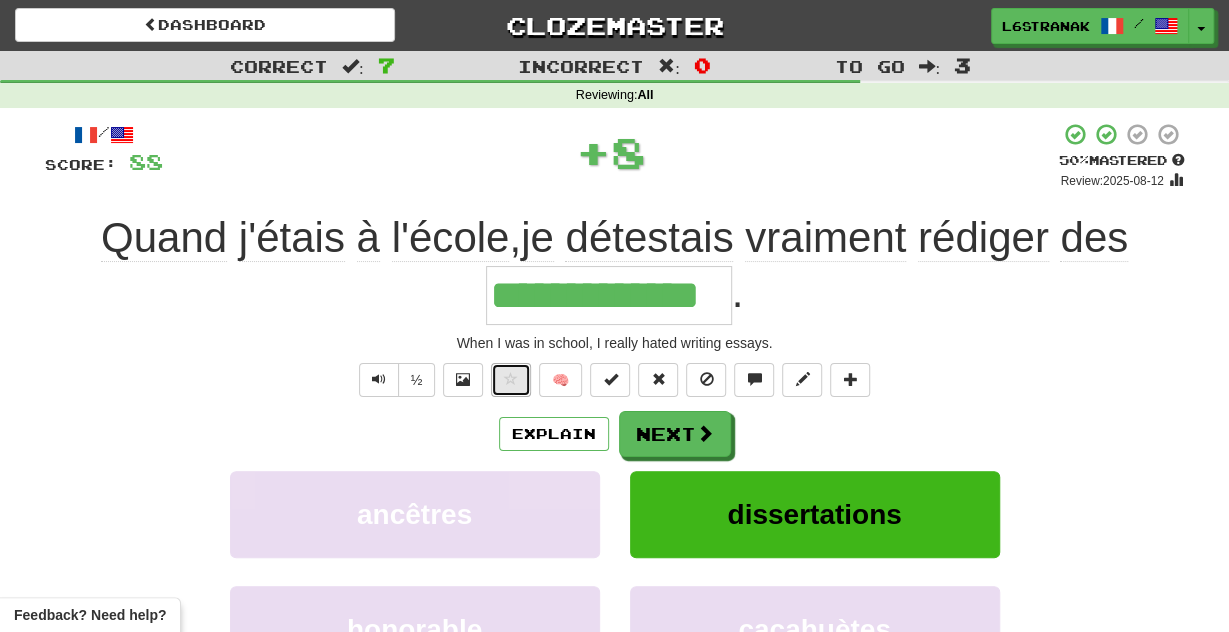 click at bounding box center (511, 380) 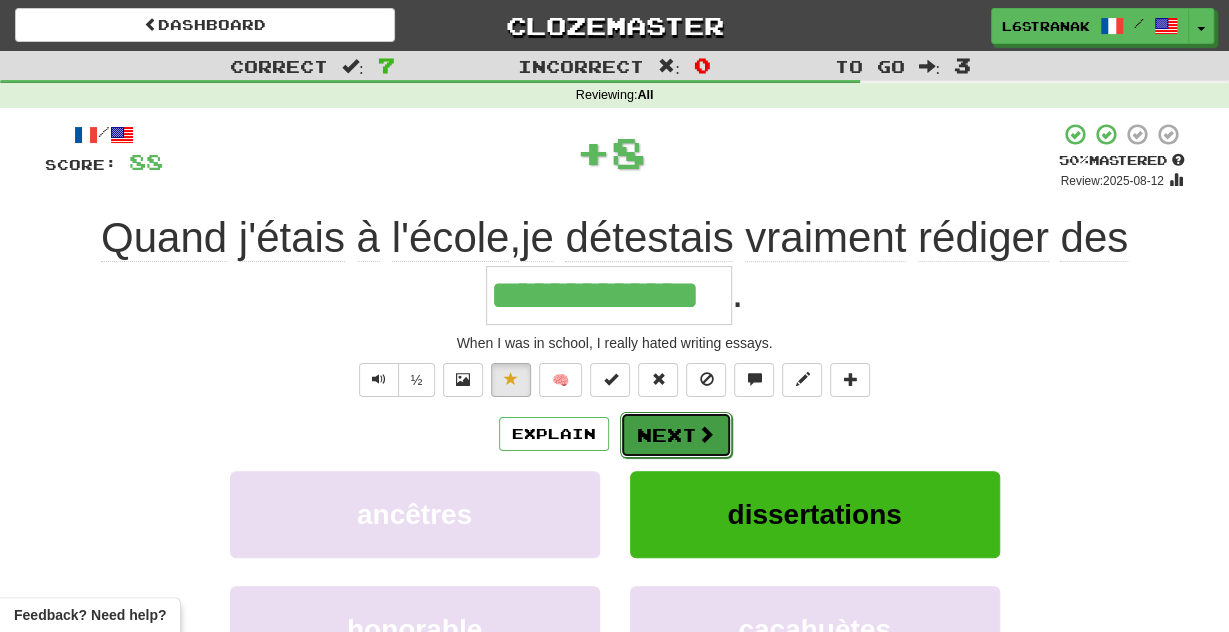click on "Next" at bounding box center [676, 435] 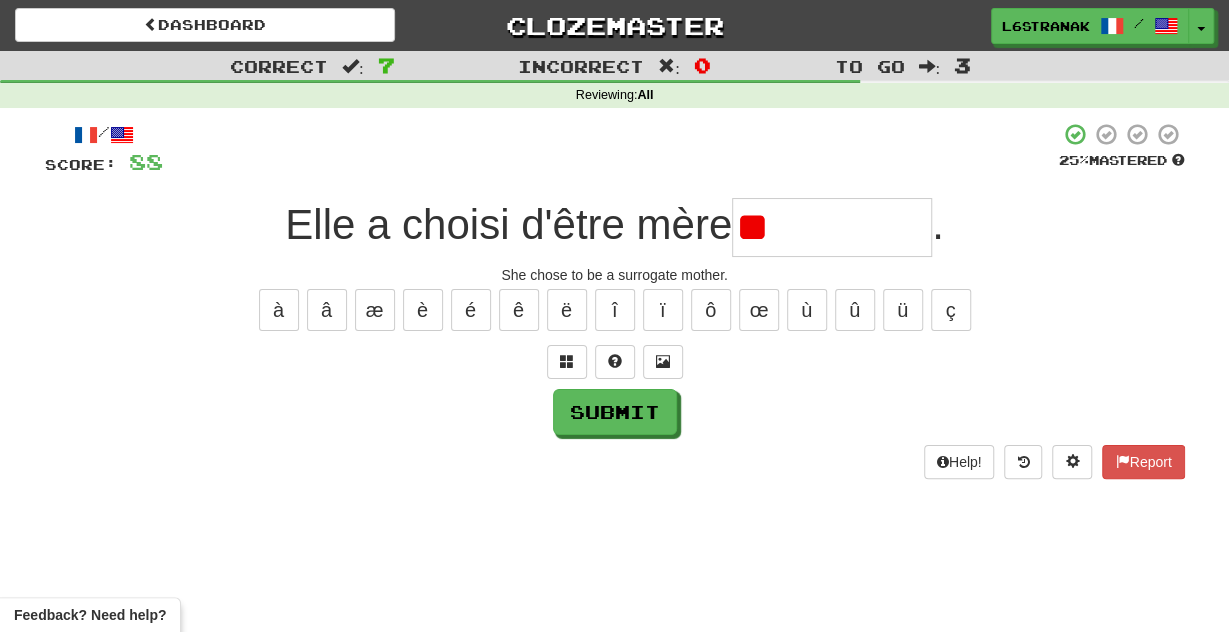 type on "*" 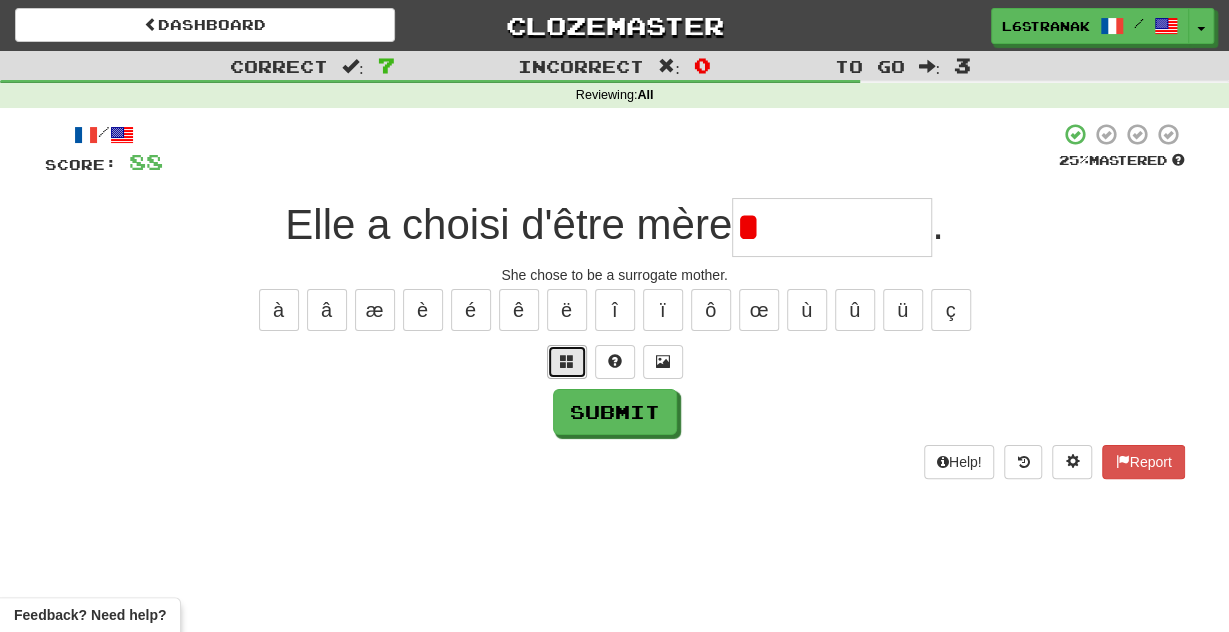 click at bounding box center (567, 362) 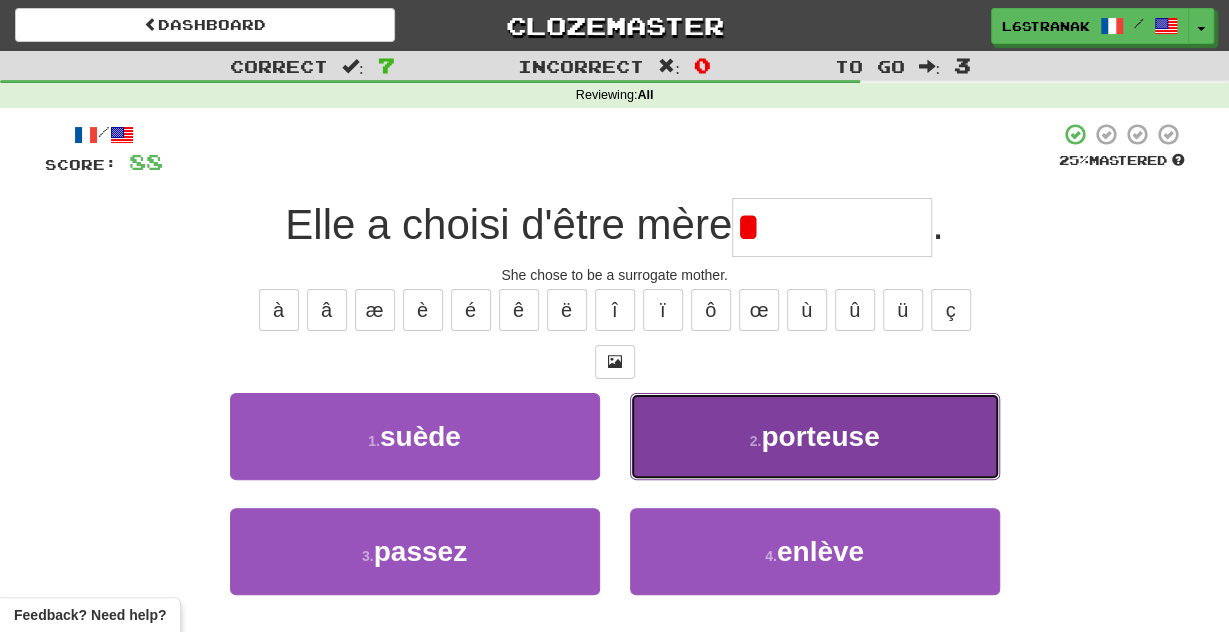click on "2 .  porteuse" at bounding box center [815, 436] 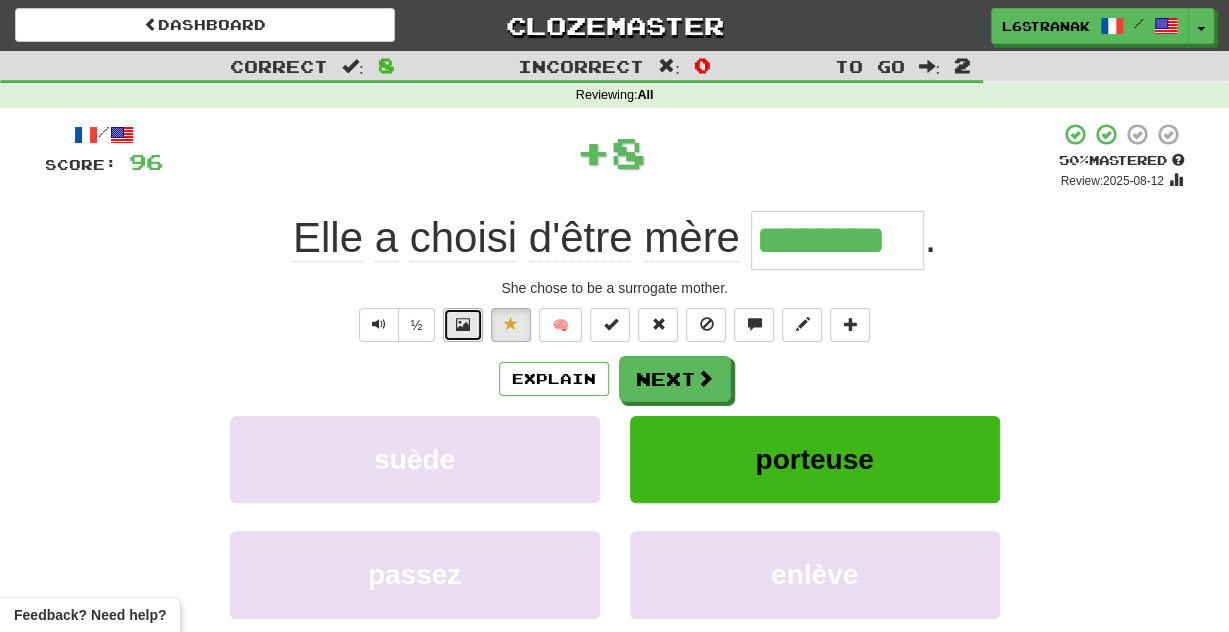 click at bounding box center (463, 324) 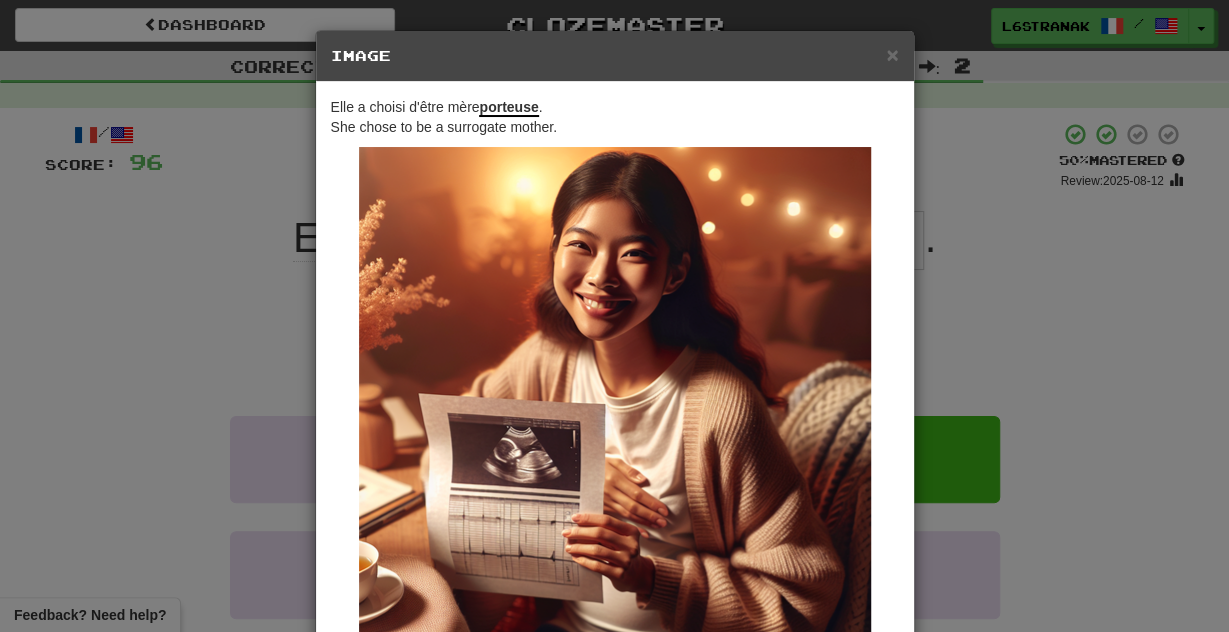 click on "× Image Elle a choisi d'être mère  porteuse . She chose to be a surrogate mother. Change when and how images are shown in the game settings.  Images are in beta. Like them? Hate them?  Let us know ! Close" at bounding box center (614, 316) 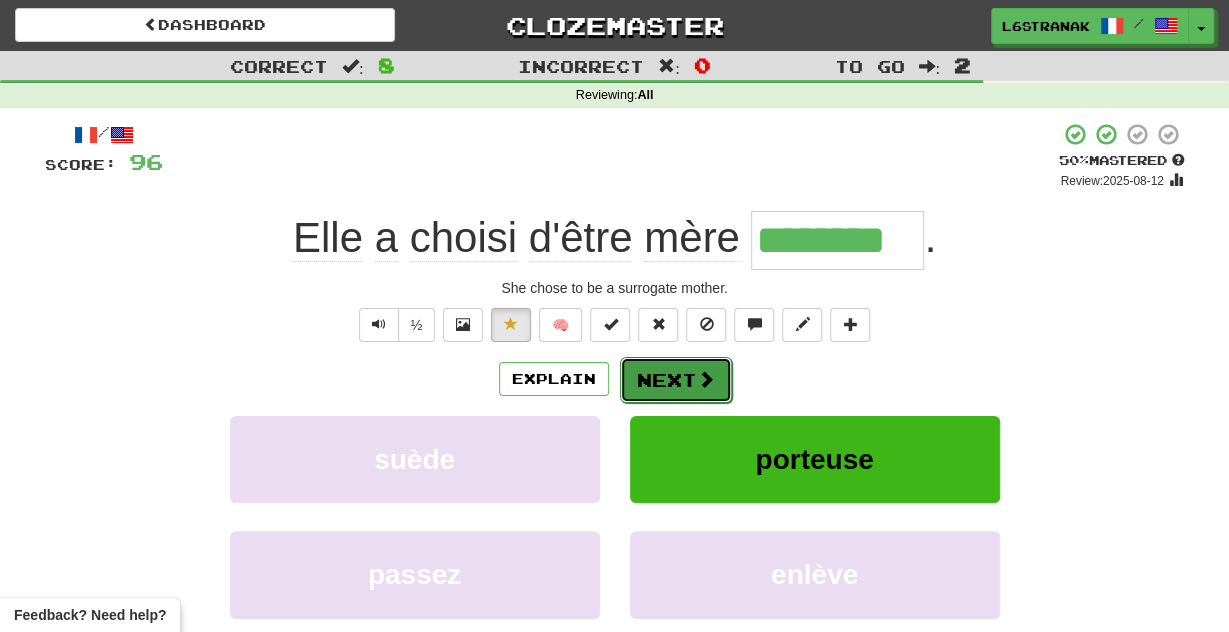 click on "Next" at bounding box center [676, 380] 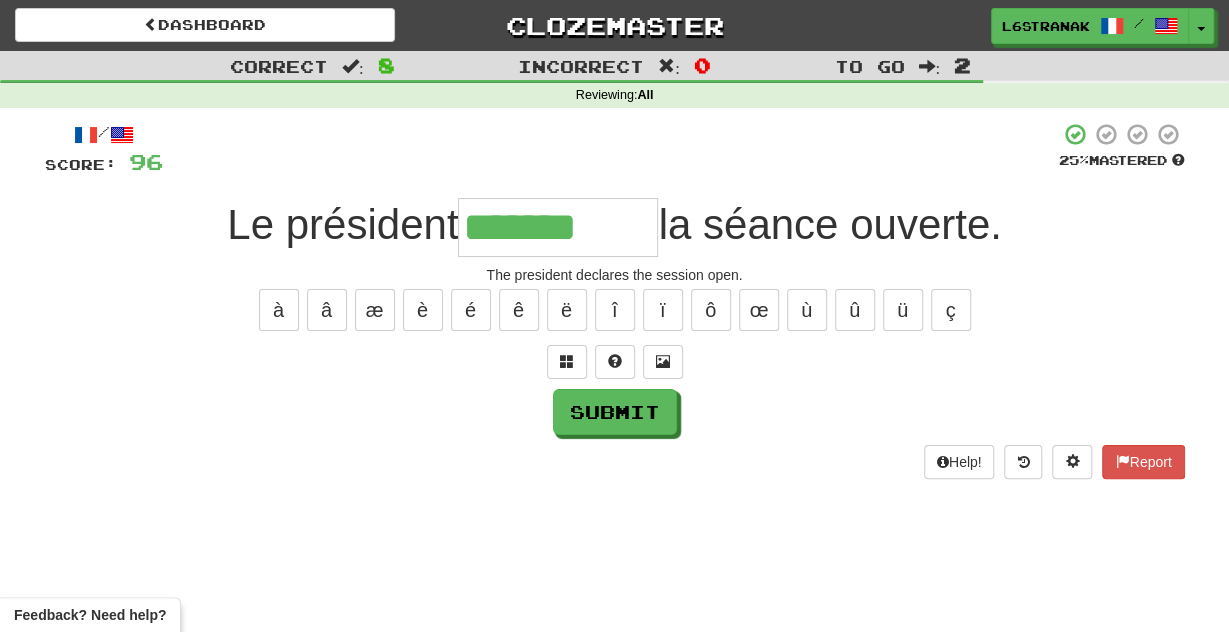 type on "*******" 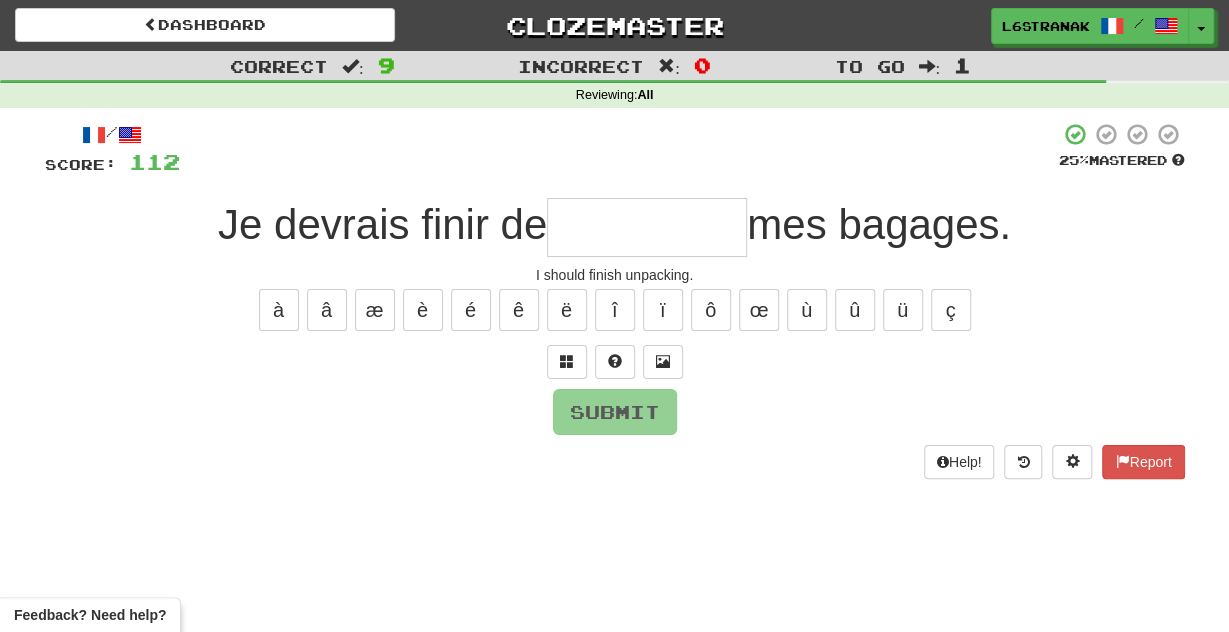 type on "*" 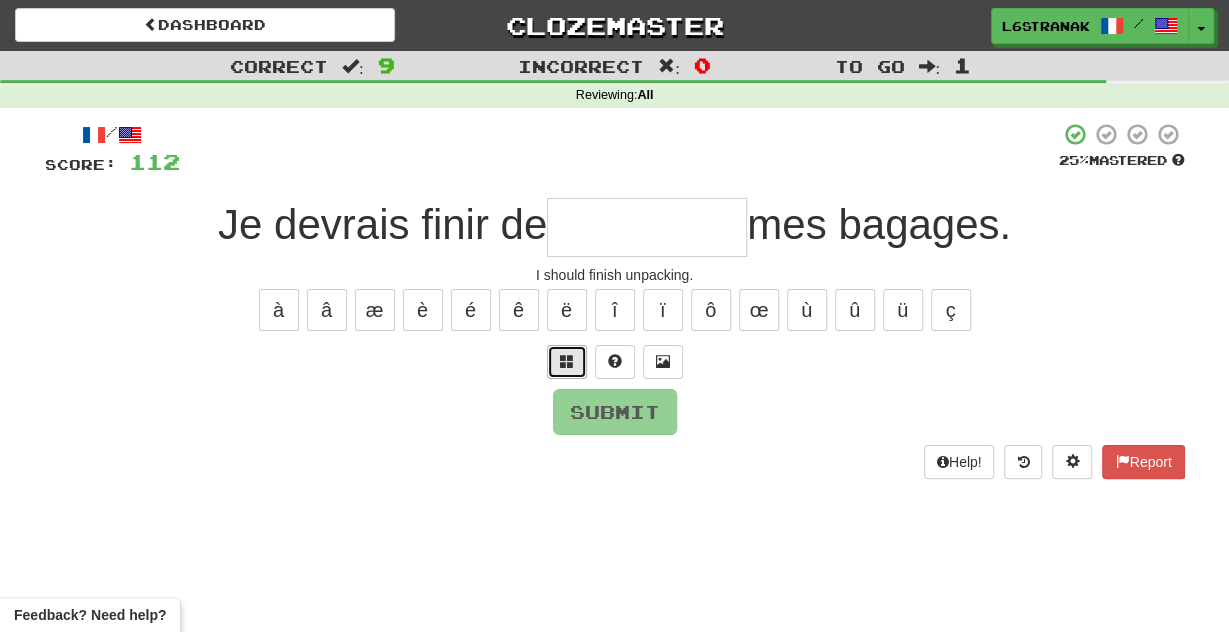 click at bounding box center [567, 362] 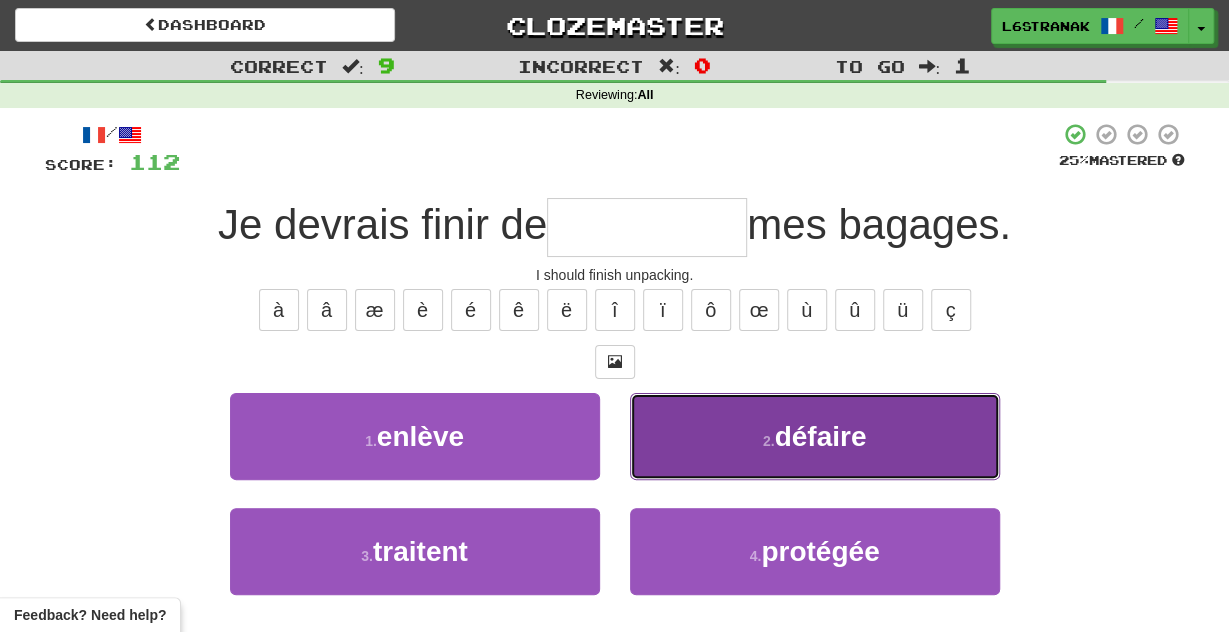 click on "2 .  défaire" at bounding box center (815, 436) 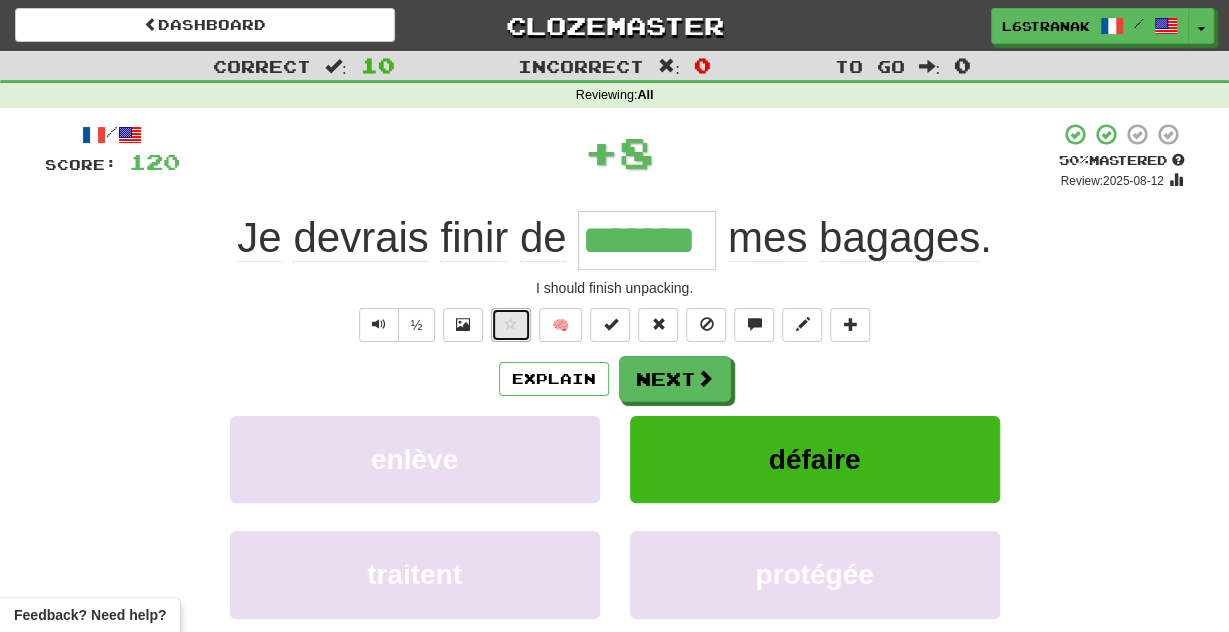 click at bounding box center [511, 325] 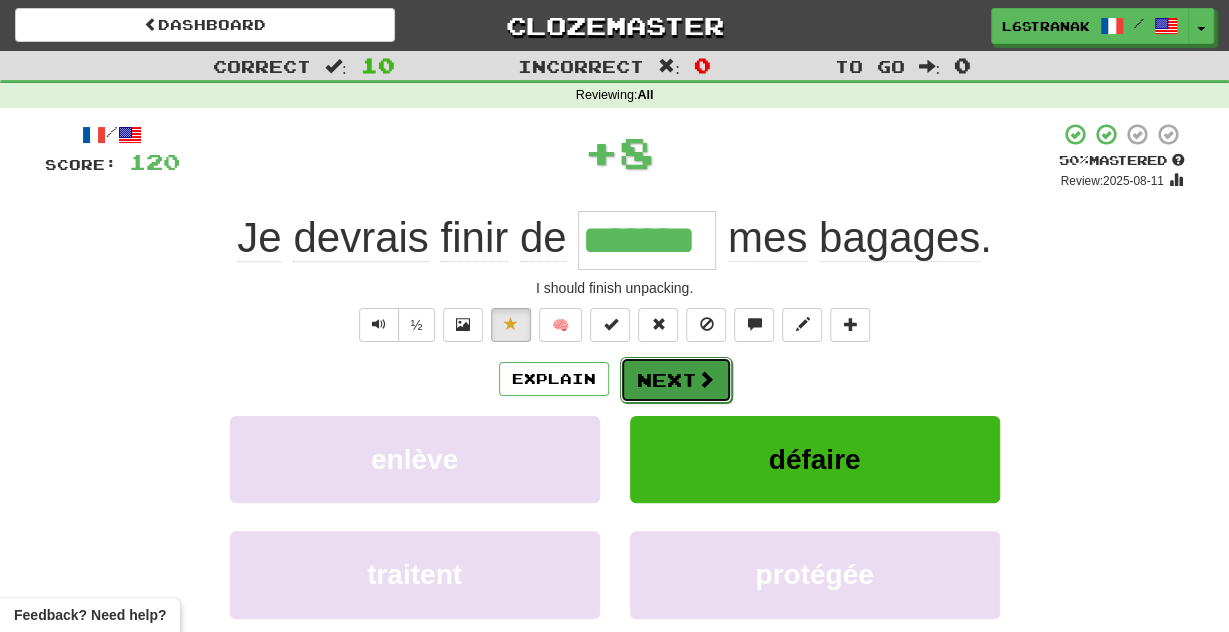 click on "Next" at bounding box center [676, 380] 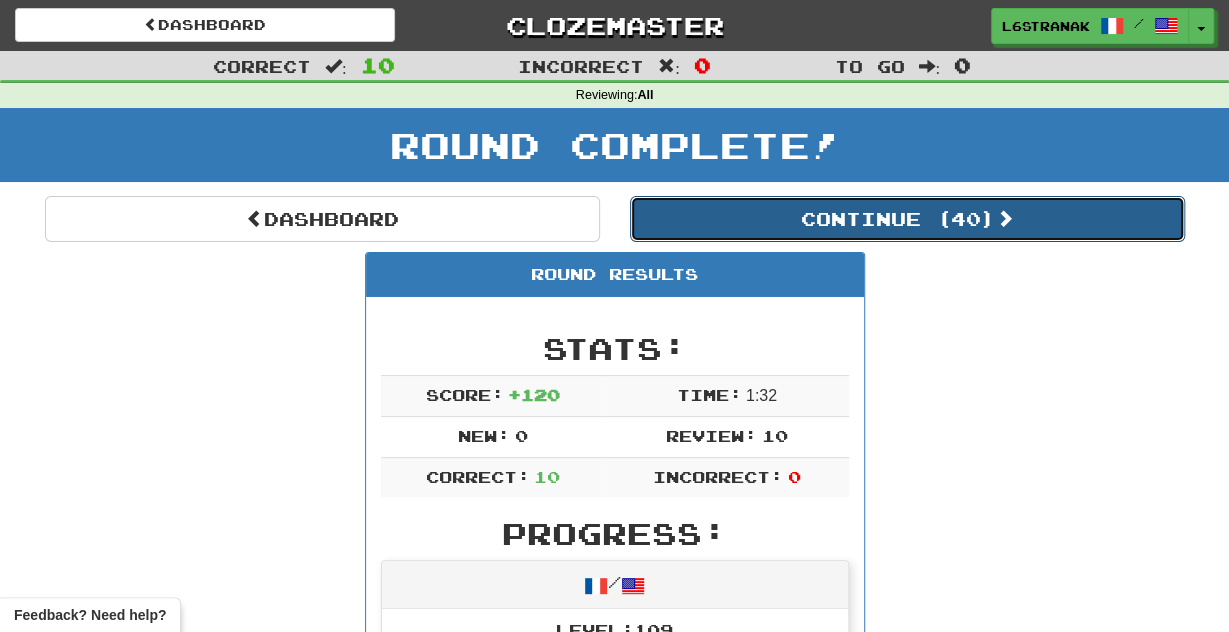 click on "Continue ( 40 )" at bounding box center (907, 219) 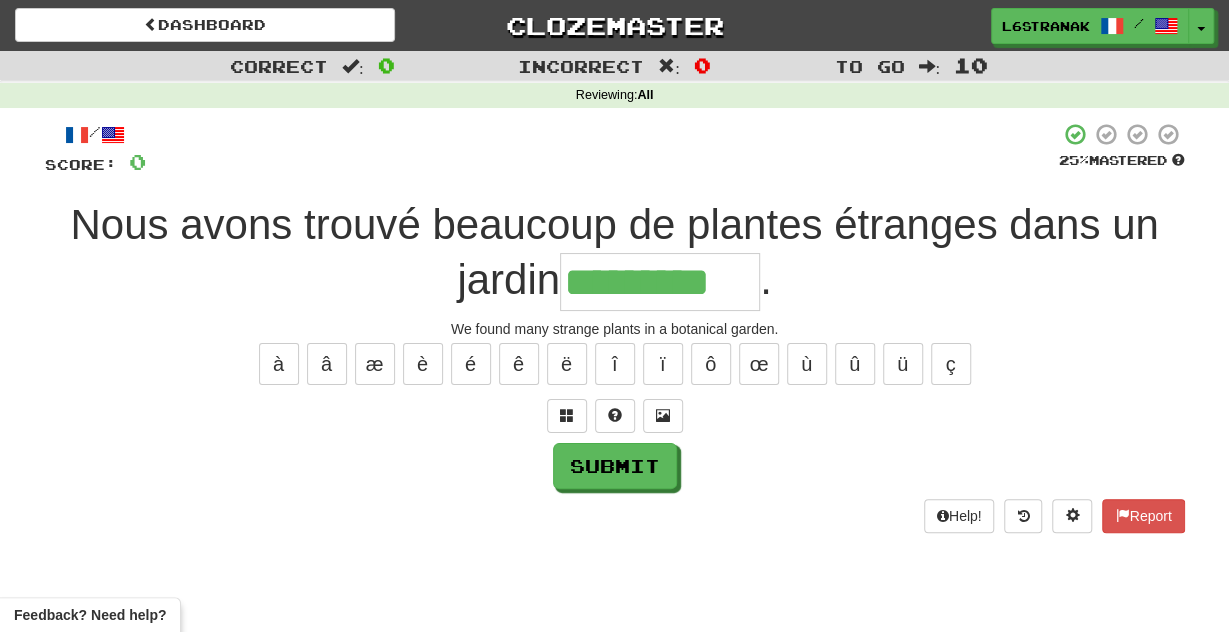 type on "*********" 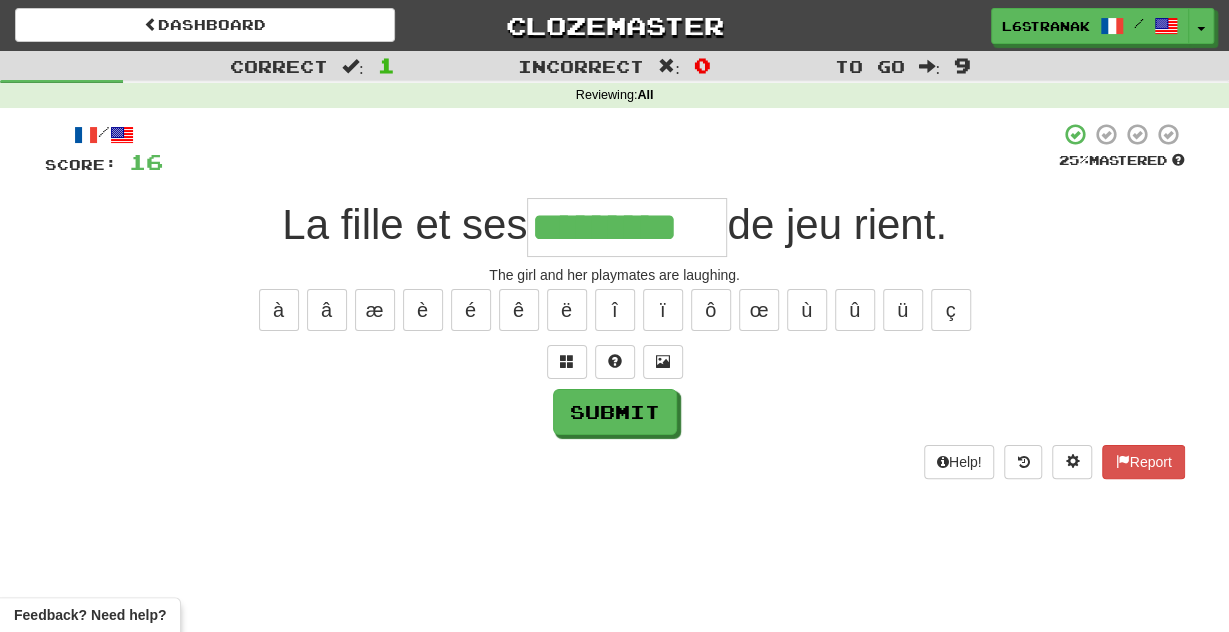 scroll, scrollTop: 0, scrollLeft: 14, axis: horizontal 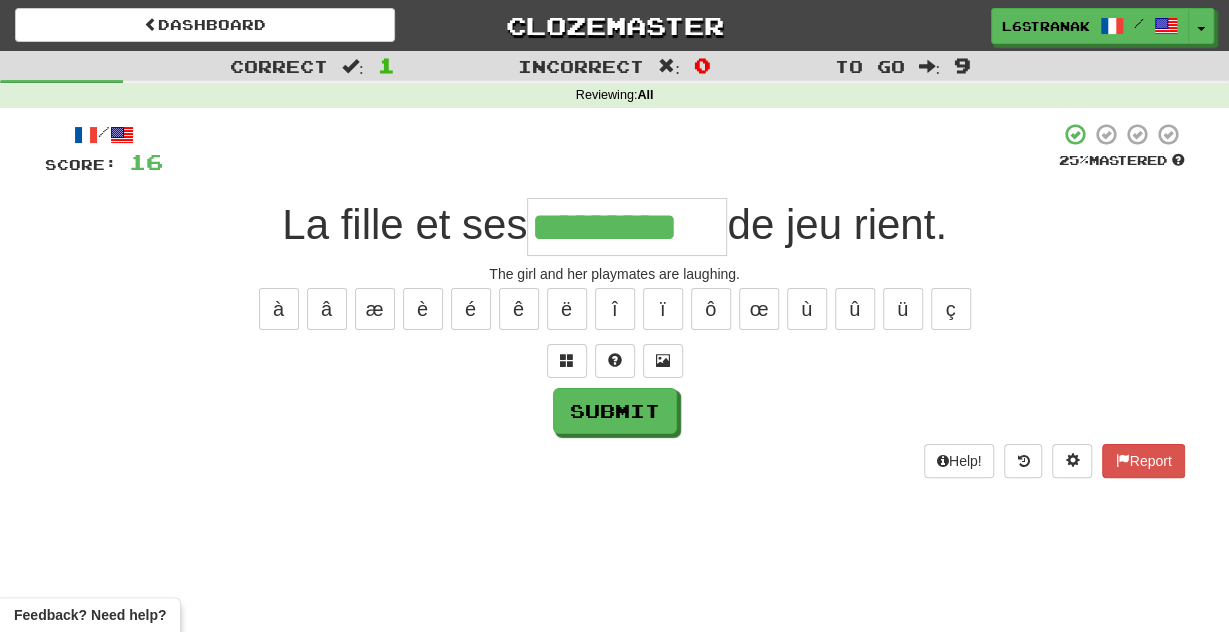 type on "*********" 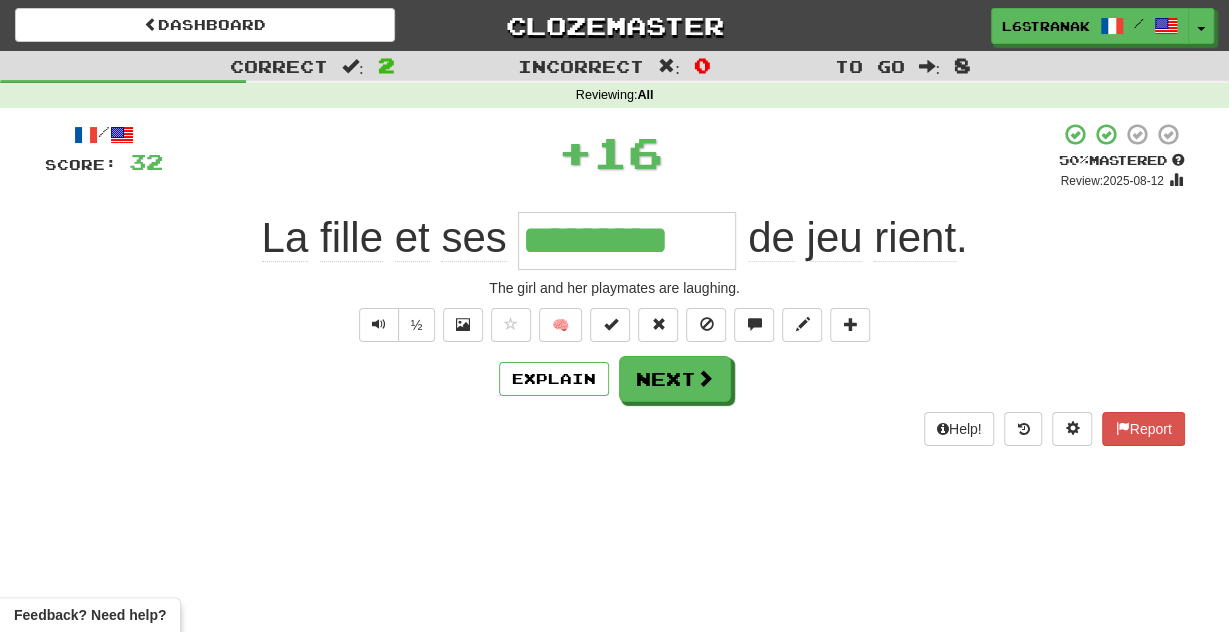 scroll, scrollTop: 0, scrollLeft: 0, axis: both 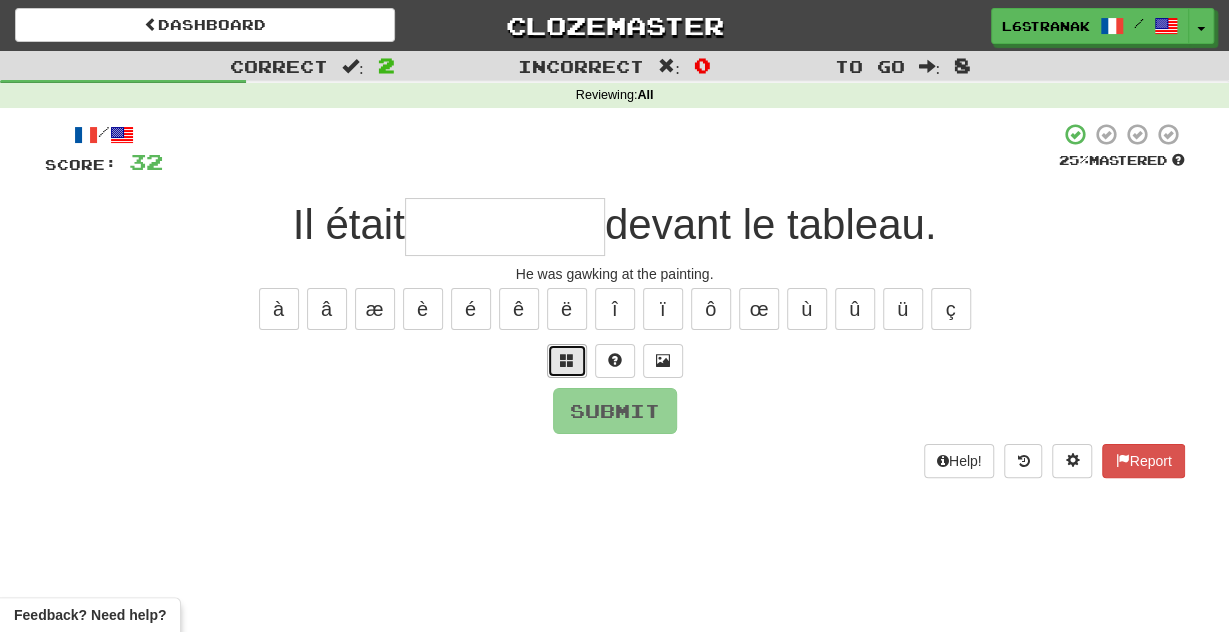 click at bounding box center [567, 361] 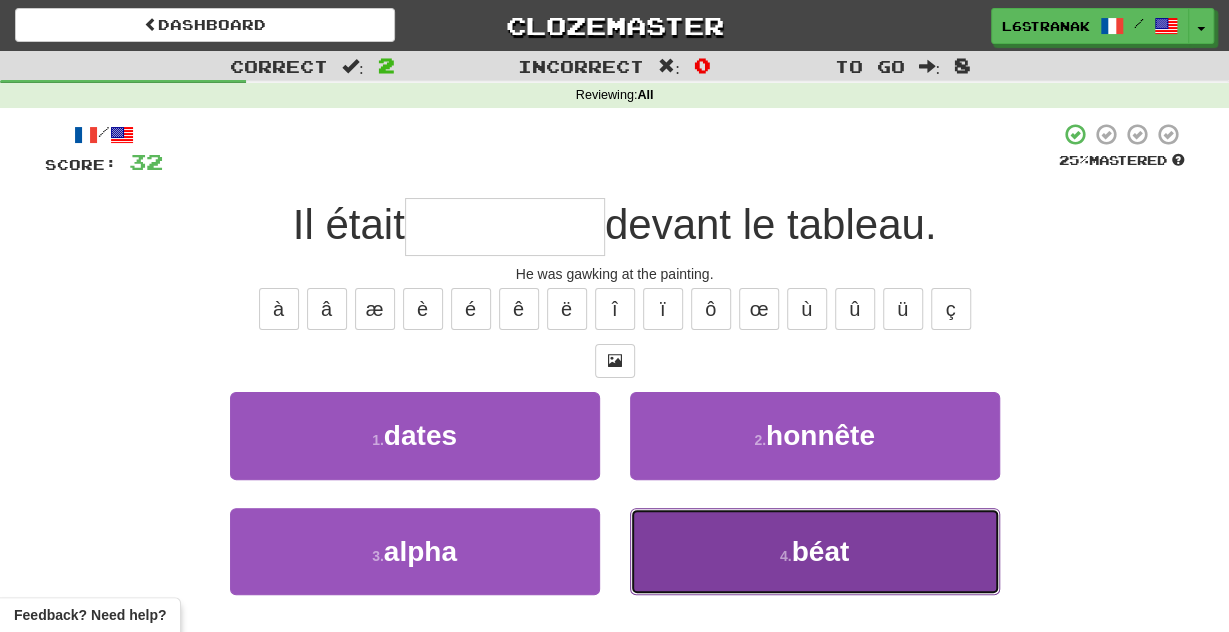 click on "4 .  béat" at bounding box center (815, 551) 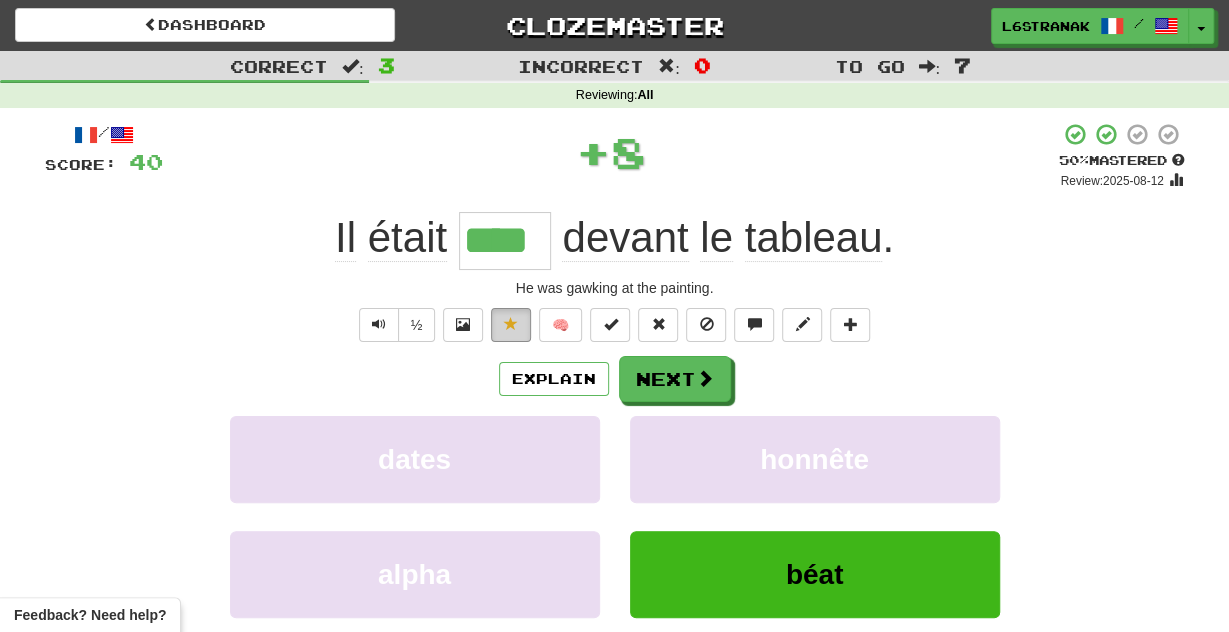 drag, startPoint x: 441, startPoint y: 324, endPoint x: 499, endPoint y: 315, distance: 58.694122 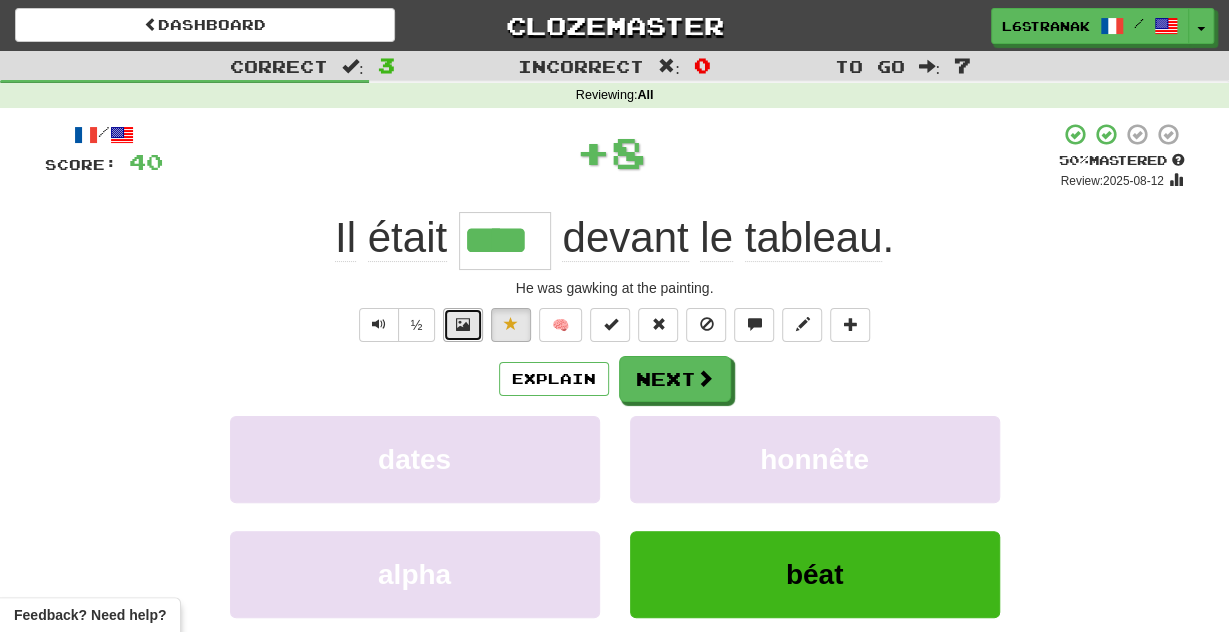click at bounding box center [463, 324] 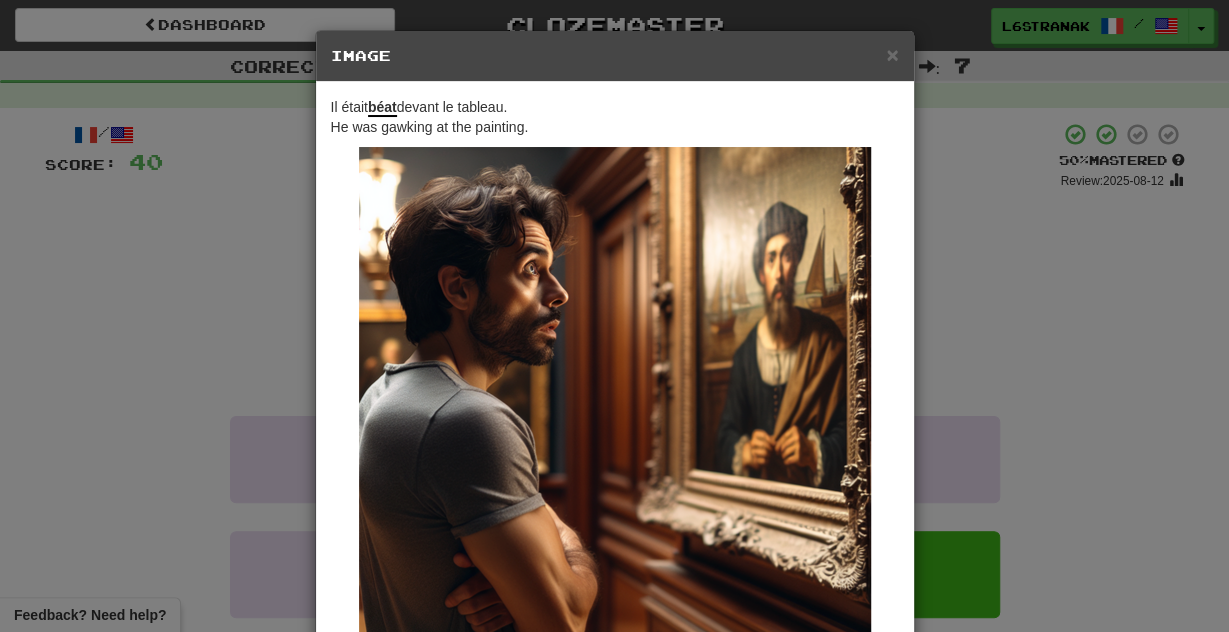 click on "× Image Il était  béat  devant le tableau. He was gawking at the painting. Change when and how images are shown in the game settings.  Images are in beta. Like them? Hate them?  Let us know ! Close" at bounding box center [614, 316] 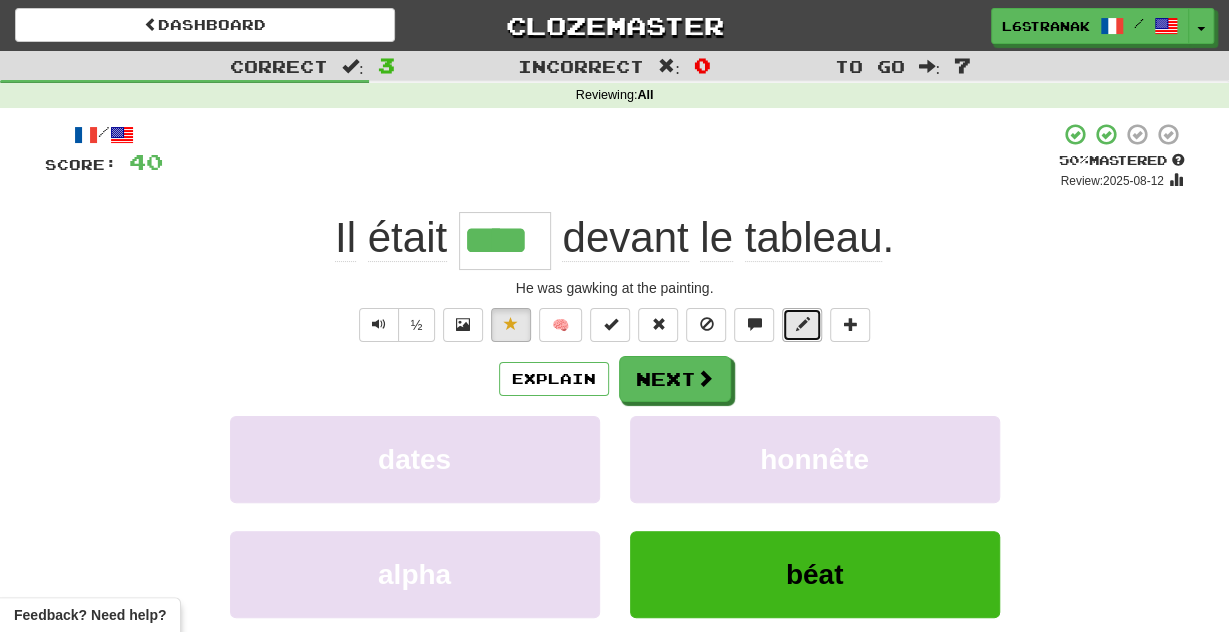 click at bounding box center (802, 324) 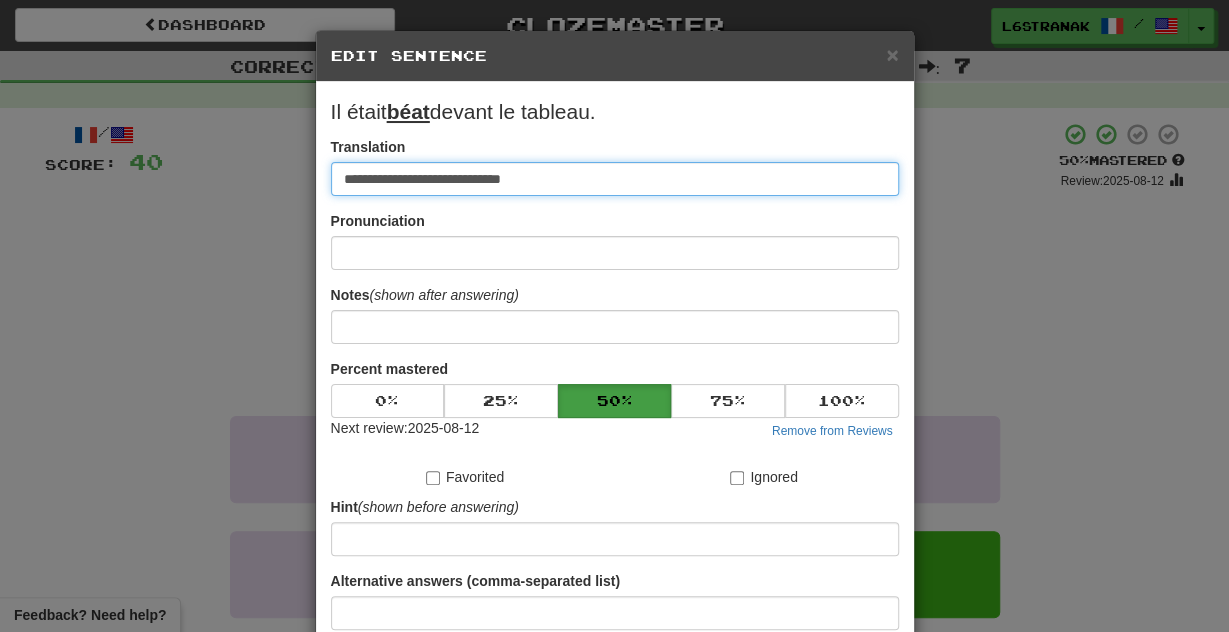 click on "**********" at bounding box center (615, 179) 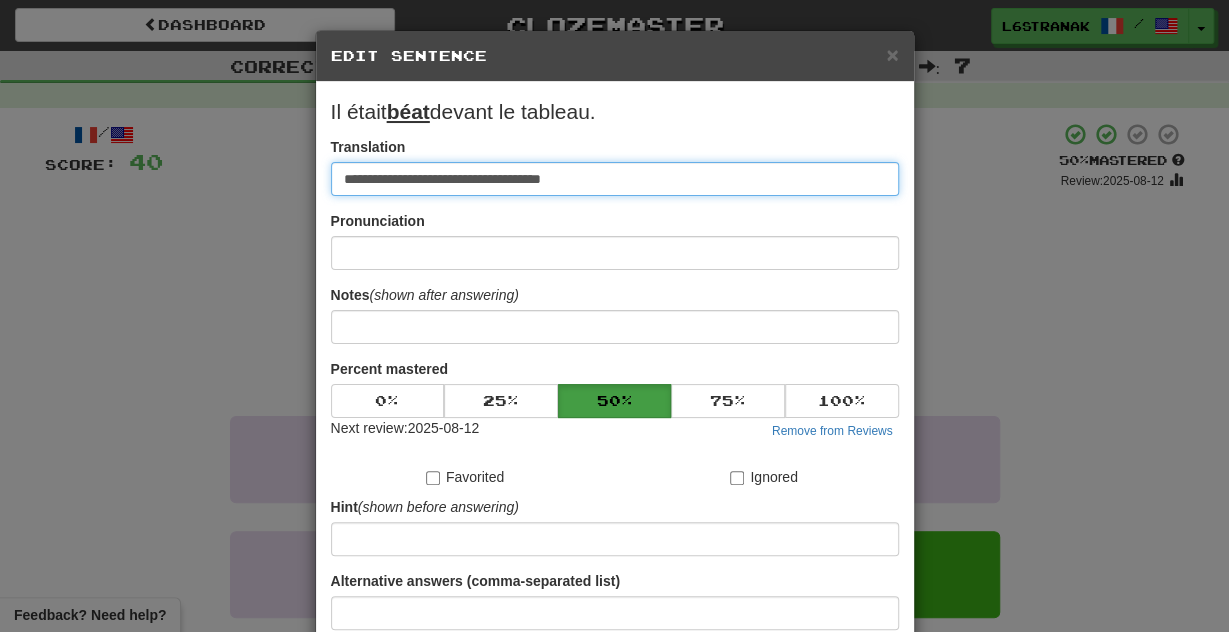 type on "**********" 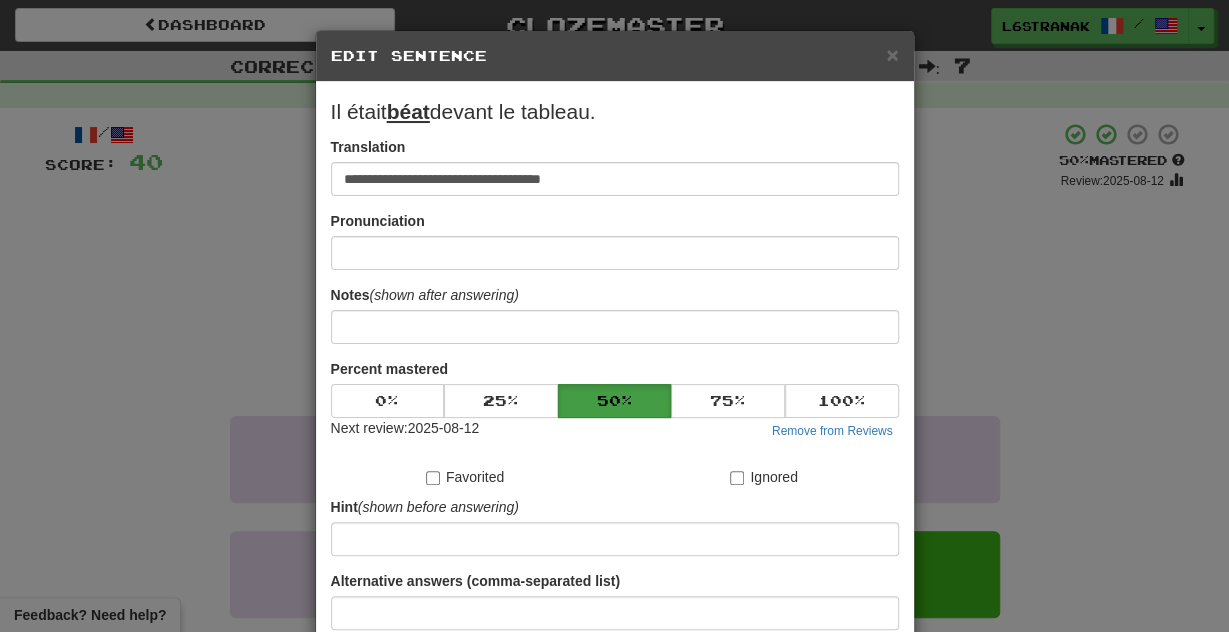 scroll, scrollTop: 166, scrollLeft: 0, axis: vertical 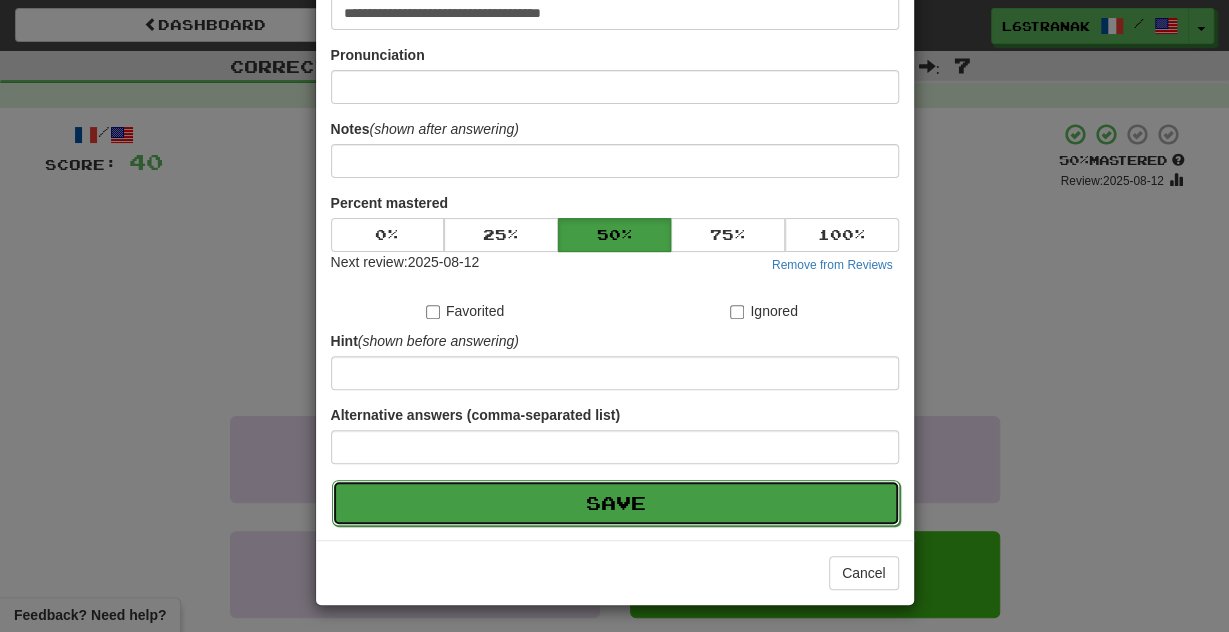 click on "Save" at bounding box center (616, 503) 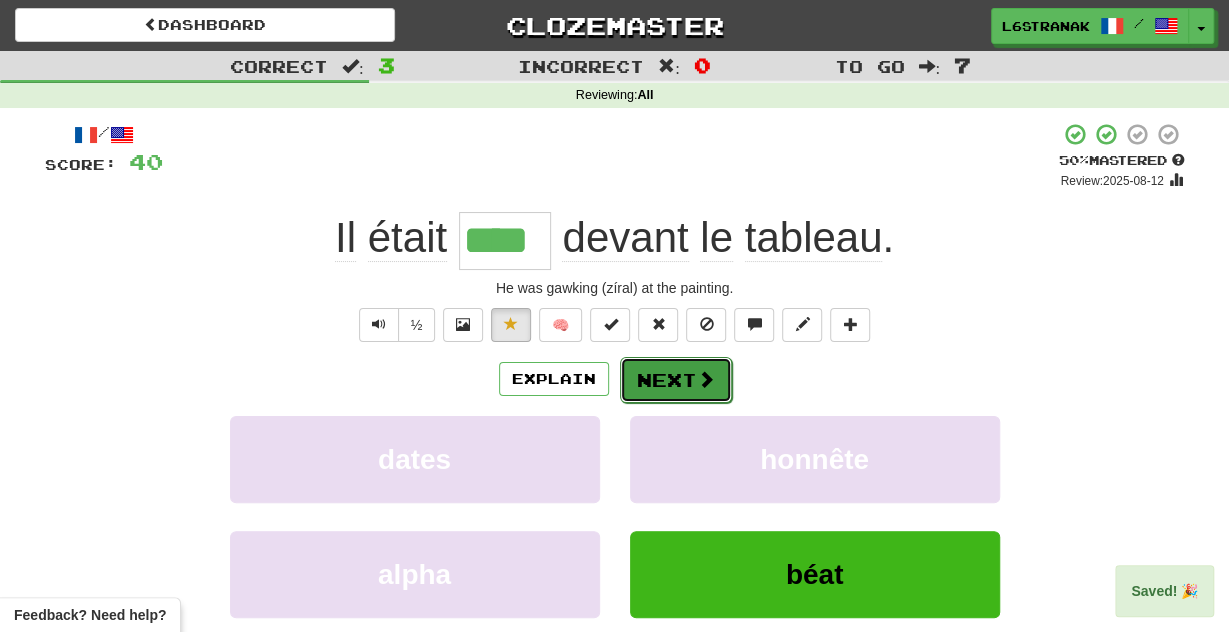 click on "Next" at bounding box center (676, 380) 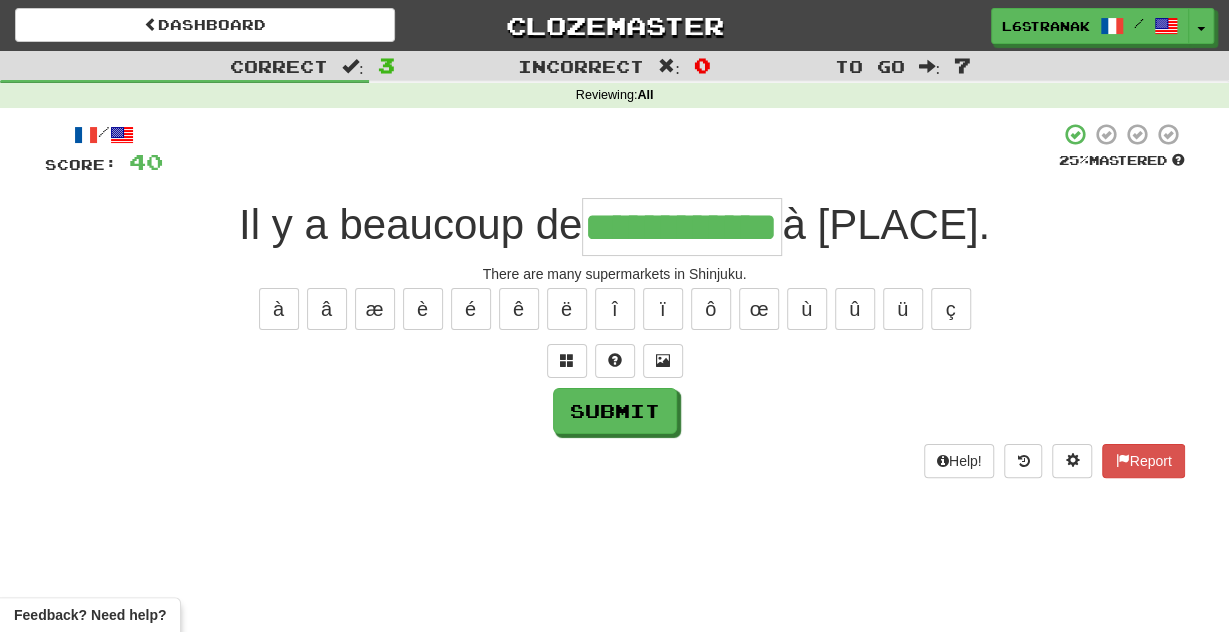 scroll, scrollTop: 0, scrollLeft: 73, axis: horizontal 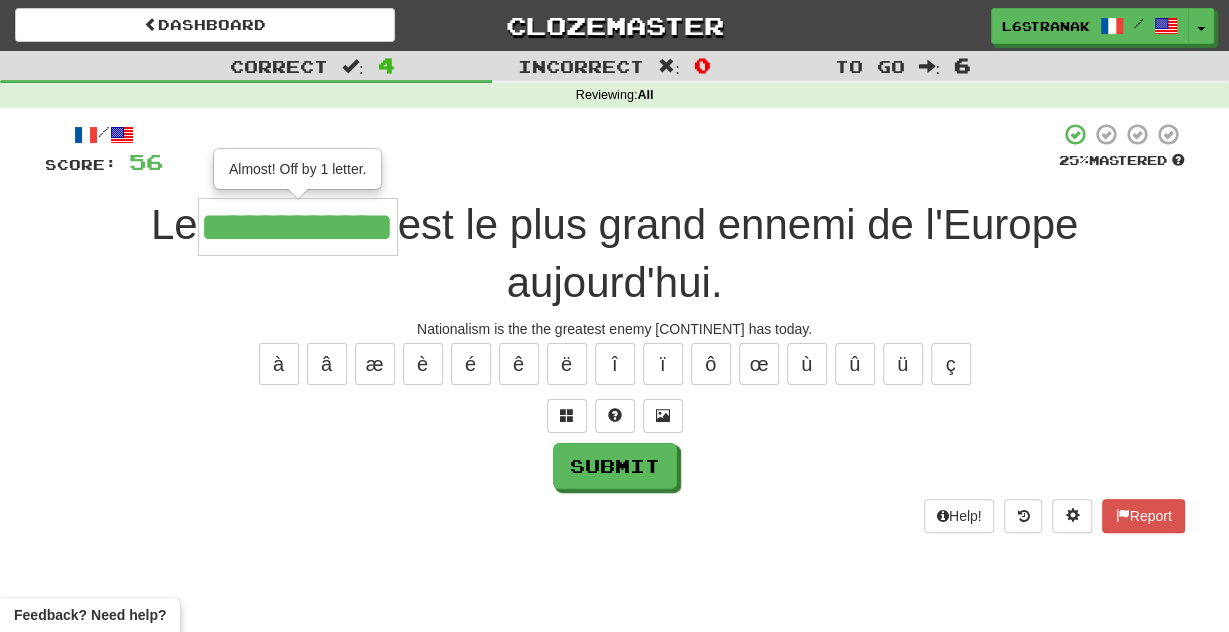 type on "**********" 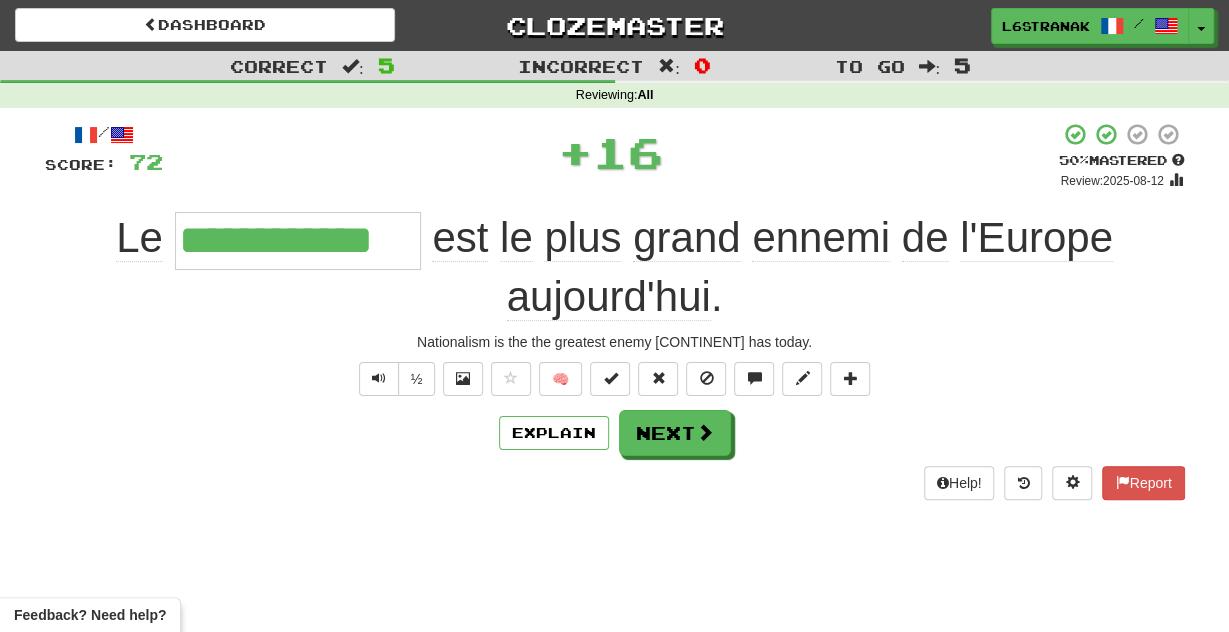 scroll, scrollTop: 0, scrollLeft: 0, axis: both 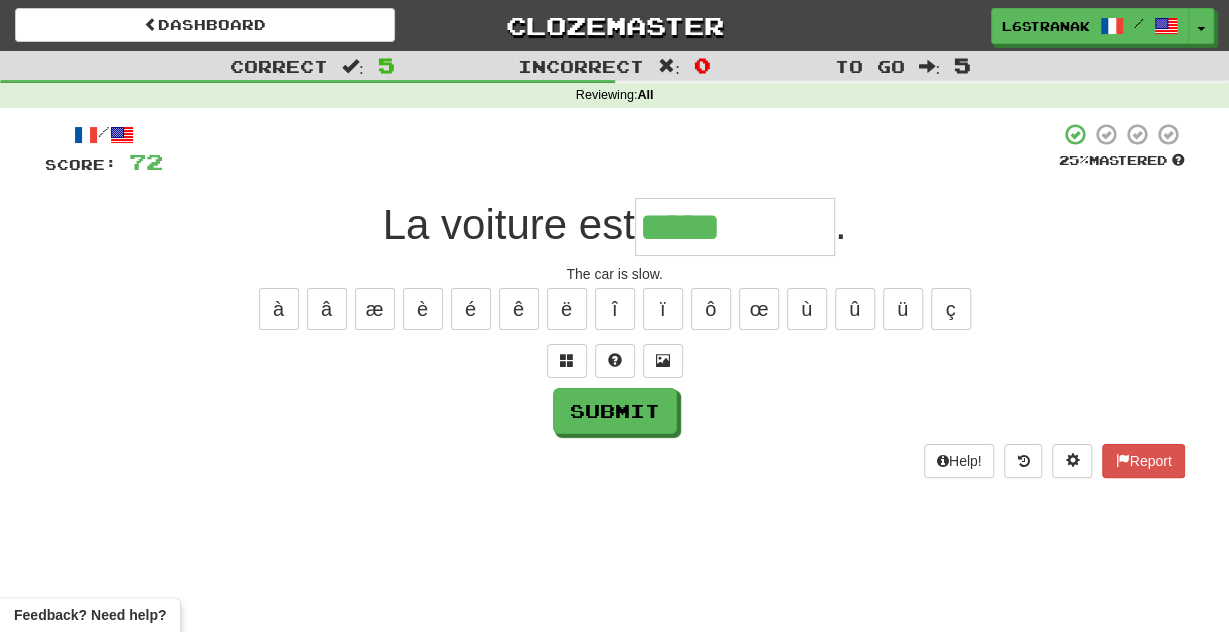 type on "*****" 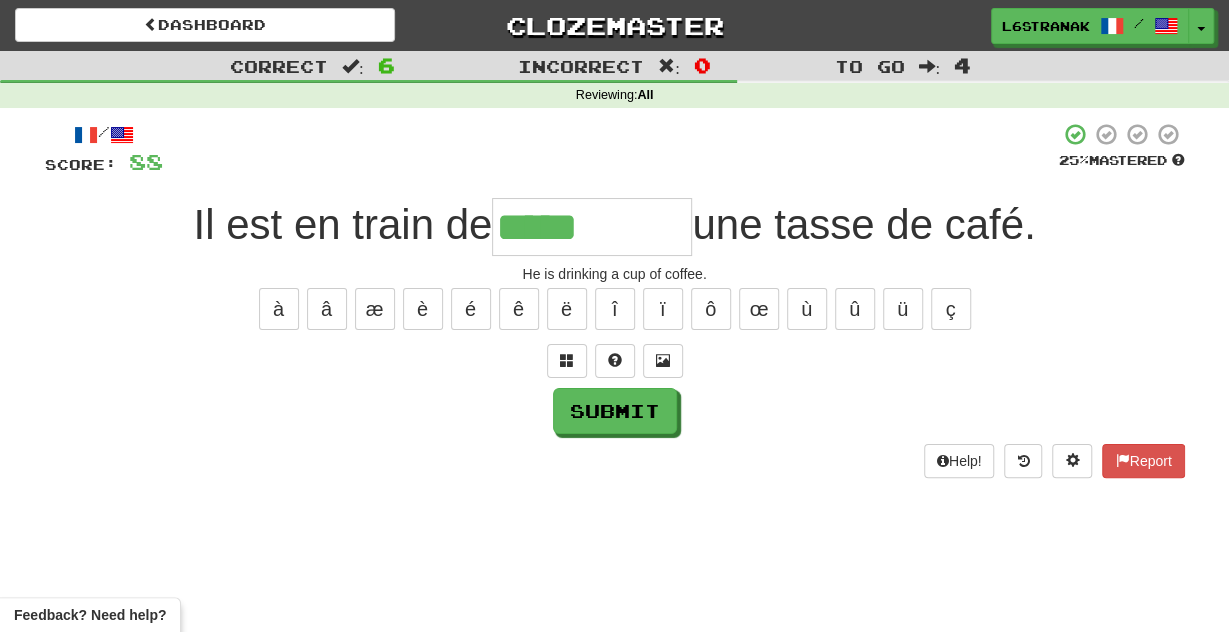 type on "*****" 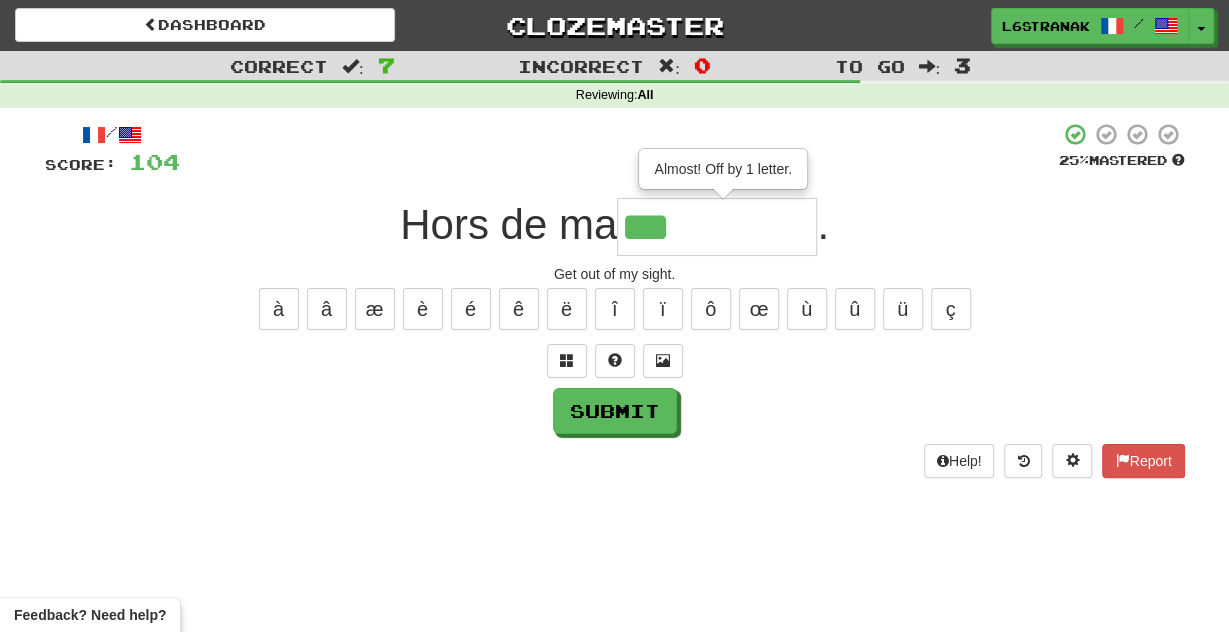 type on "***" 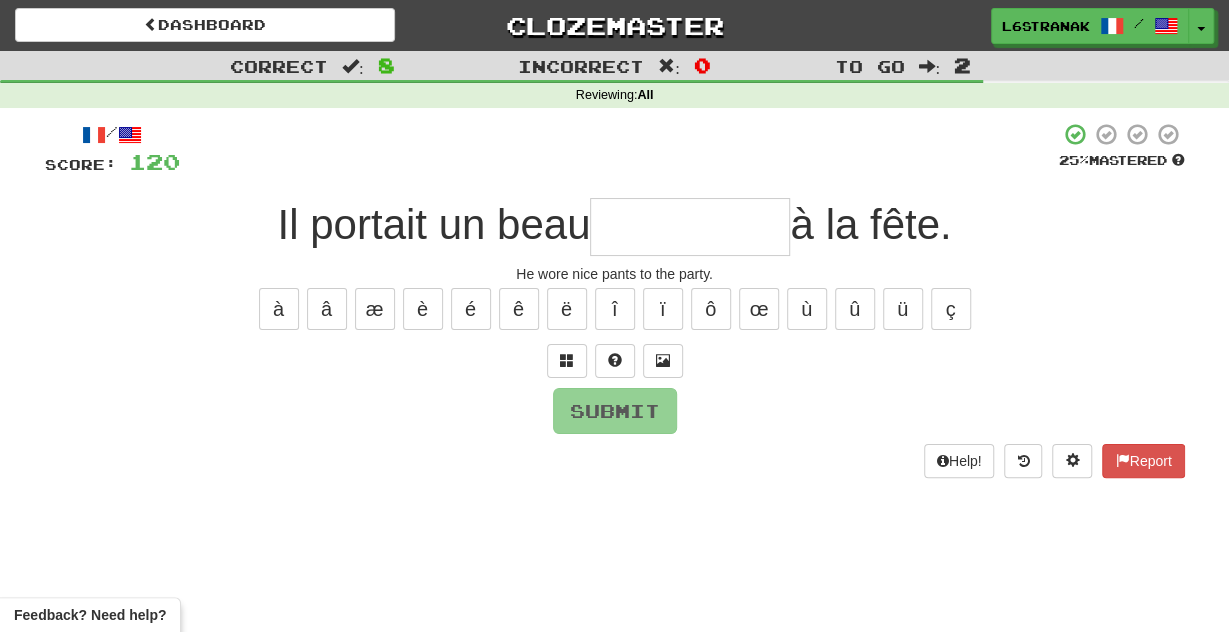 type on "*" 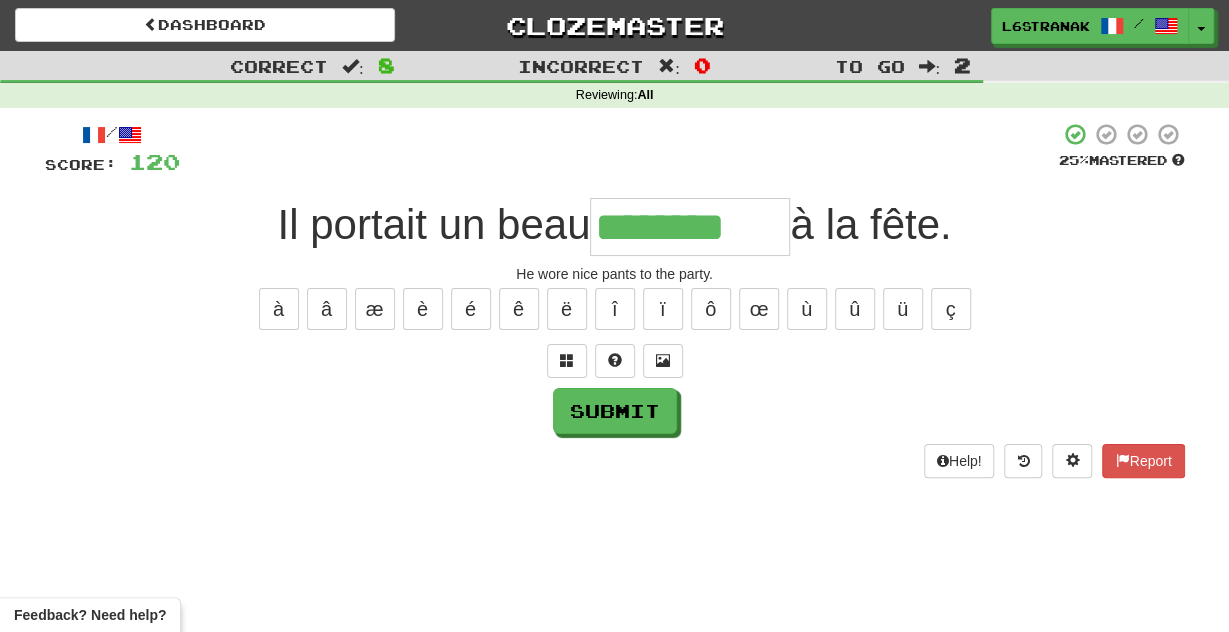 type on "********" 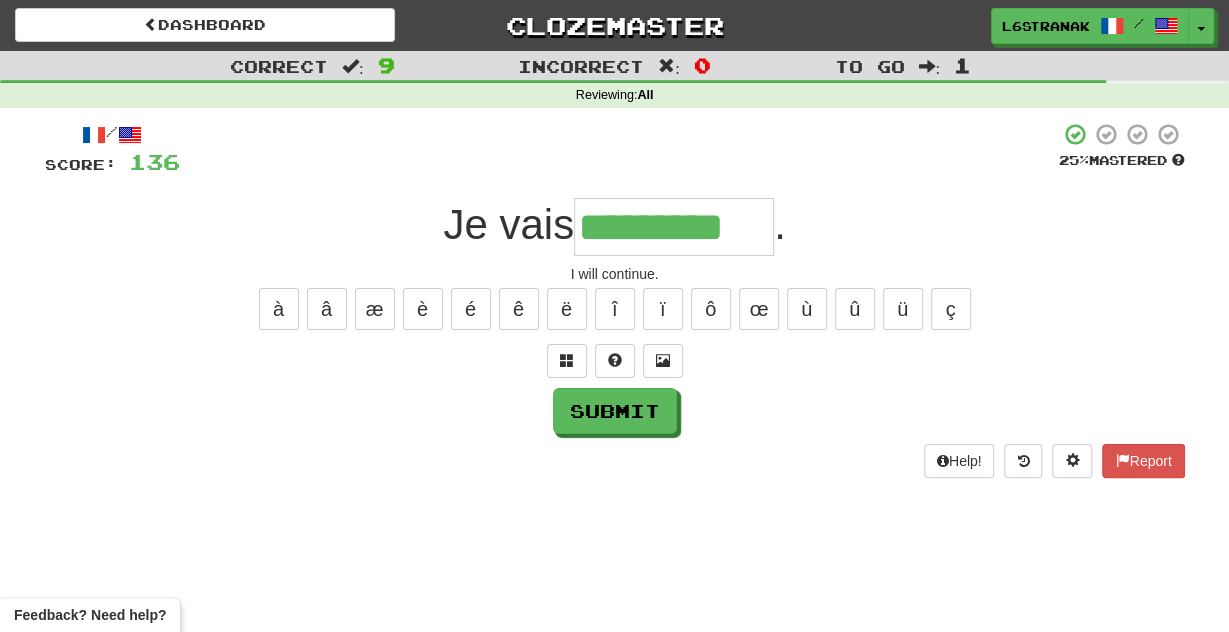 type on "*********" 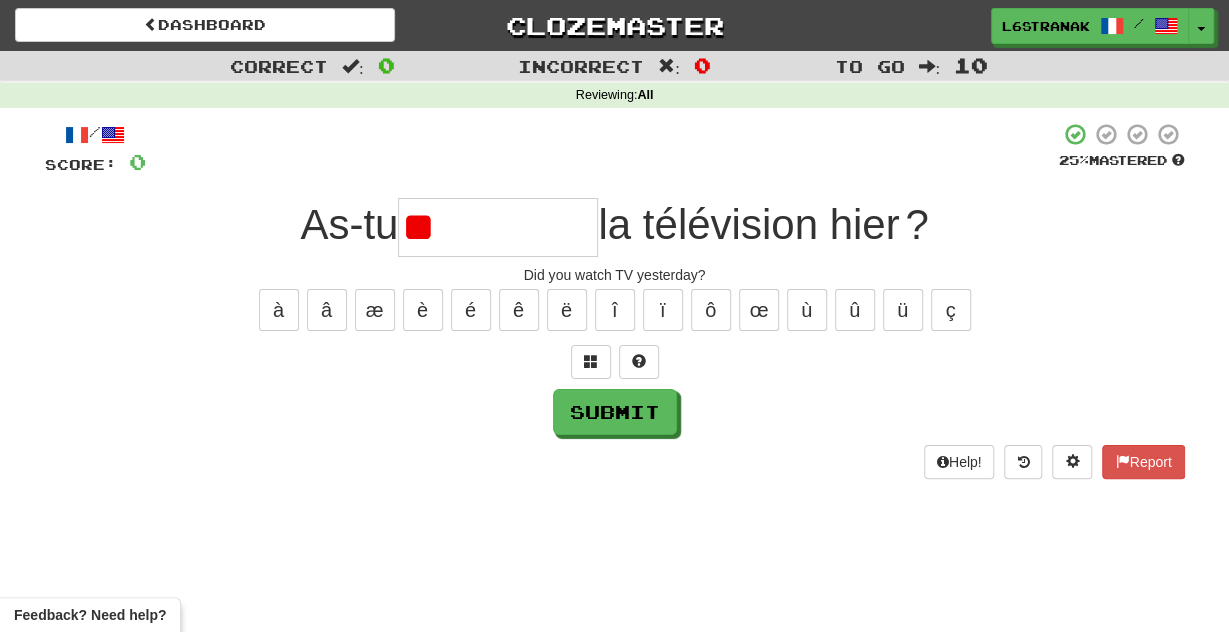 type on "*" 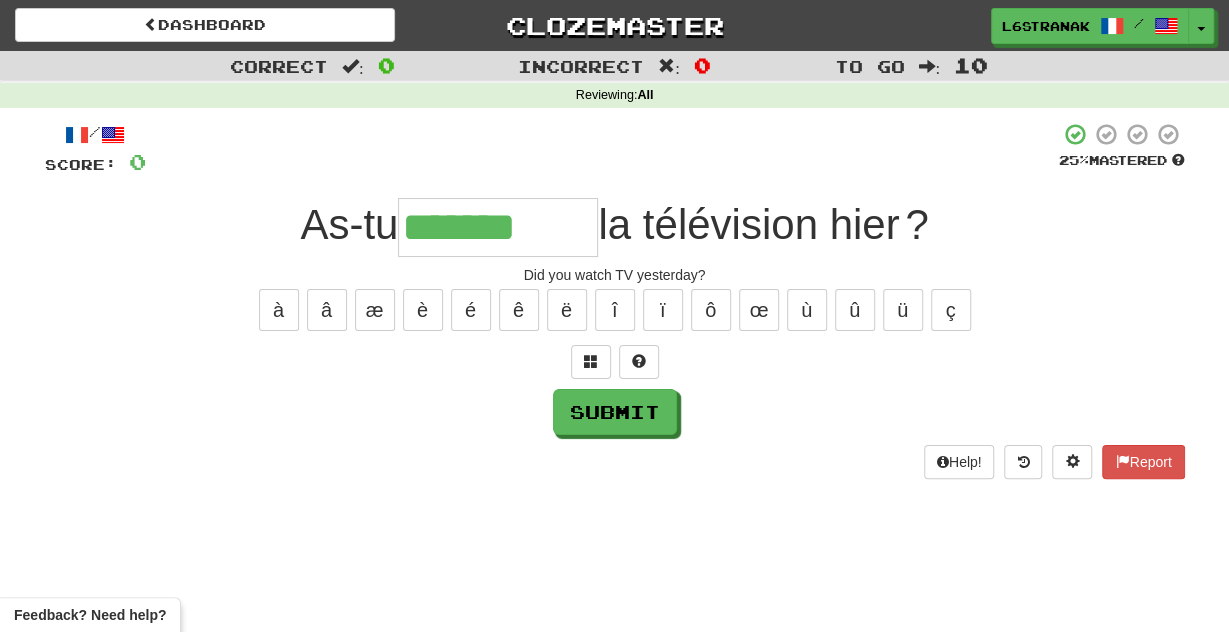 type on "*******" 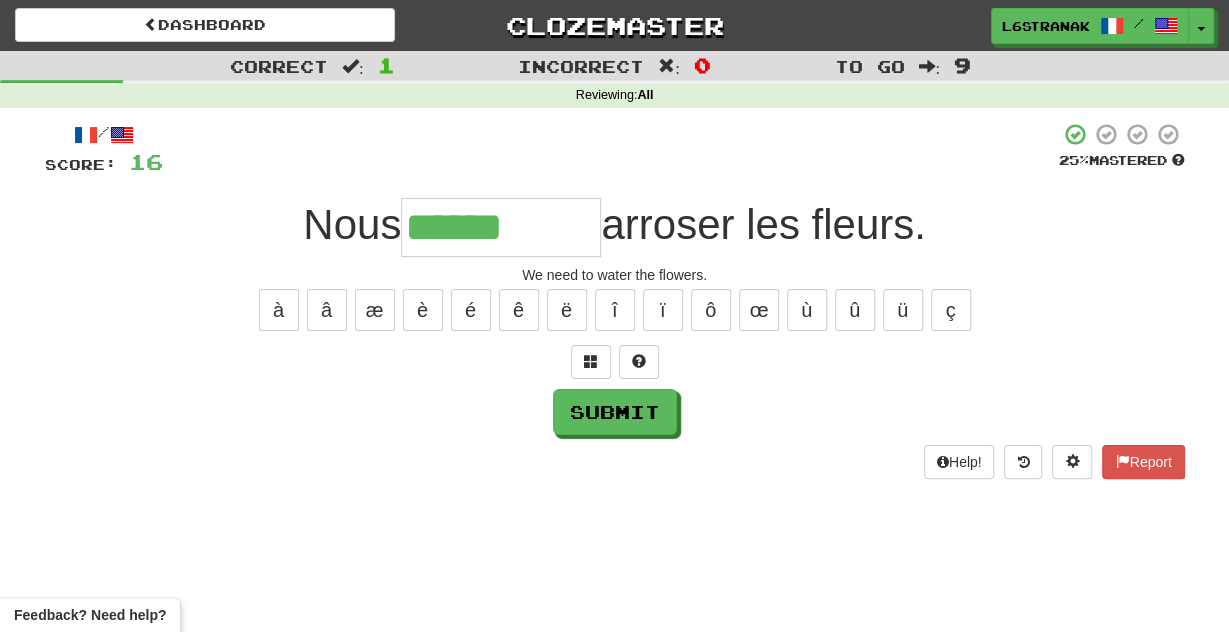 type on "******" 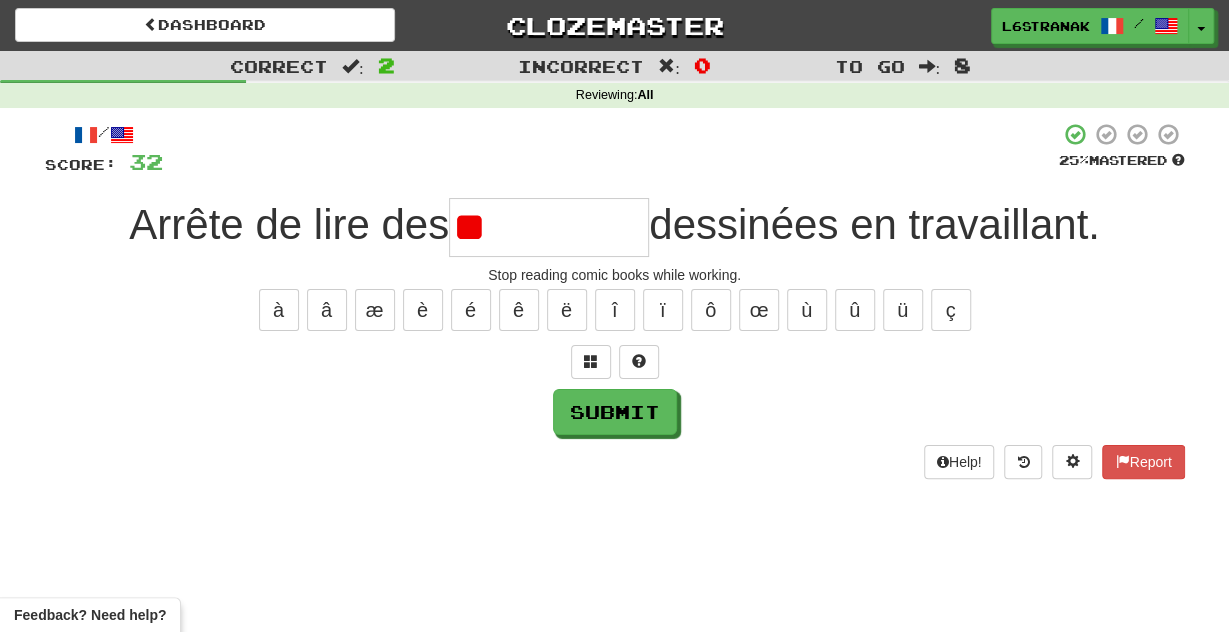 type on "*" 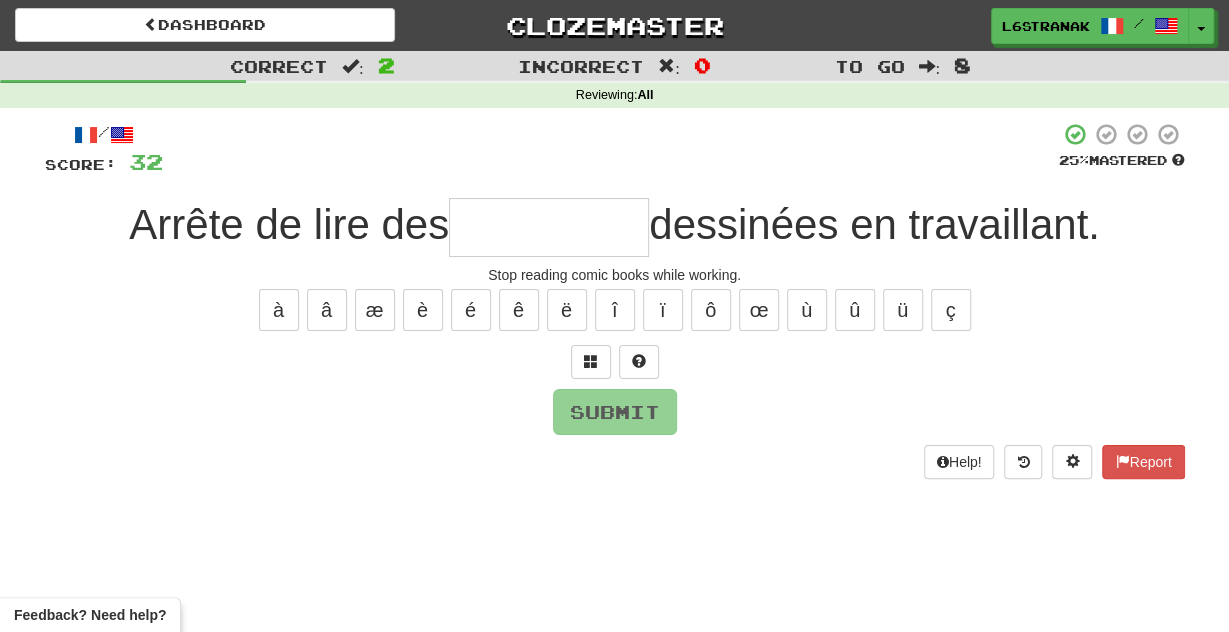 type on "*" 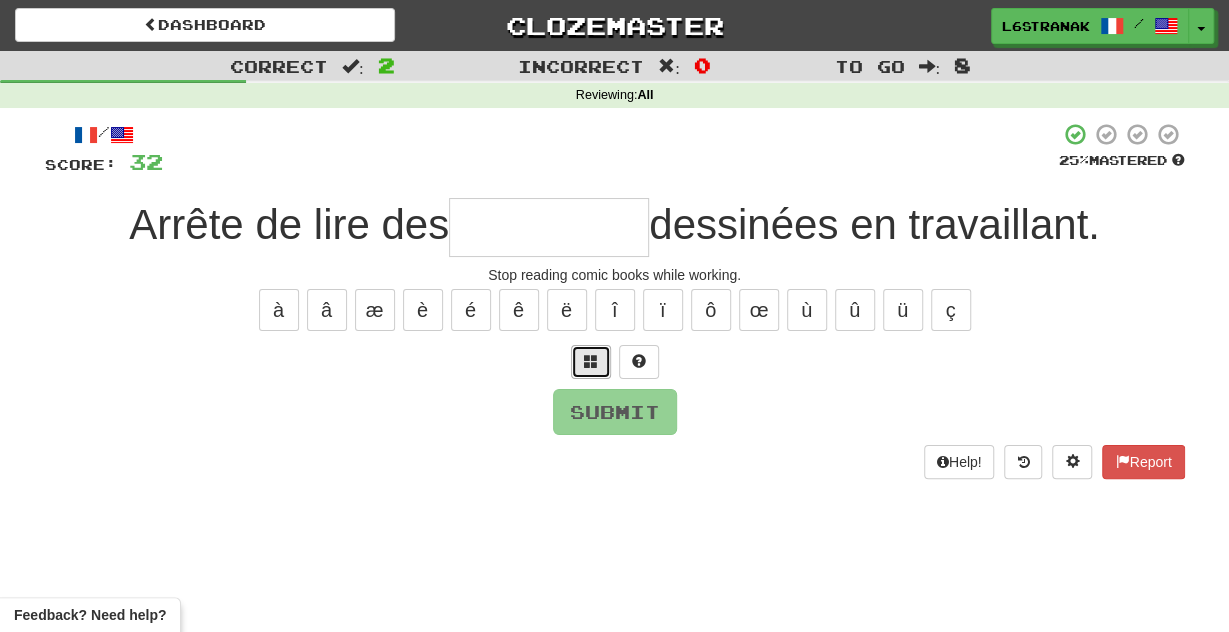 click at bounding box center [591, 361] 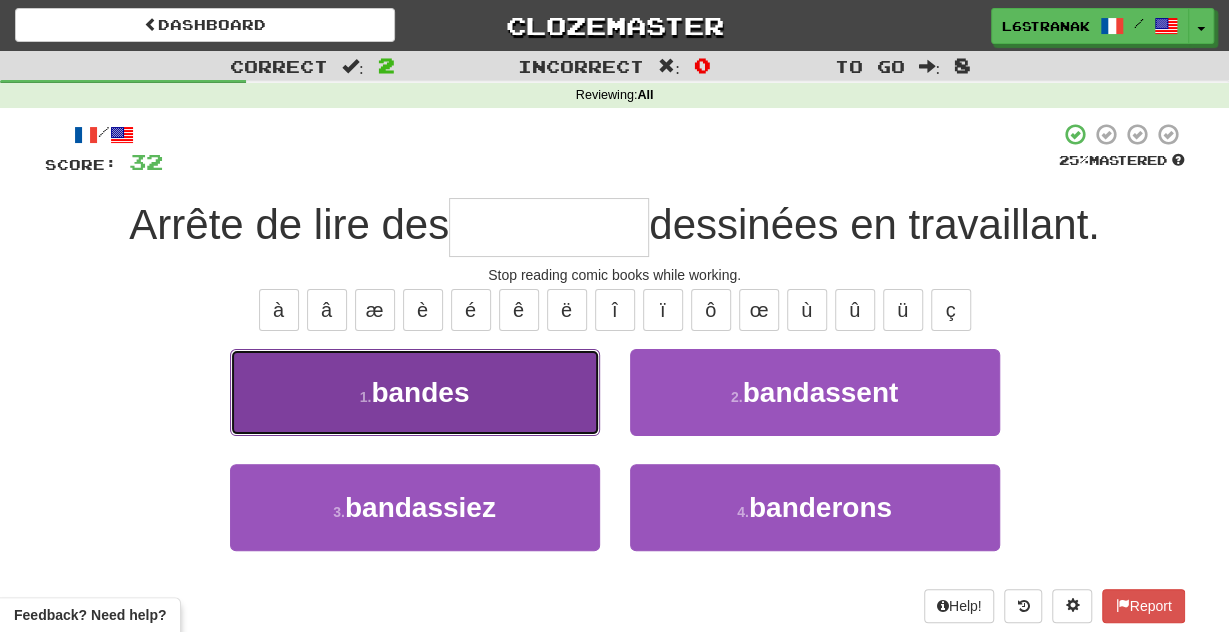 click on "1 .  bandes" at bounding box center (415, 392) 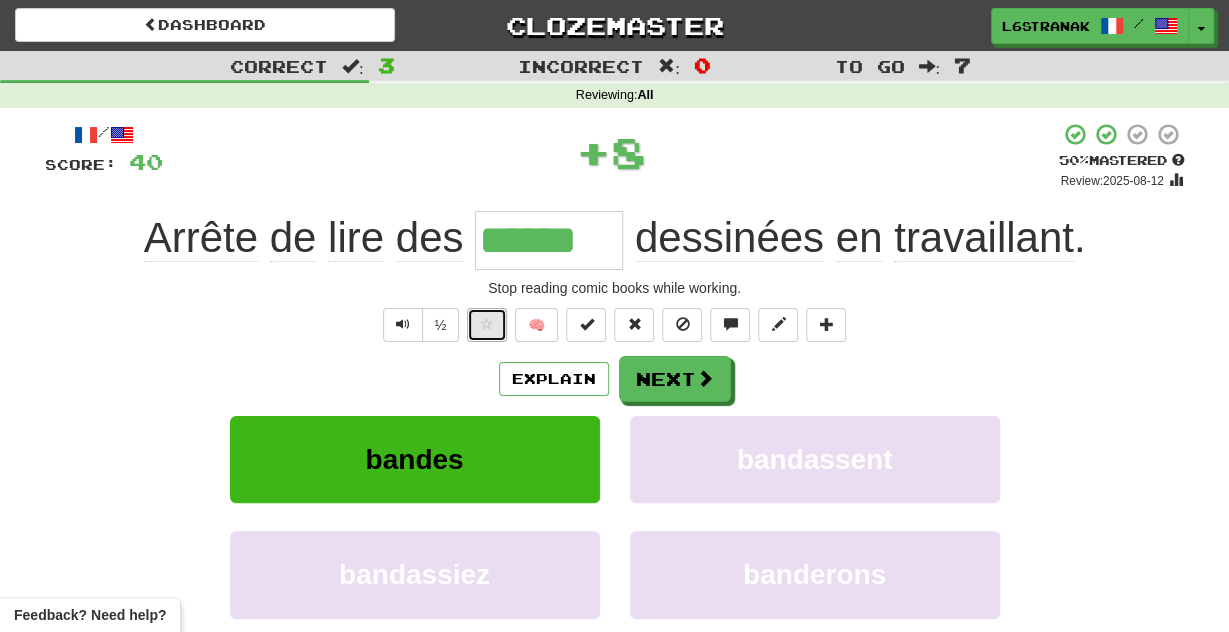 click at bounding box center [487, 324] 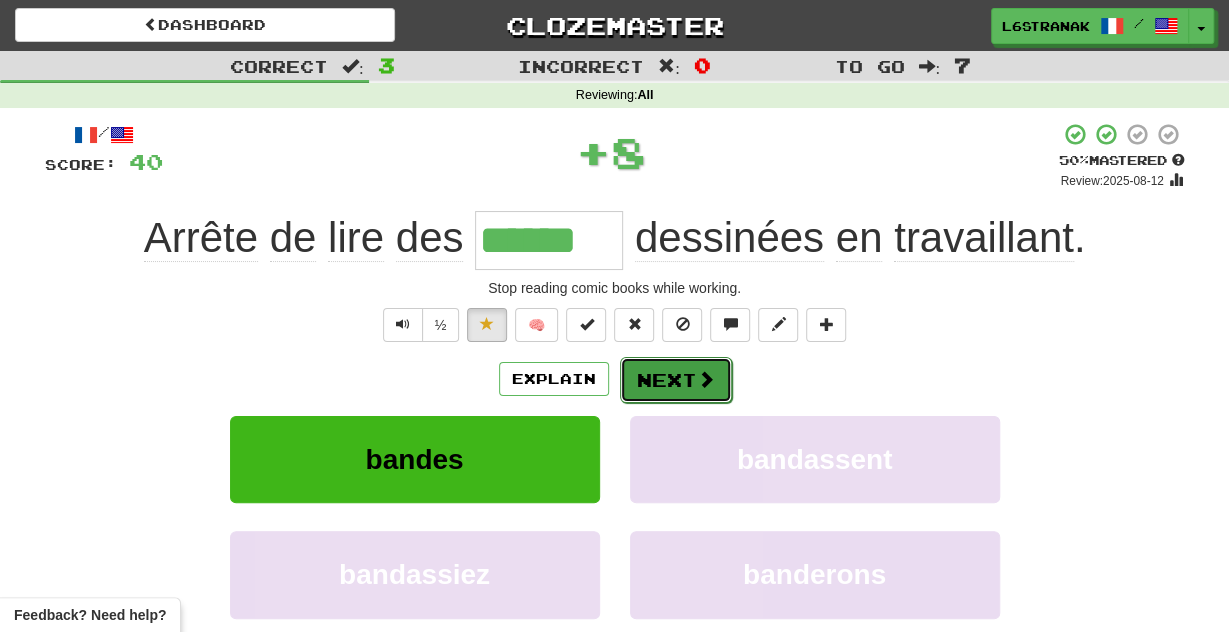 click on "Next" at bounding box center (676, 380) 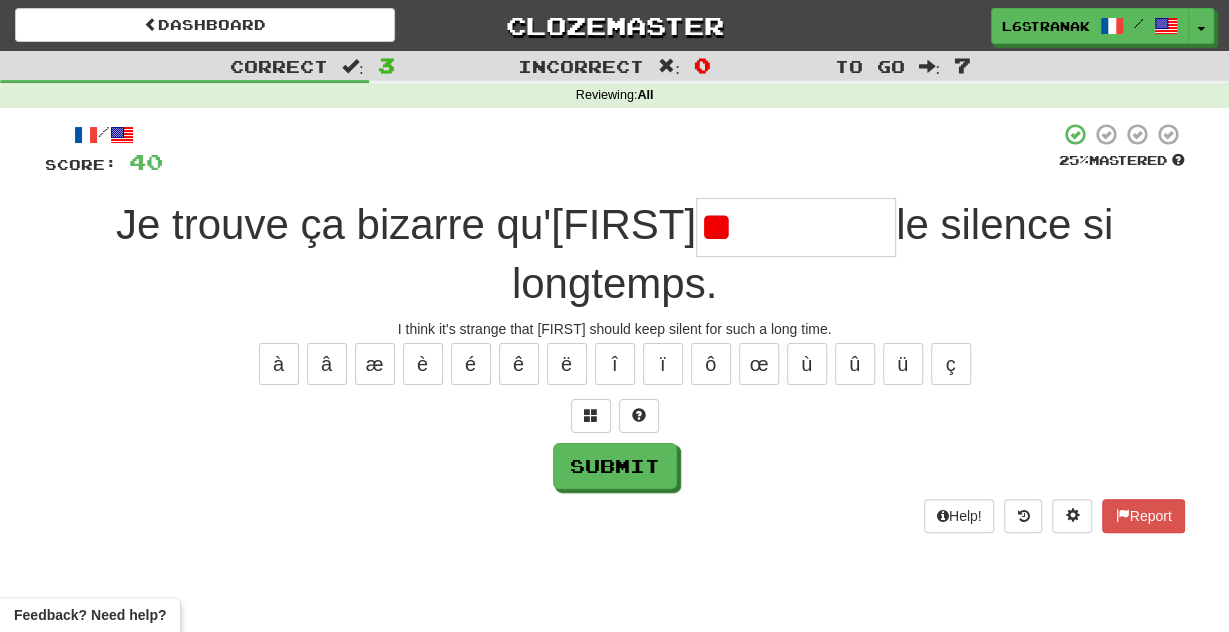 type on "*" 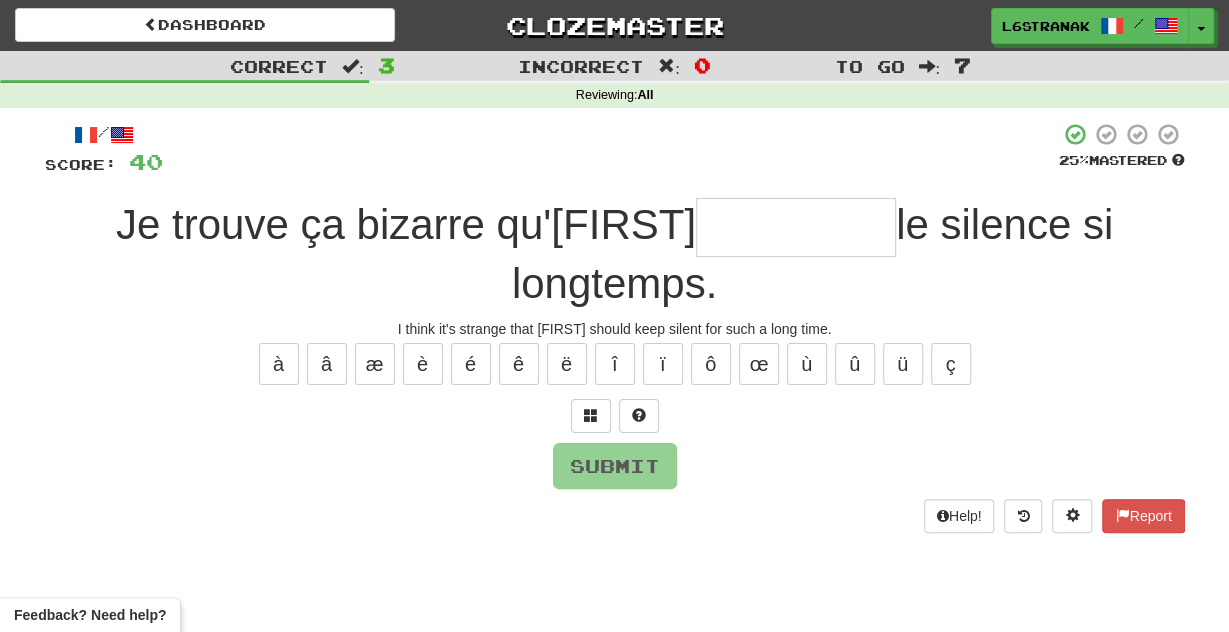 type on "*" 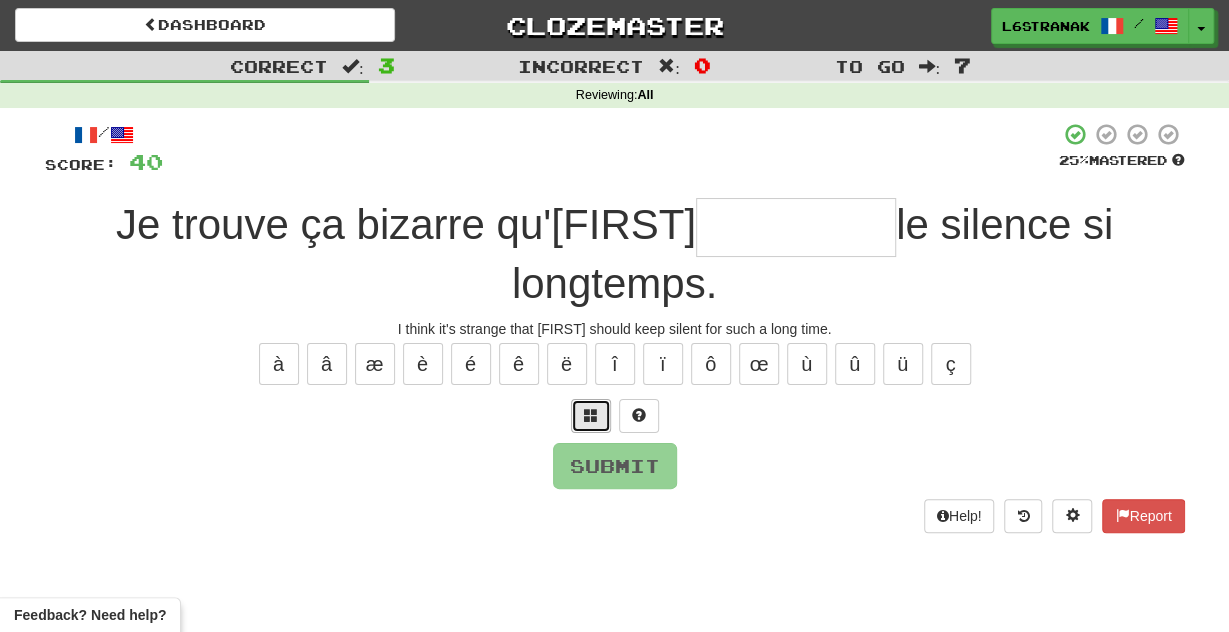click at bounding box center (591, 416) 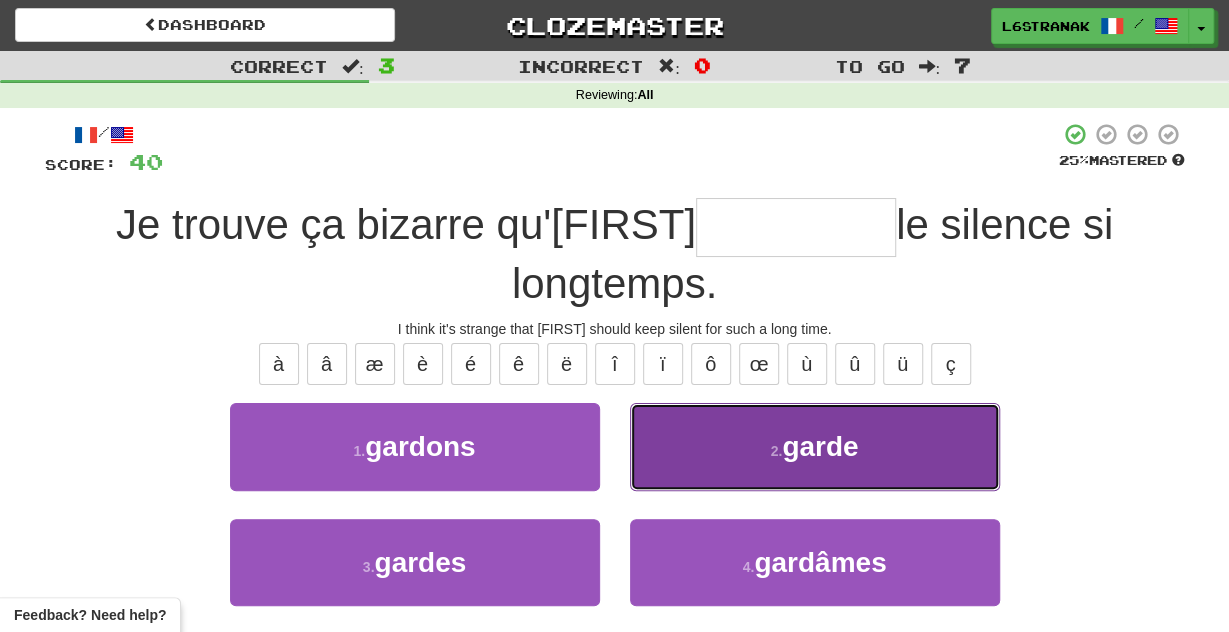 click on "2 .  garde" at bounding box center [815, 446] 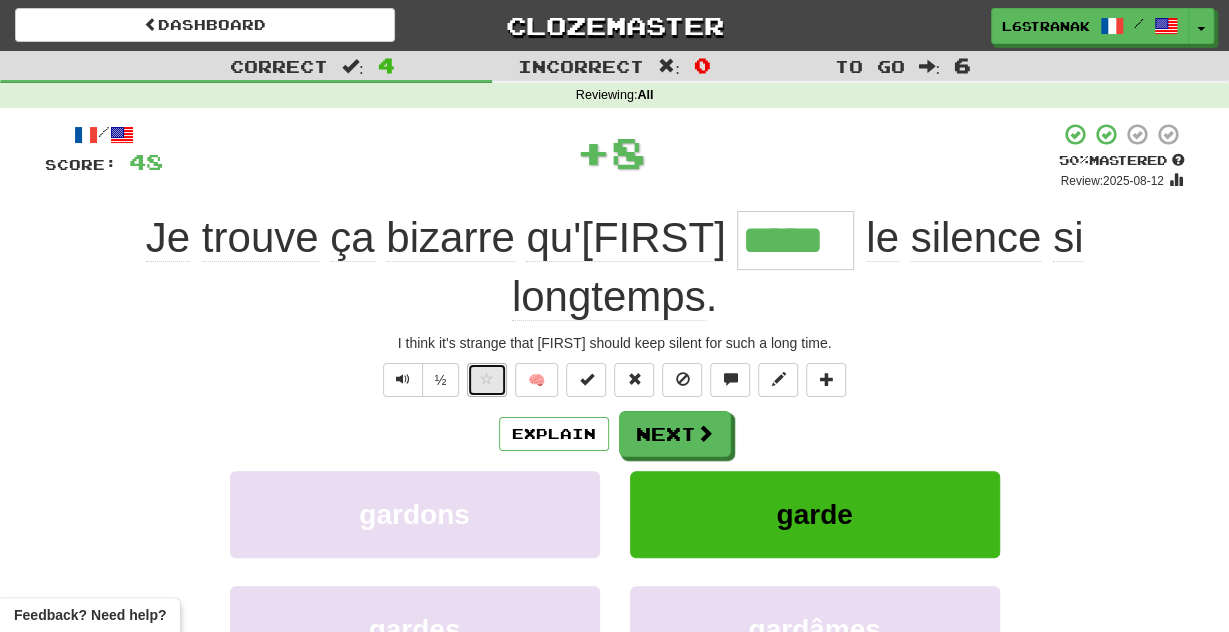 click at bounding box center [487, 380] 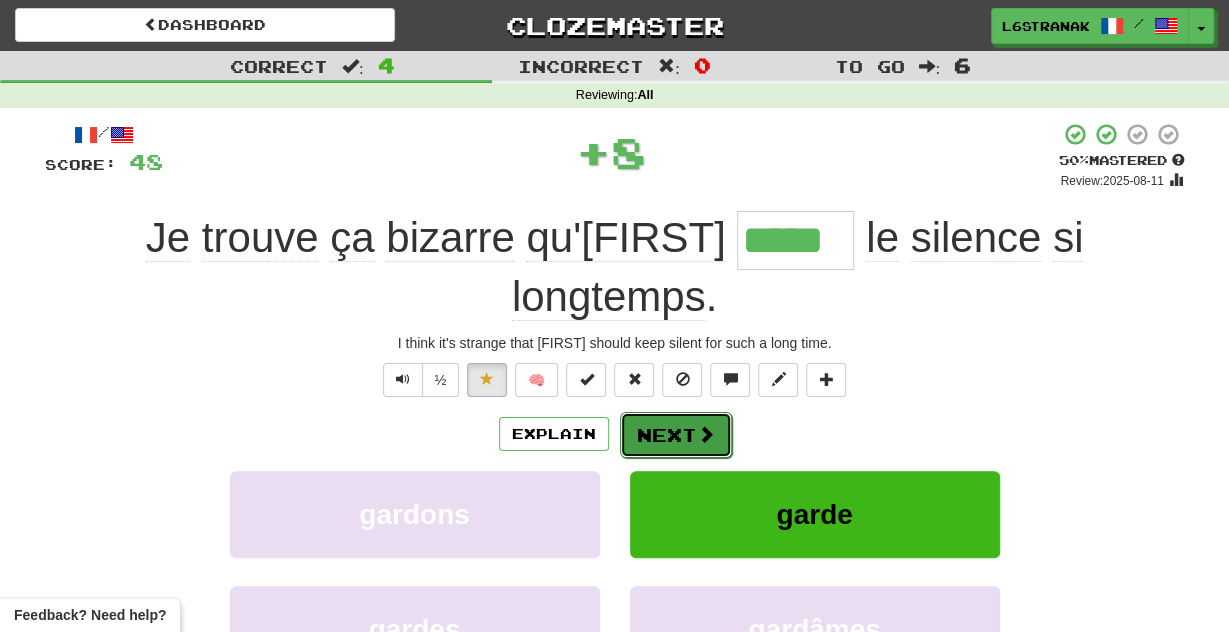 click on "Next" at bounding box center [676, 435] 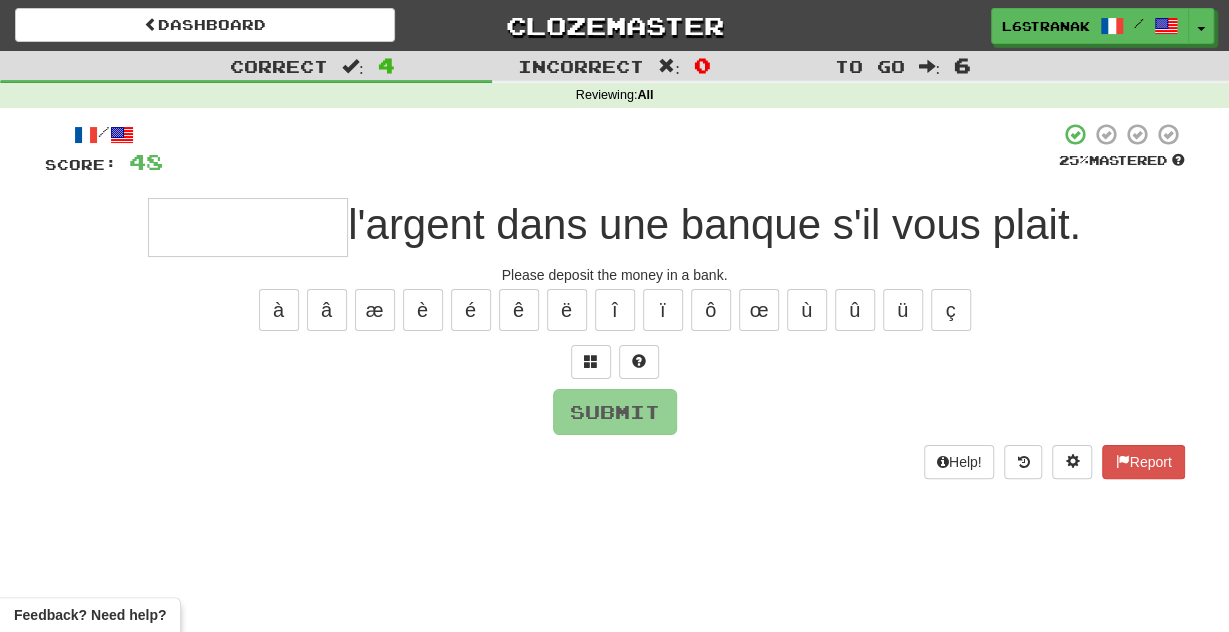 type on "*" 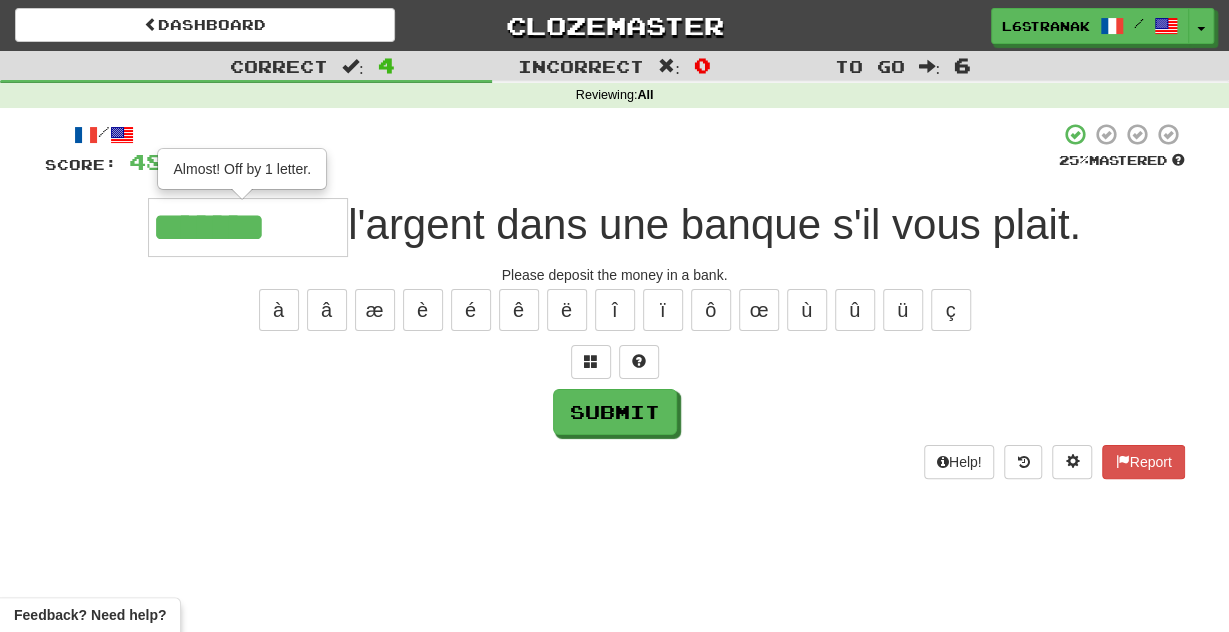 type on "*******" 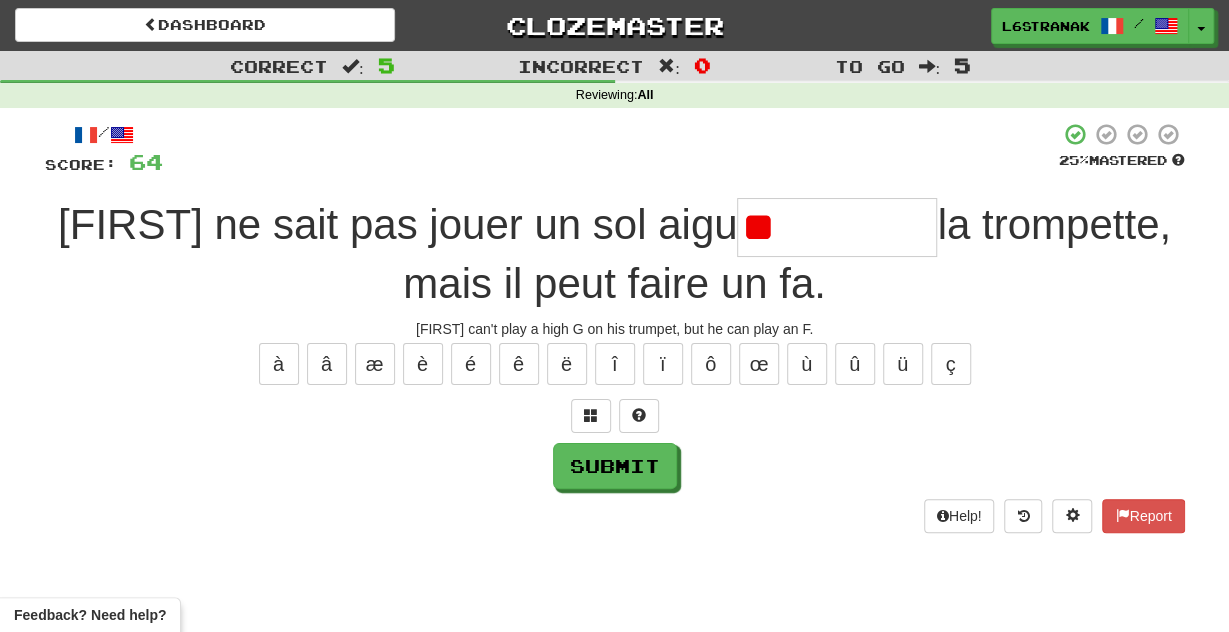 type on "*" 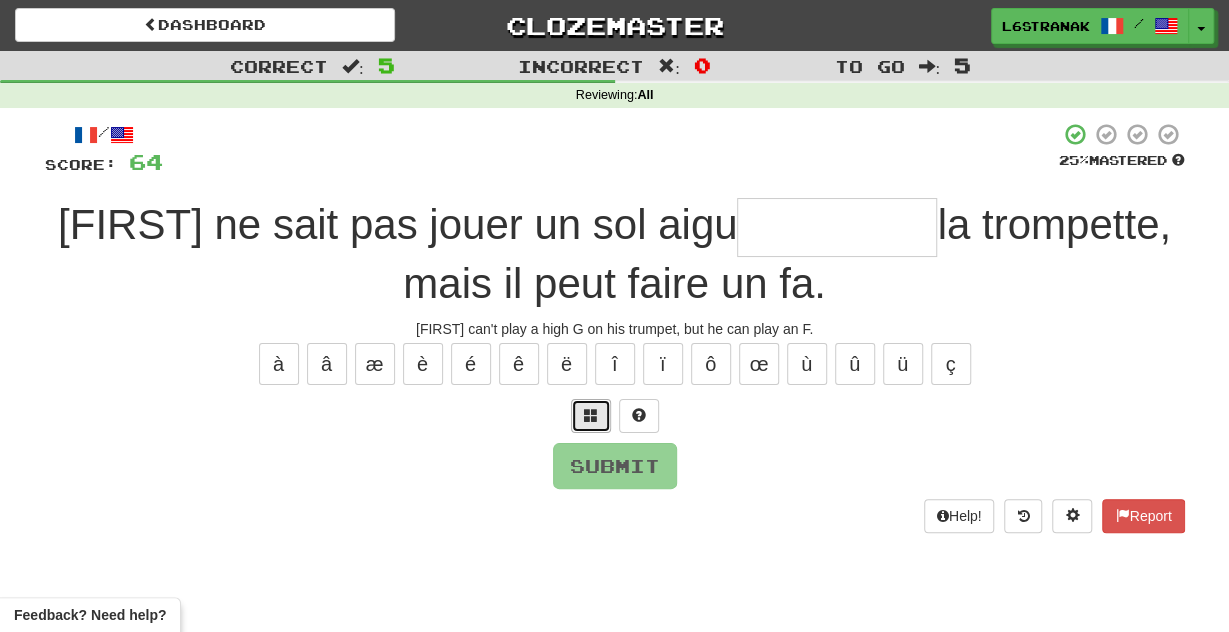 click at bounding box center (591, 415) 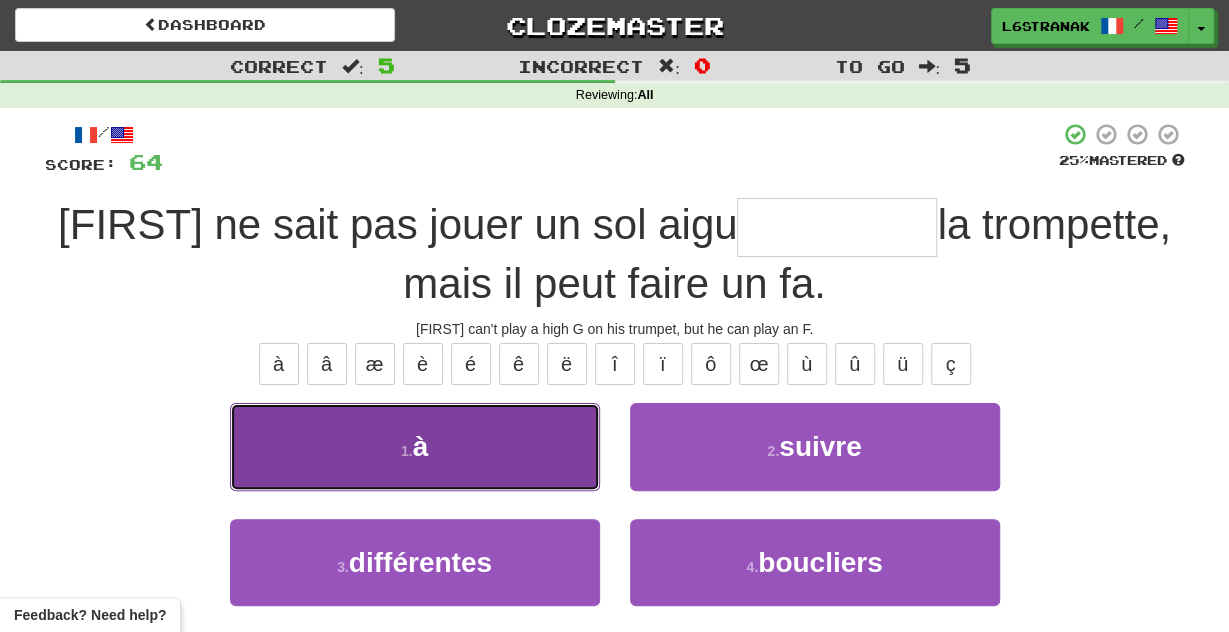 click on "1 .  à" at bounding box center [415, 446] 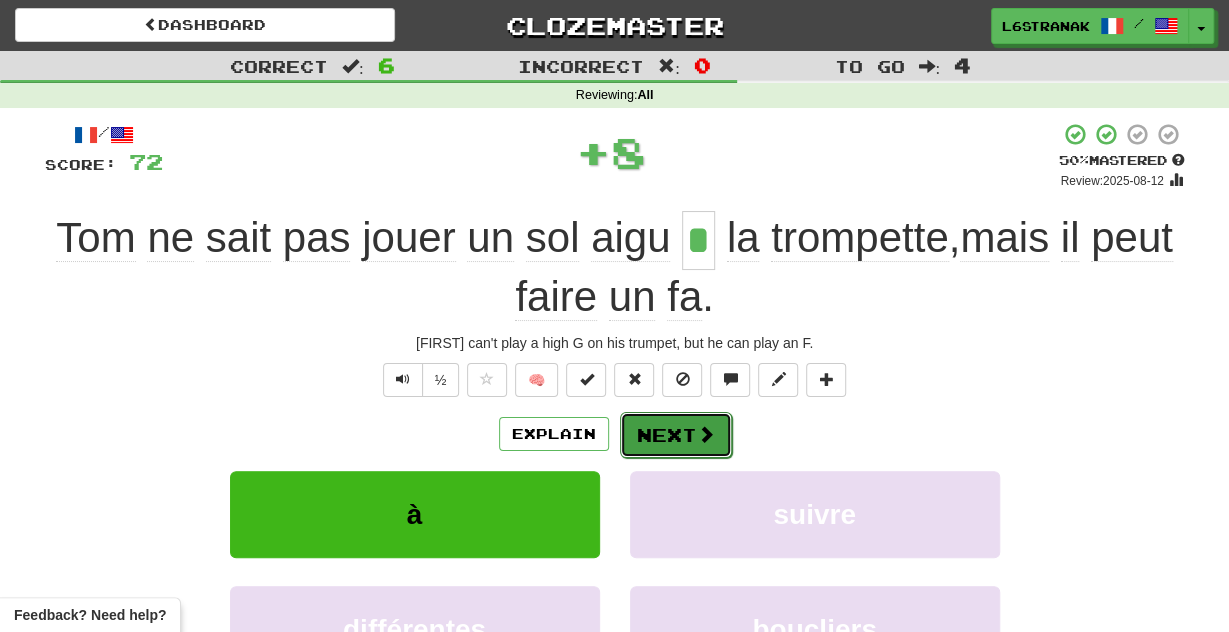 click at bounding box center [706, 434] 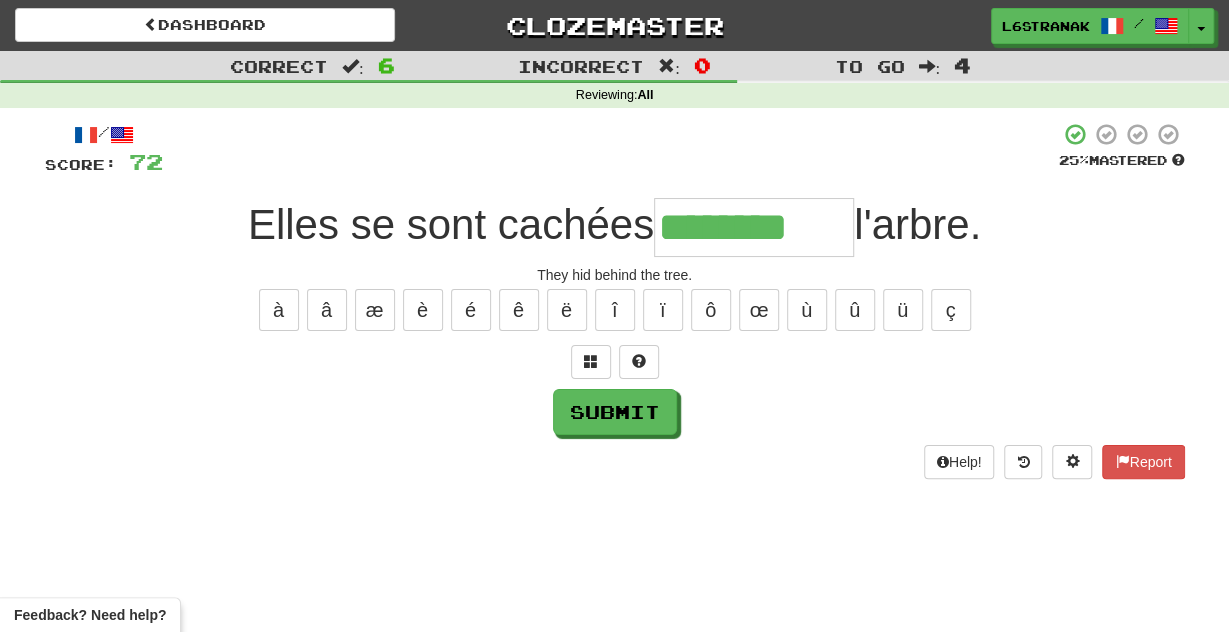 type on "********" 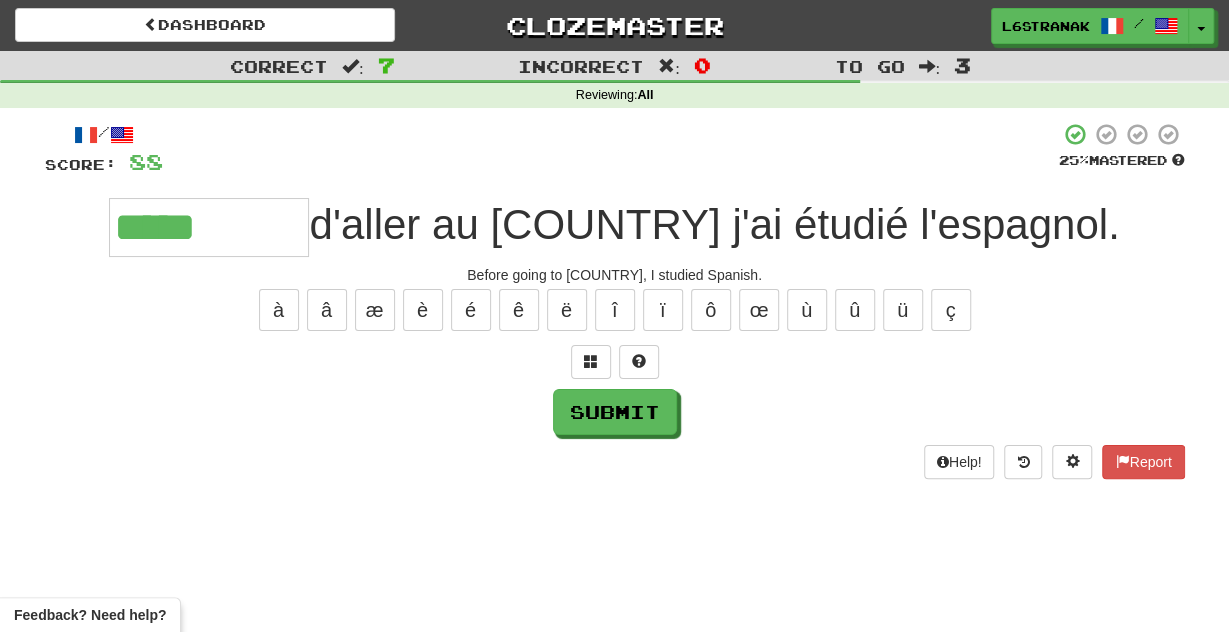 type on "*****" 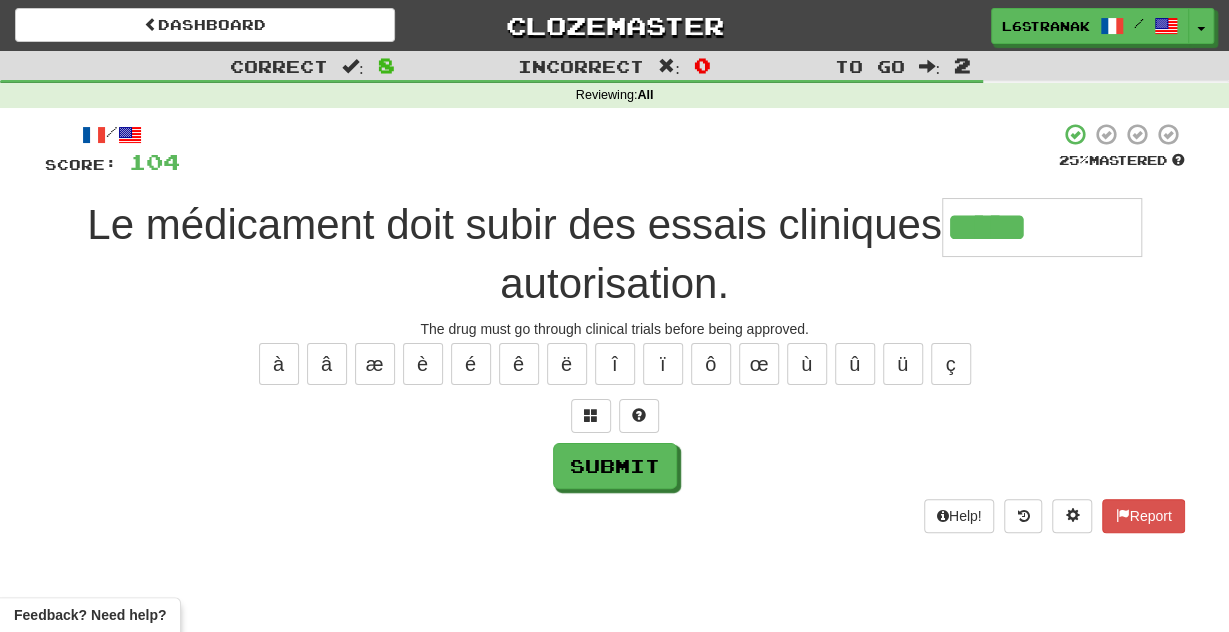 type on "*****" 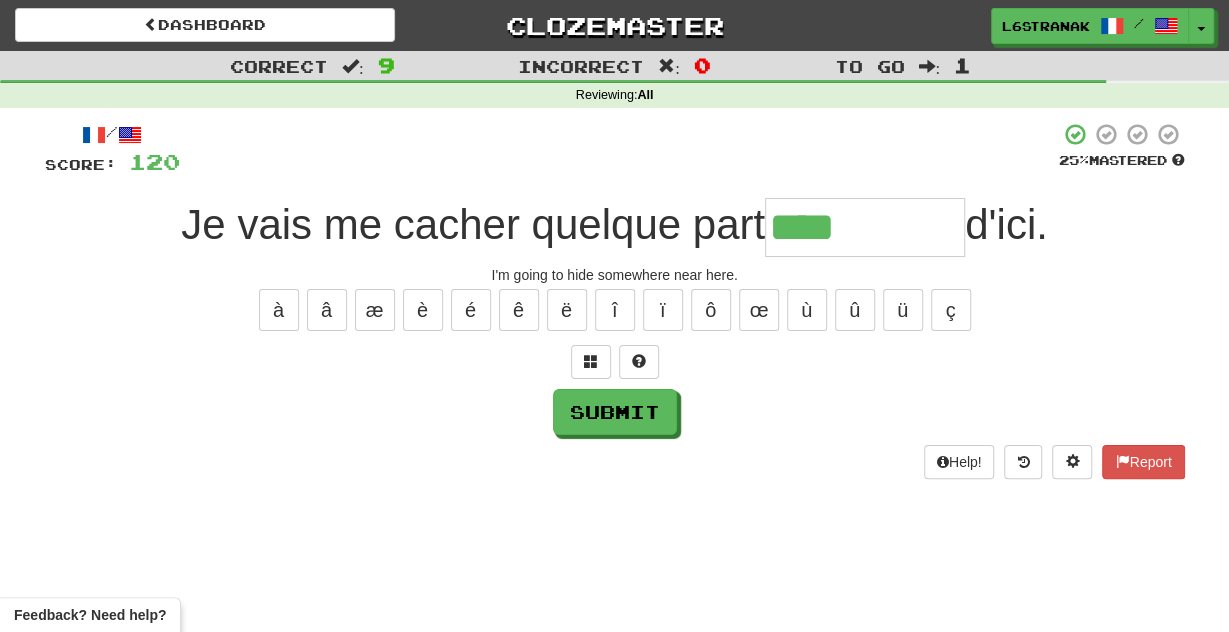type on "****" 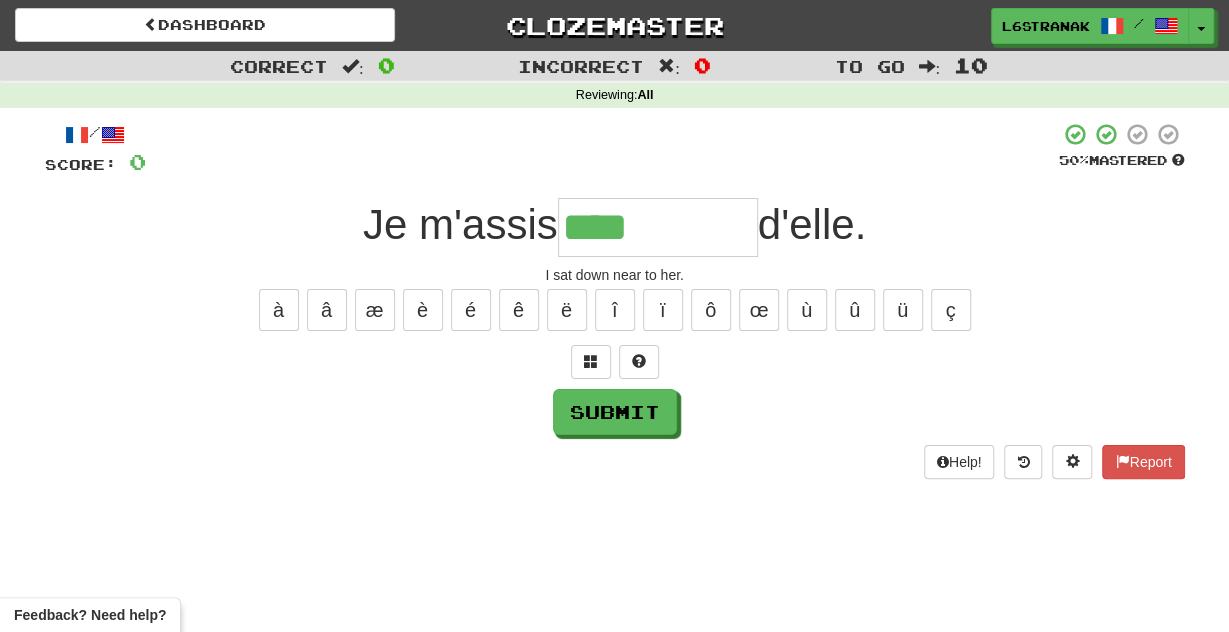 type on "****" 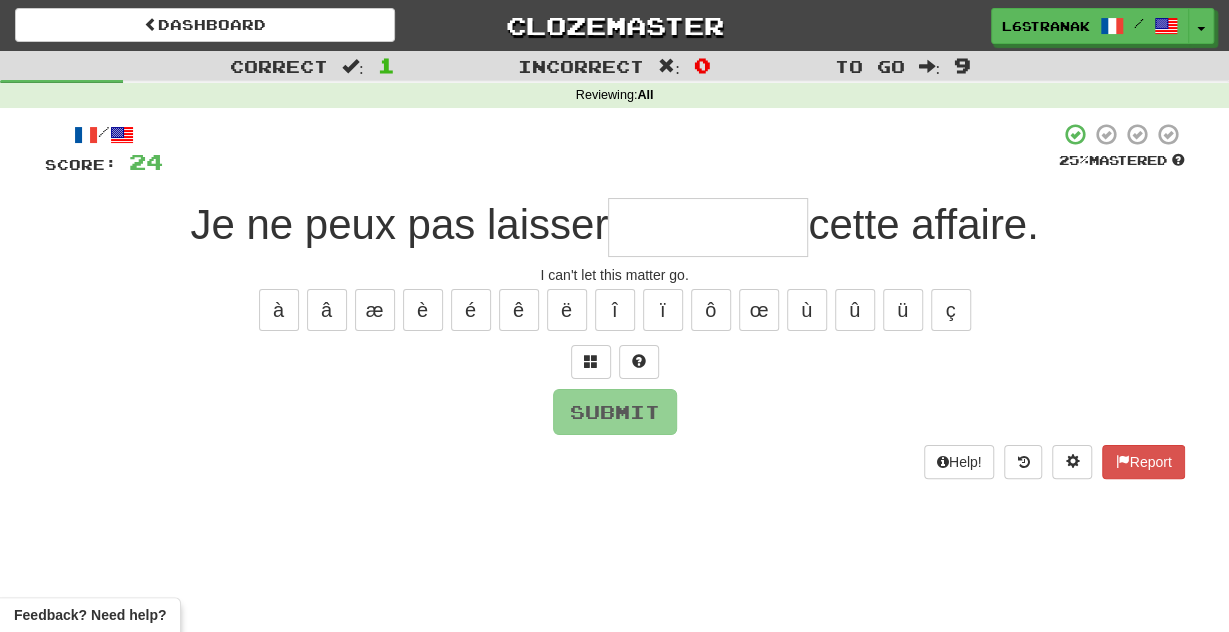 type on "*" 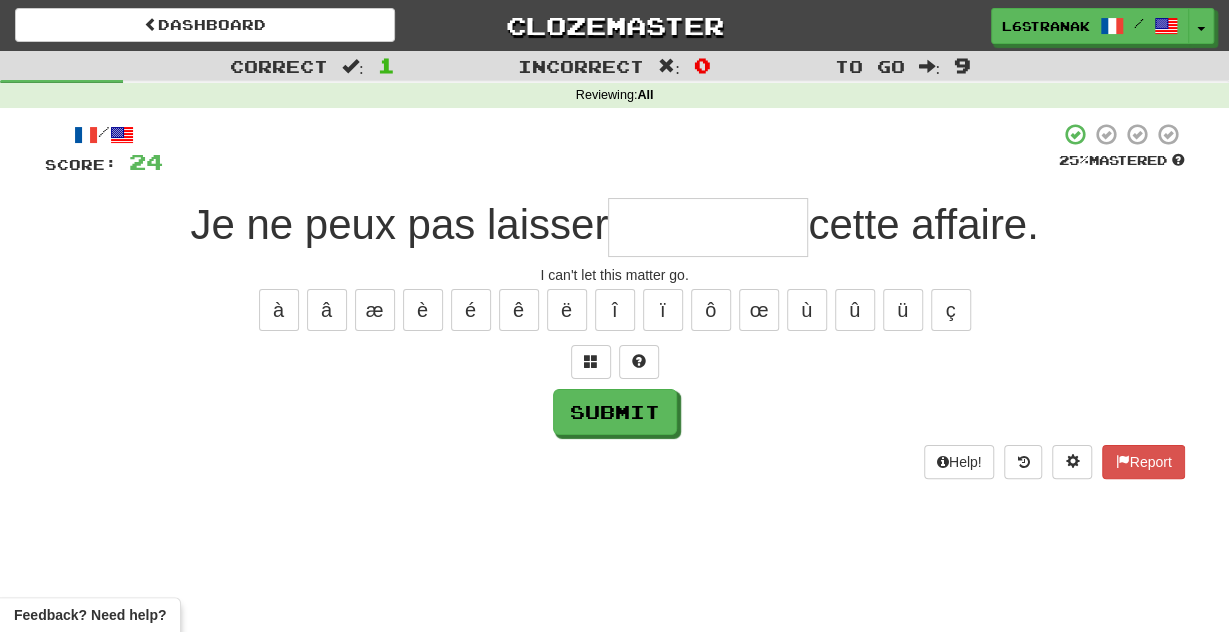type on "*" 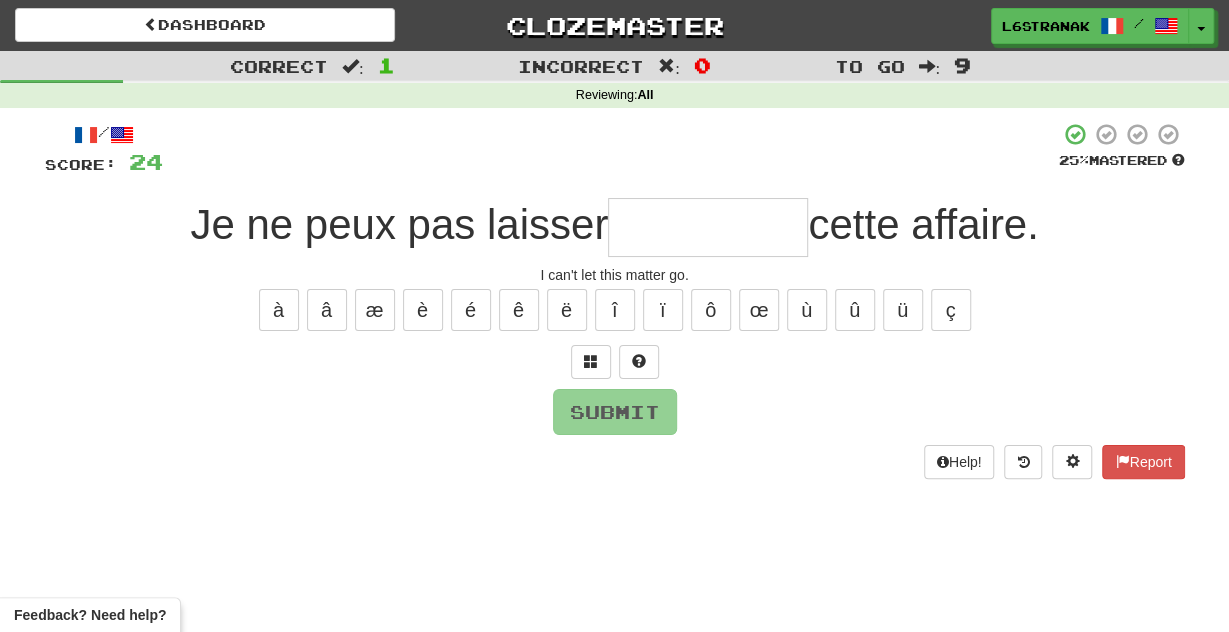 type on "*" 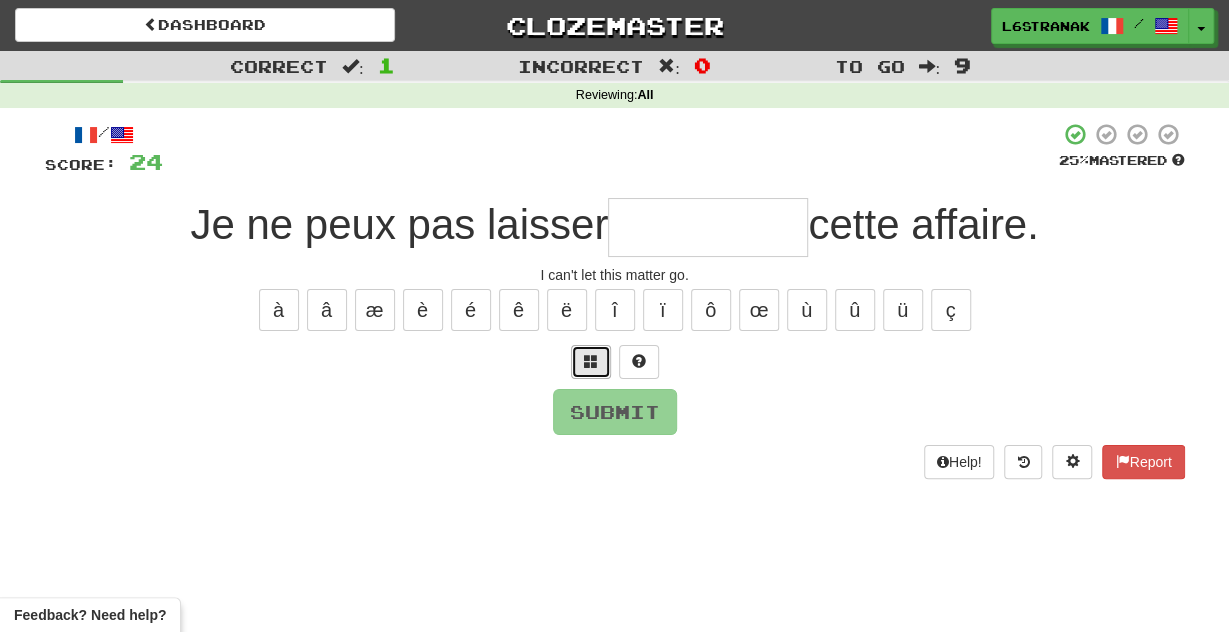 click at bounding box center (591, 361) 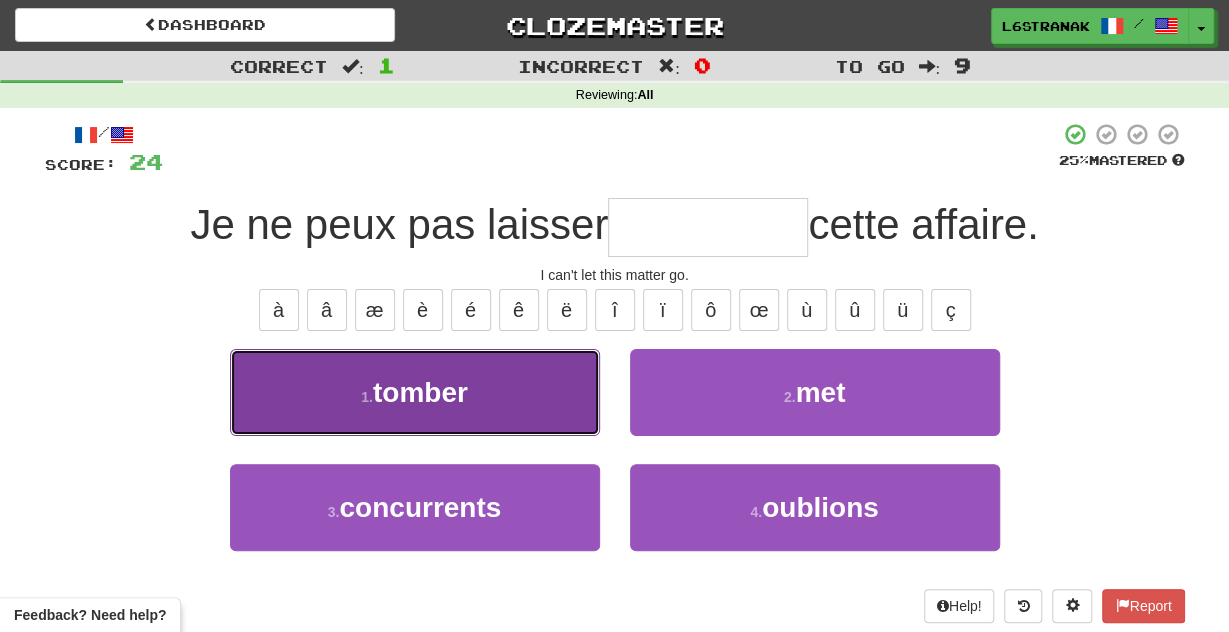 click on "1 .  tomber" at bounding box center (415, 392) 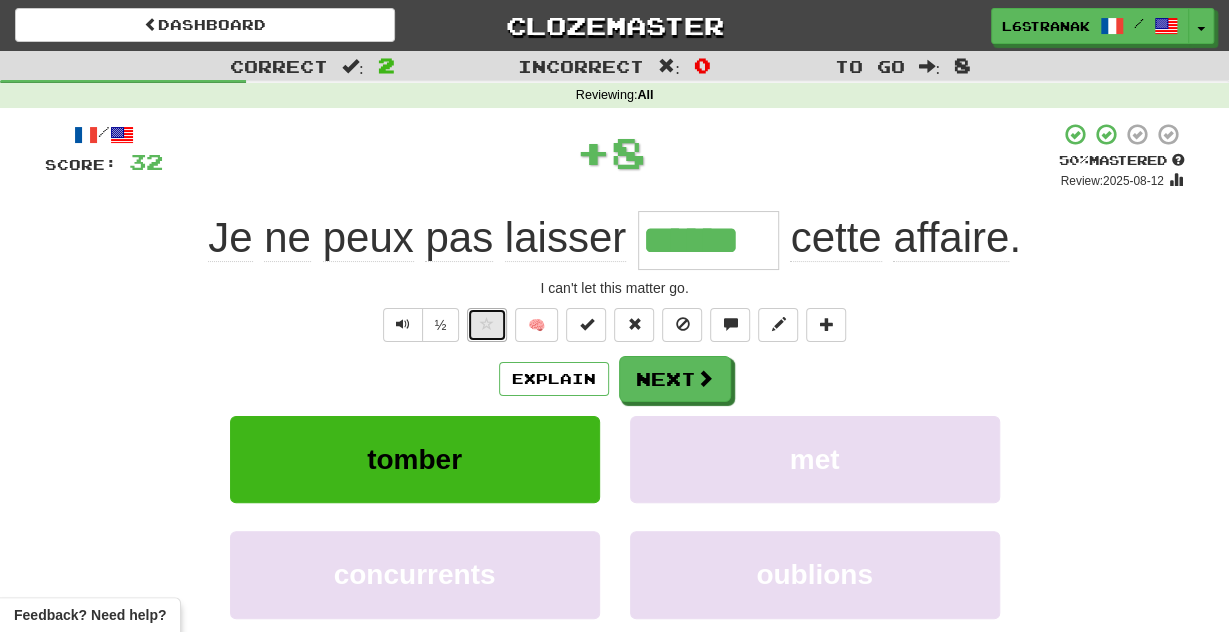 click at bounding box center [487, 325] 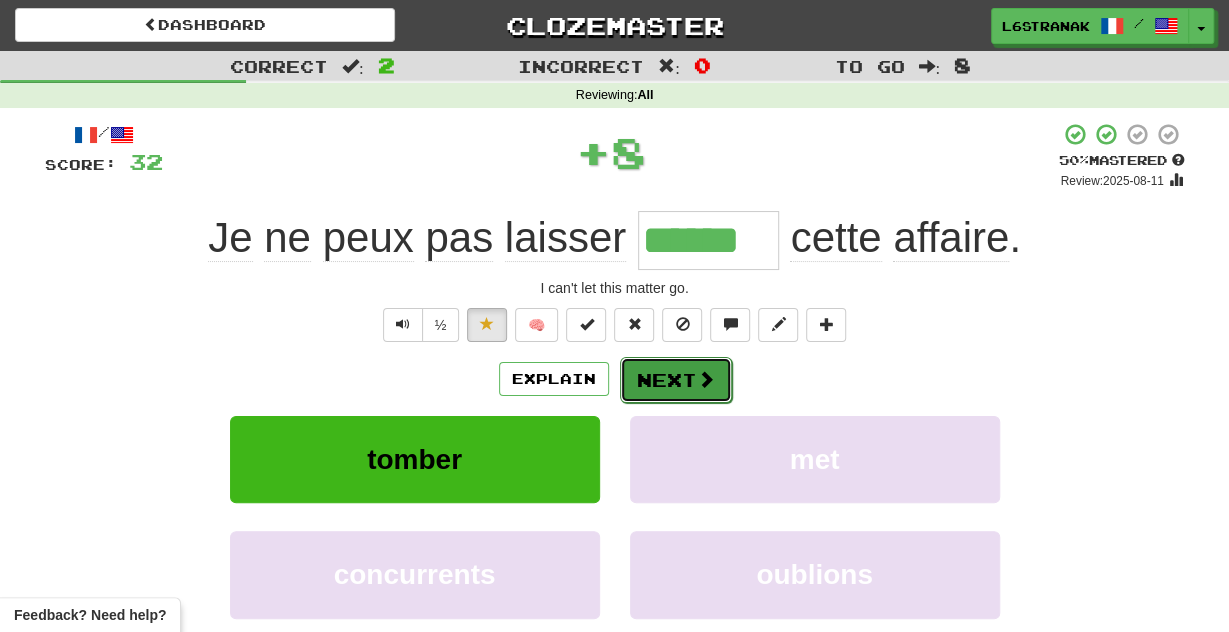 click on "Next" at bounding box center [676, 380] 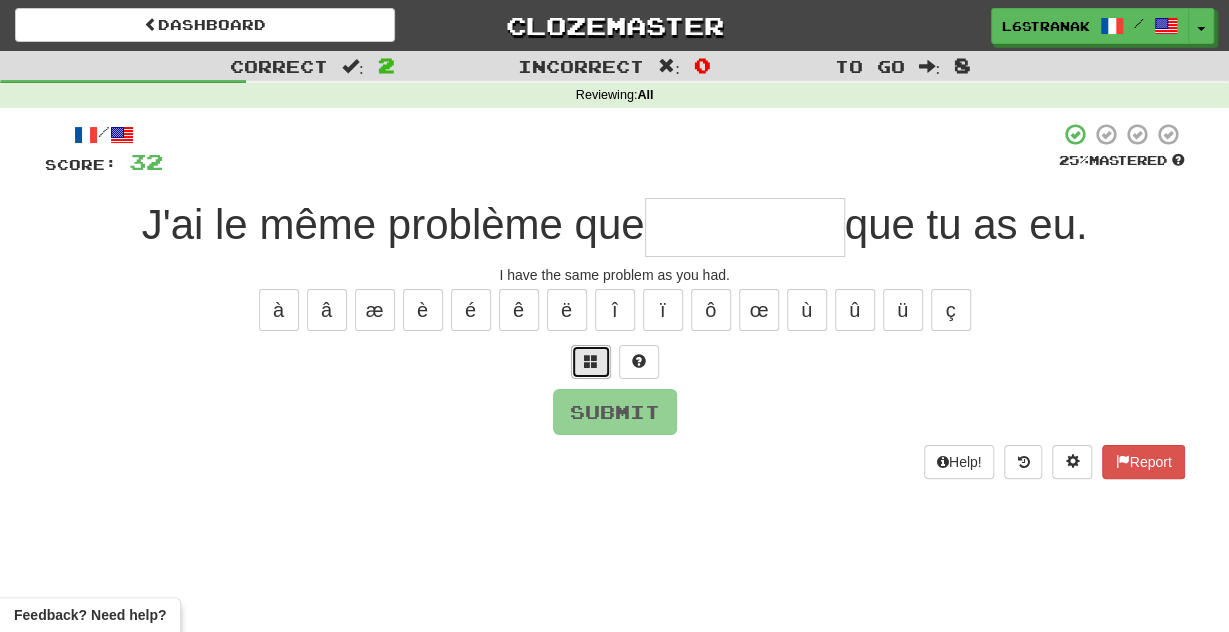 click at bounding box center [591, 362] 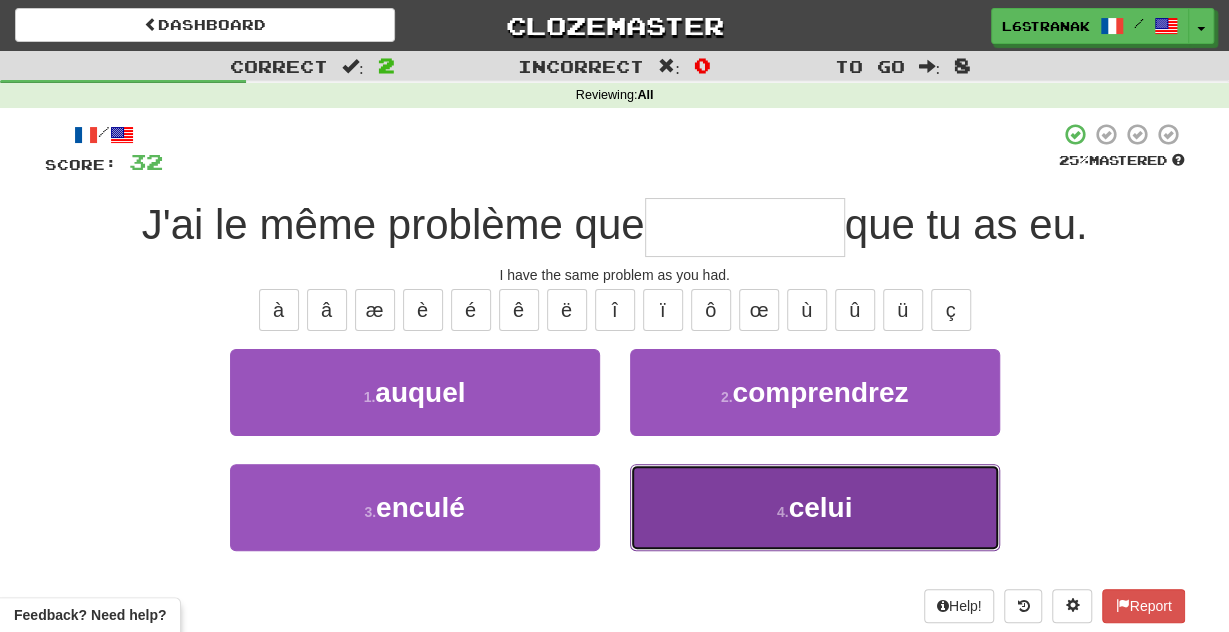 click on "4 .  celui" at bounding box center [815, 507] 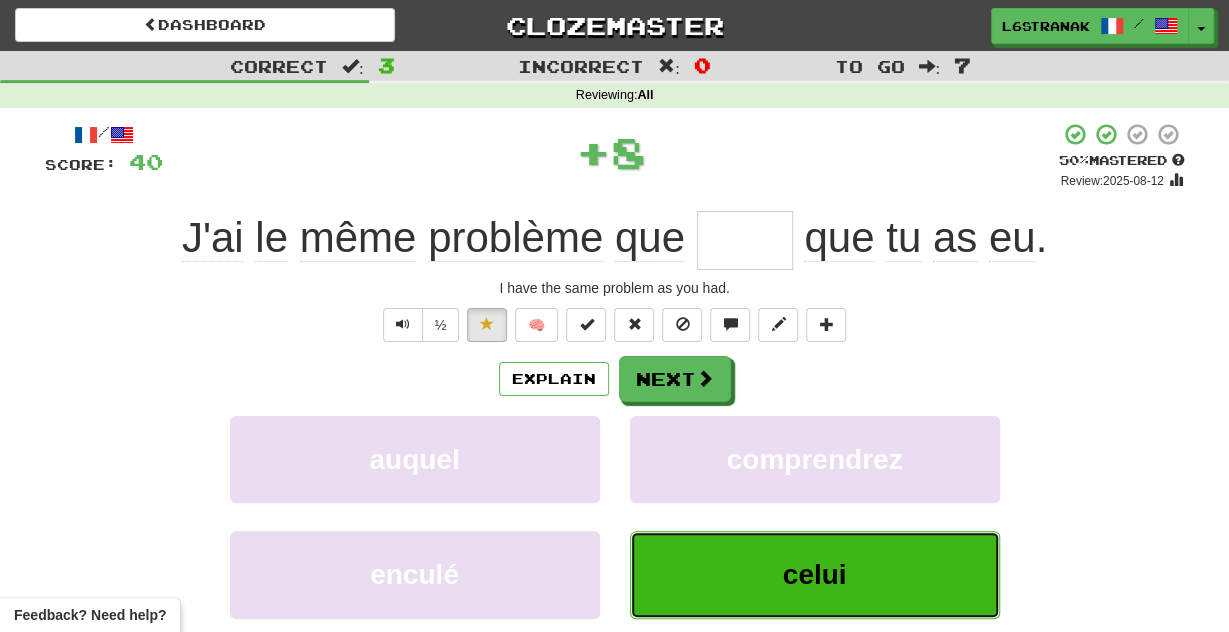 type on "*****" 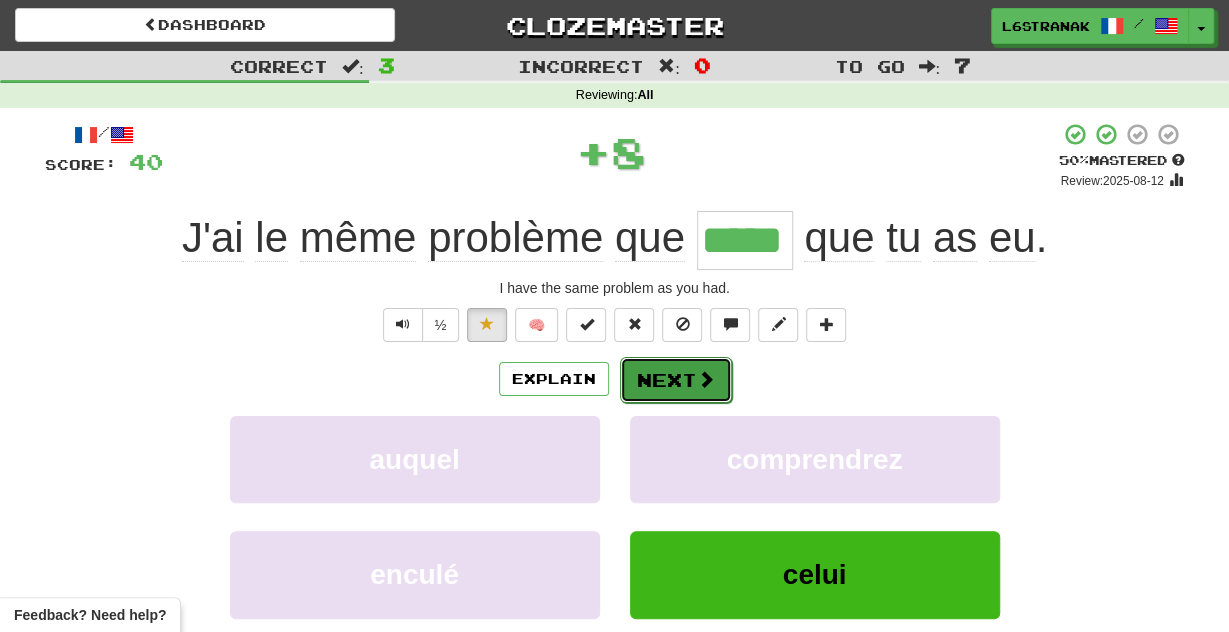 click on "Next" at bounding box center [676, 380] 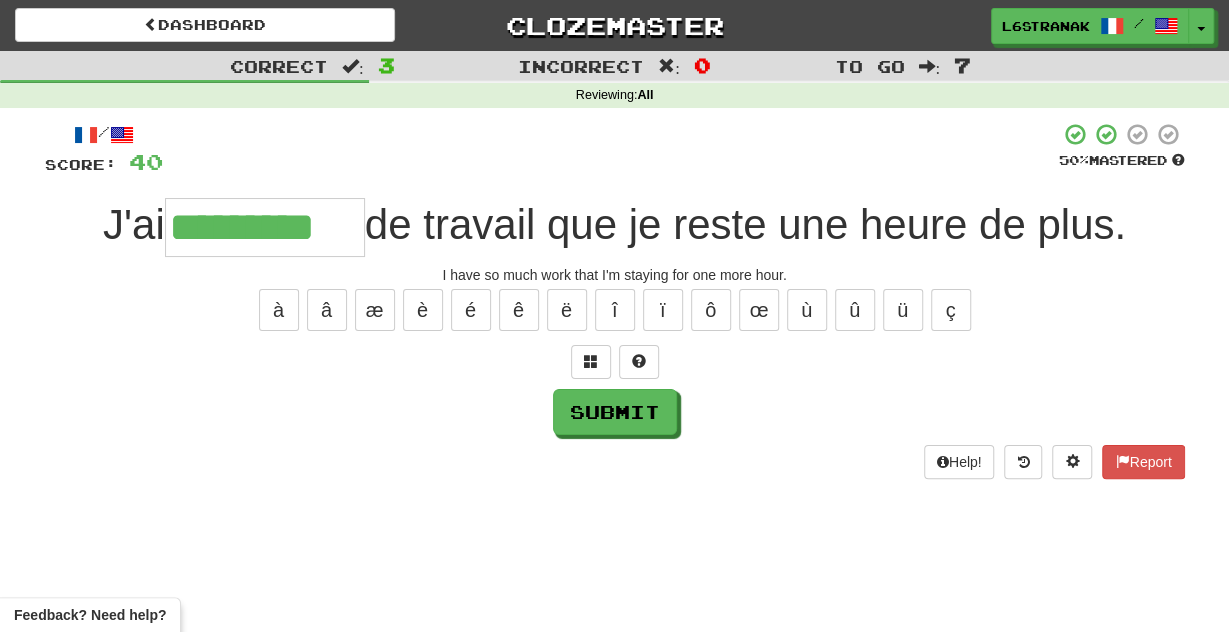 type on "*********" 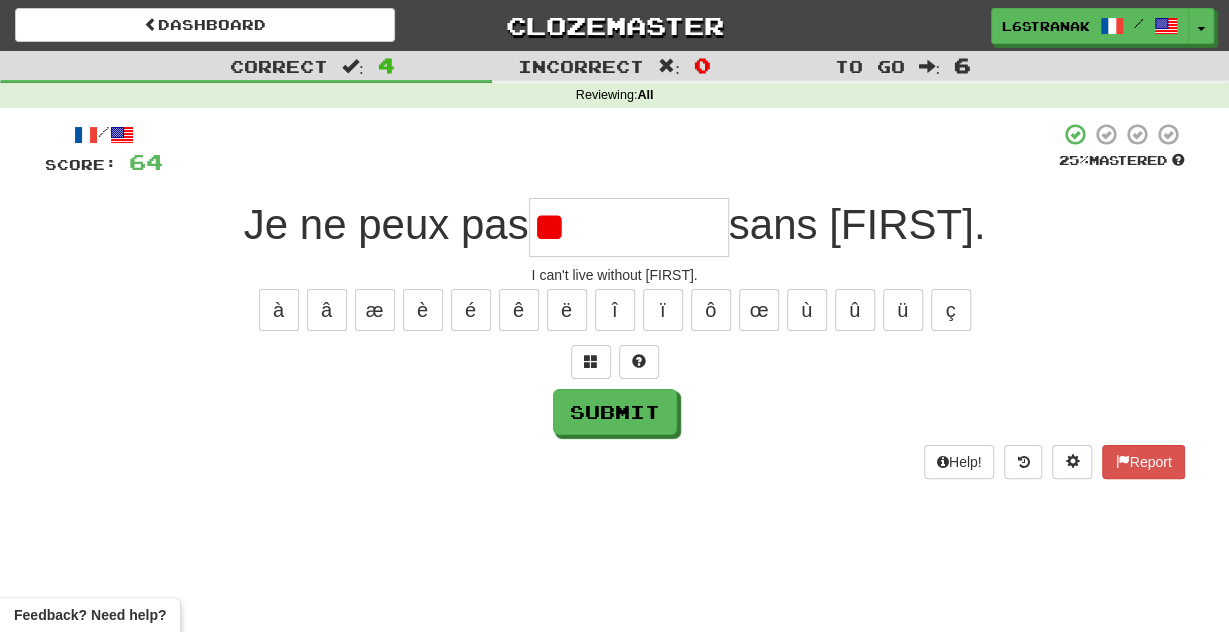 type on "*" 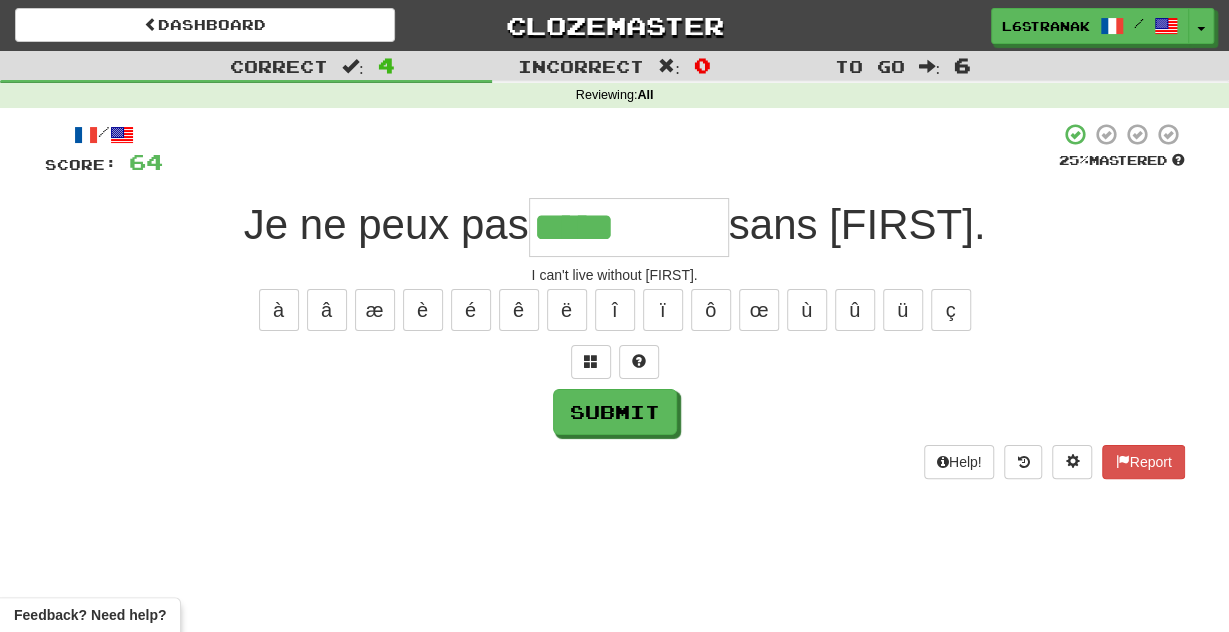 type on "*****" 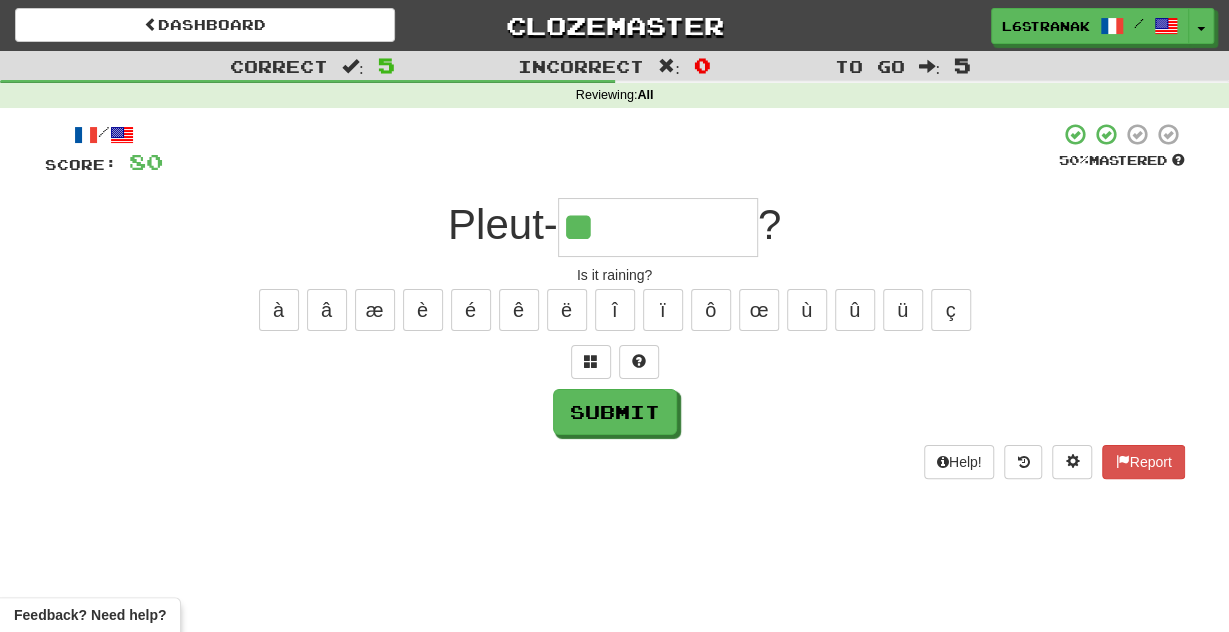type on "**" 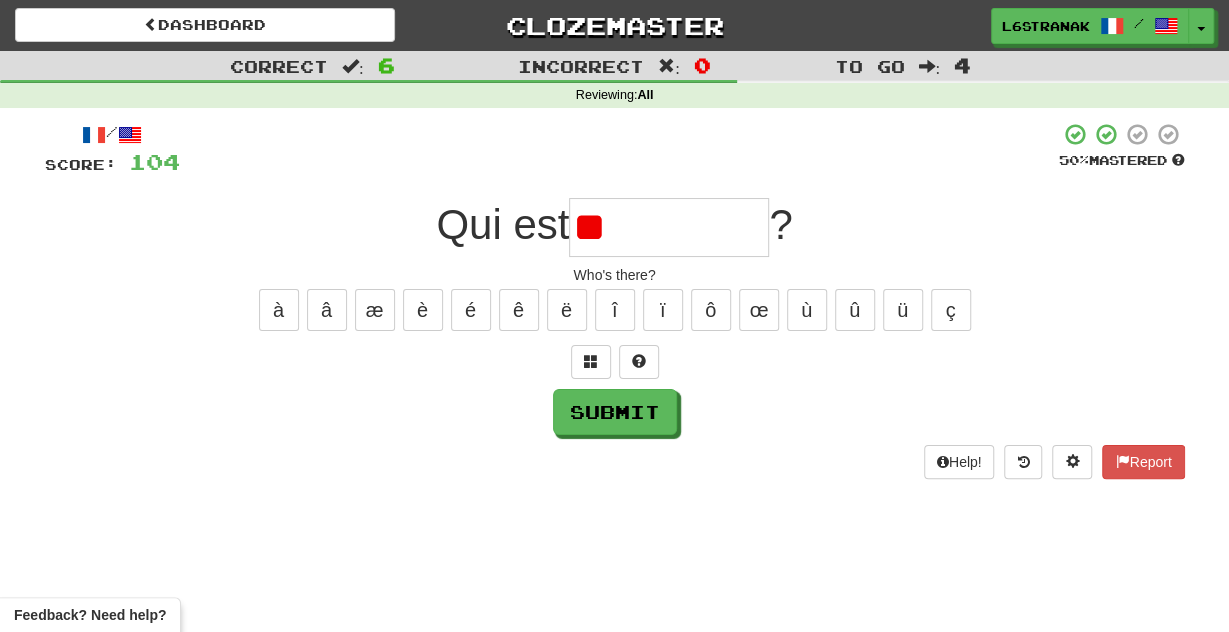 type on "*" 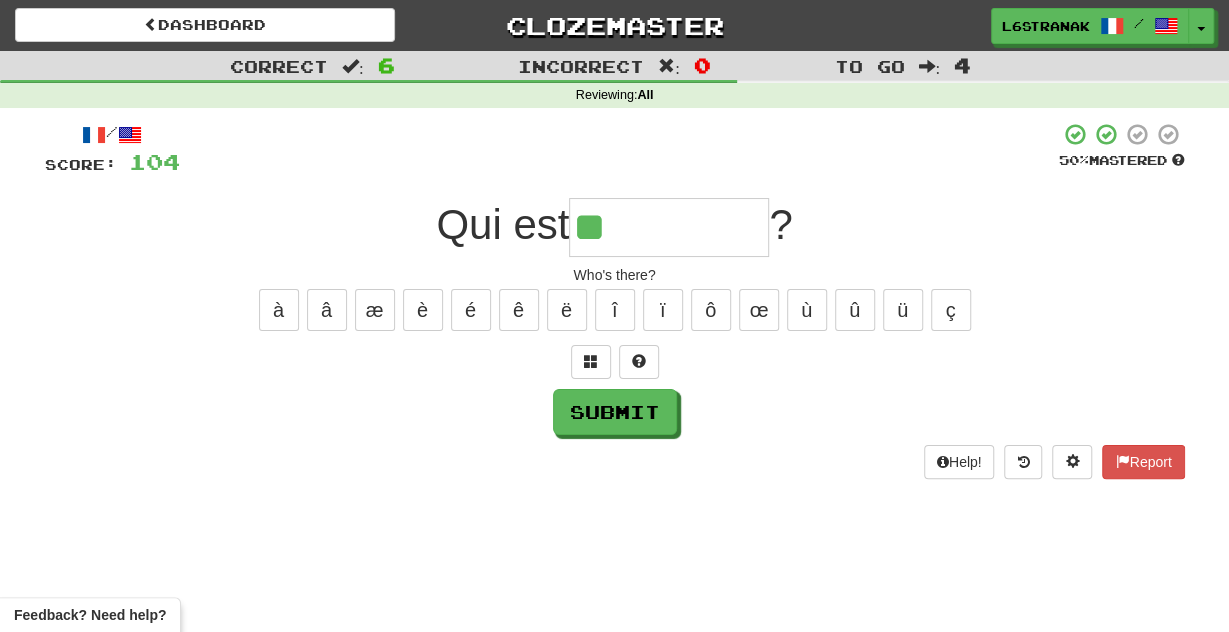 type on "**" 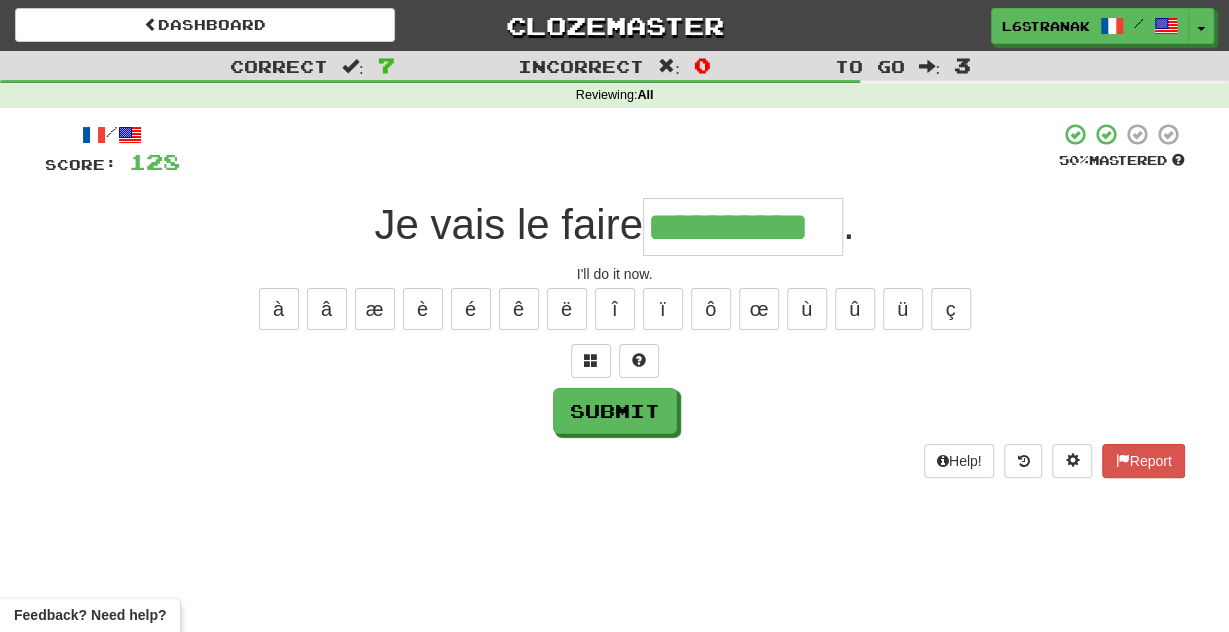 scroll, scrollTop: 0, scrollLeft: 15, axis: horizontal 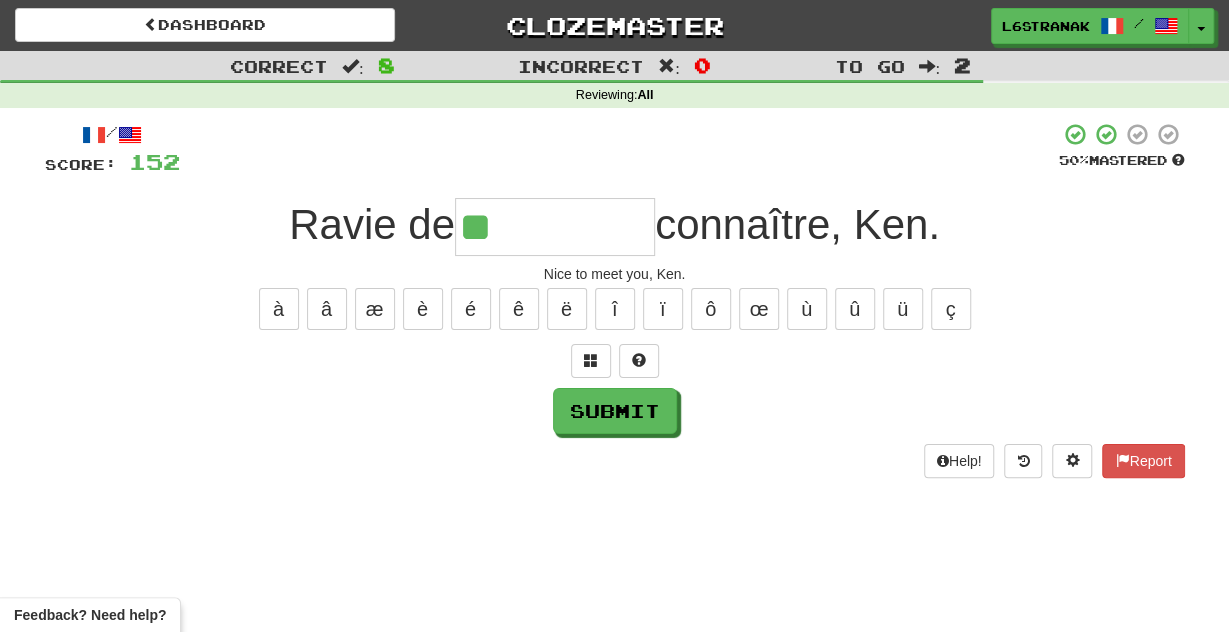 type on "**" 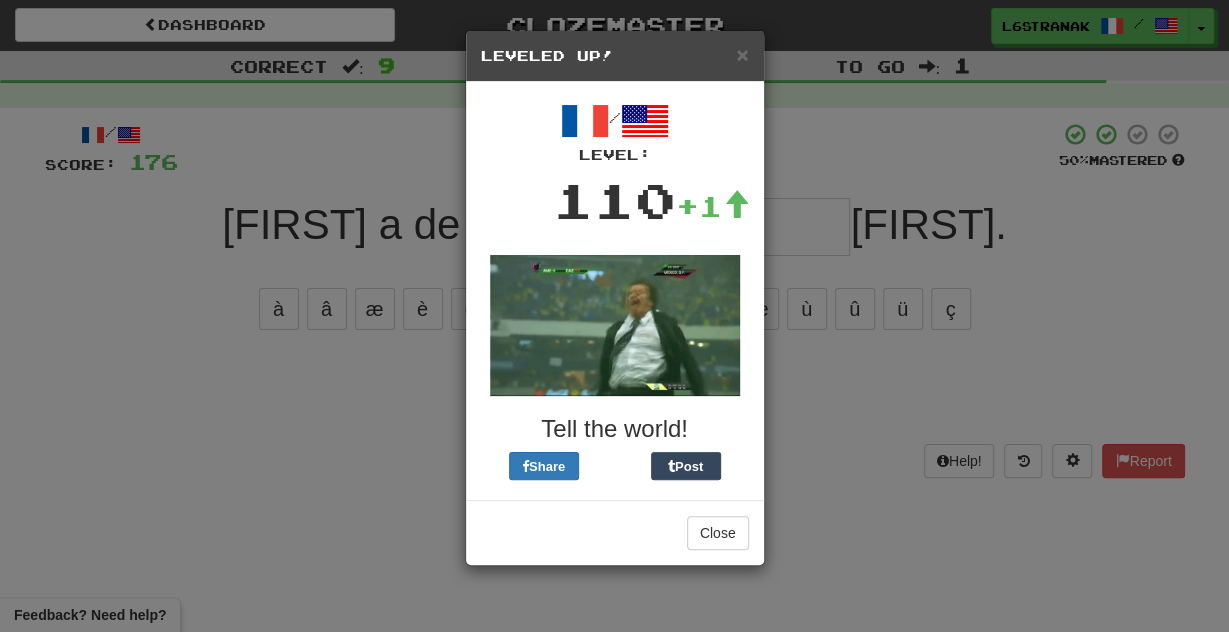 click on "× Leveled Up!  /  Level: 110 +1 Tell the world!  Share  Post Close" at bounding box center (614, 316) 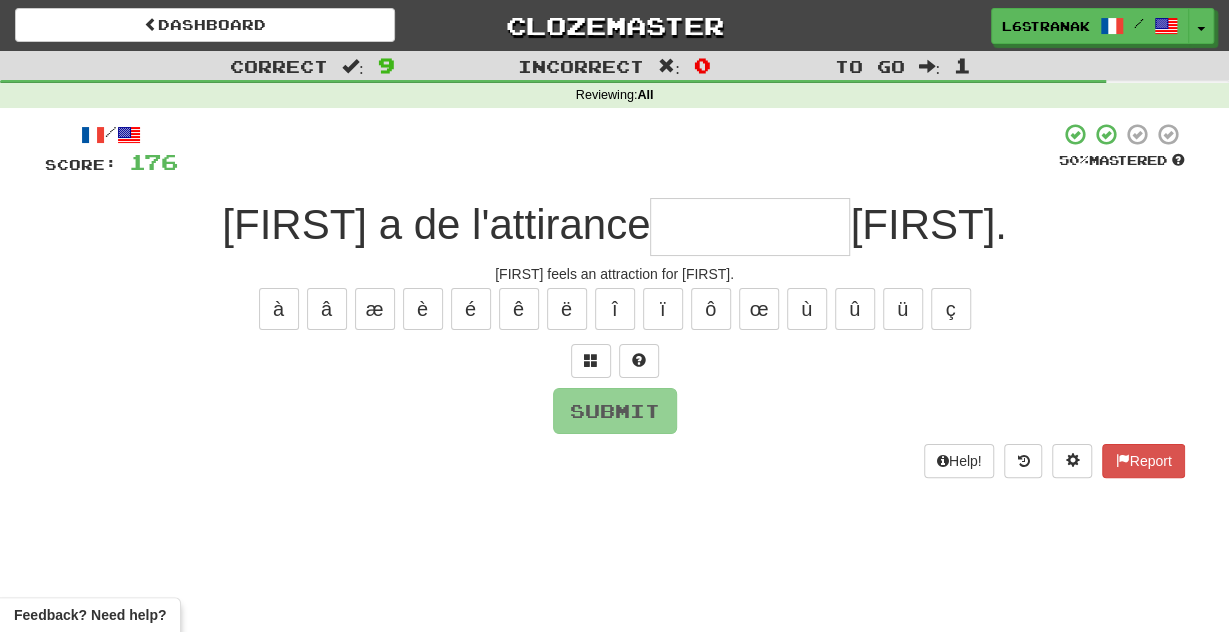 click at bounding box center [750, 227] 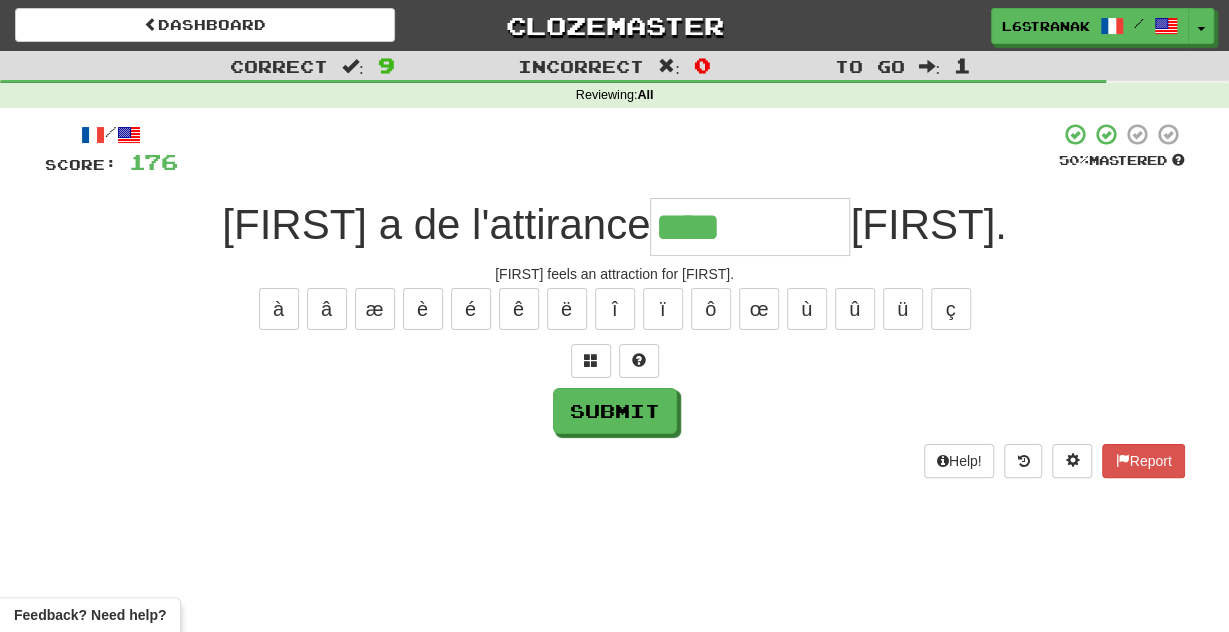 type on "****" 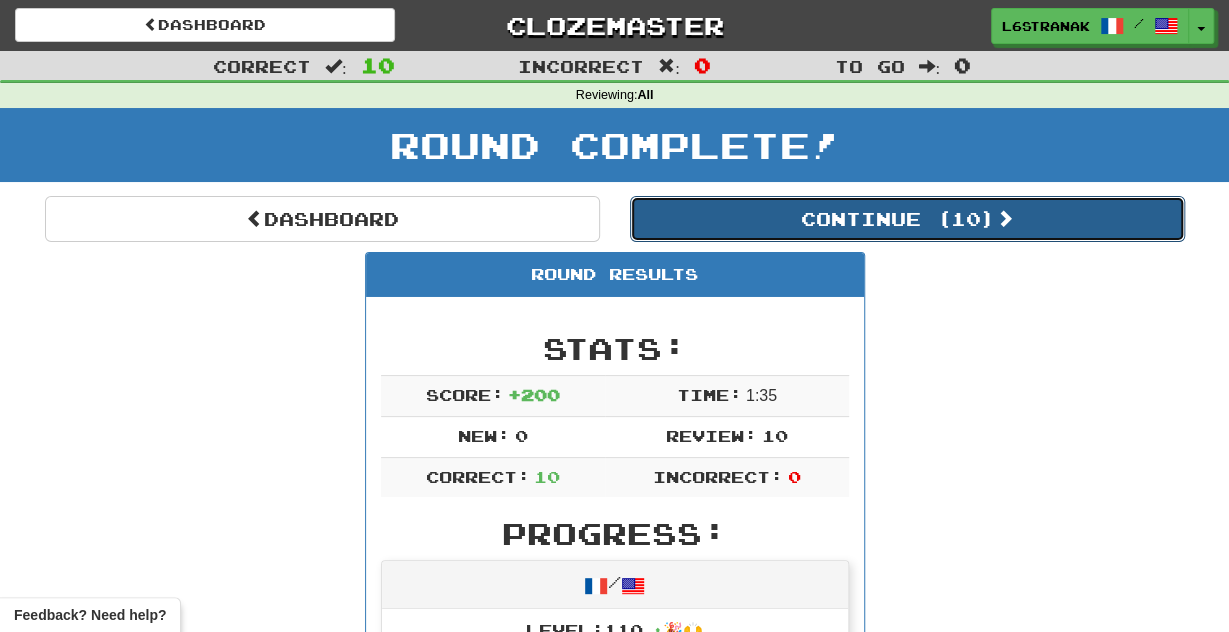 click on "Continue ( 10 )" at bounding box center [907, 219] 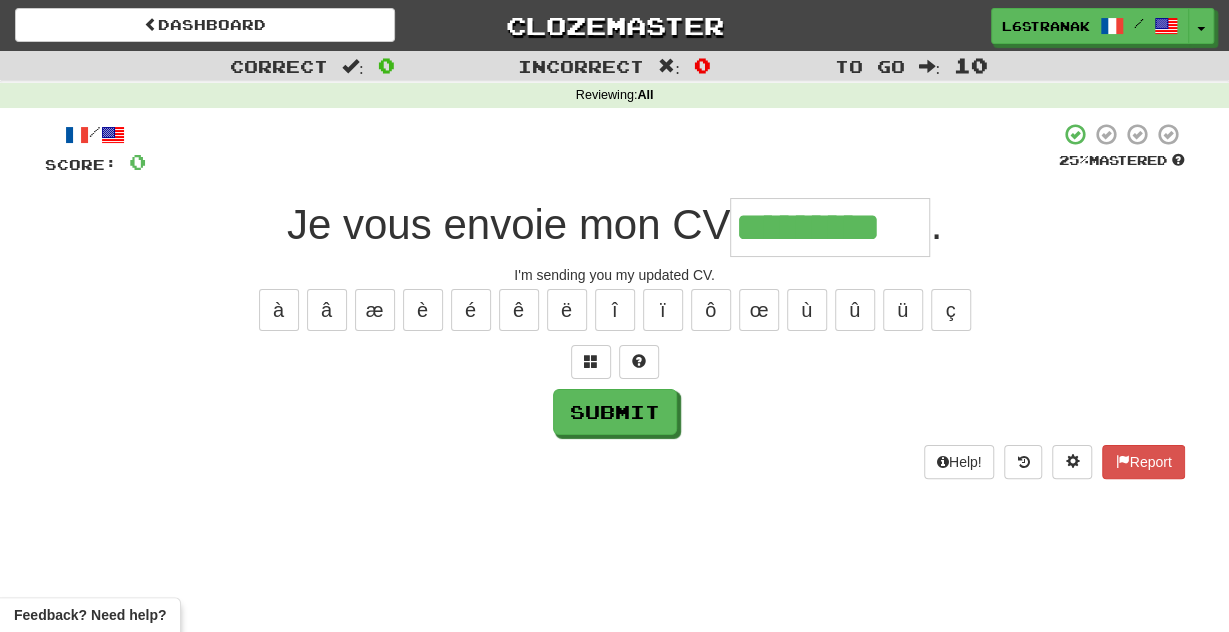 type on "*********" 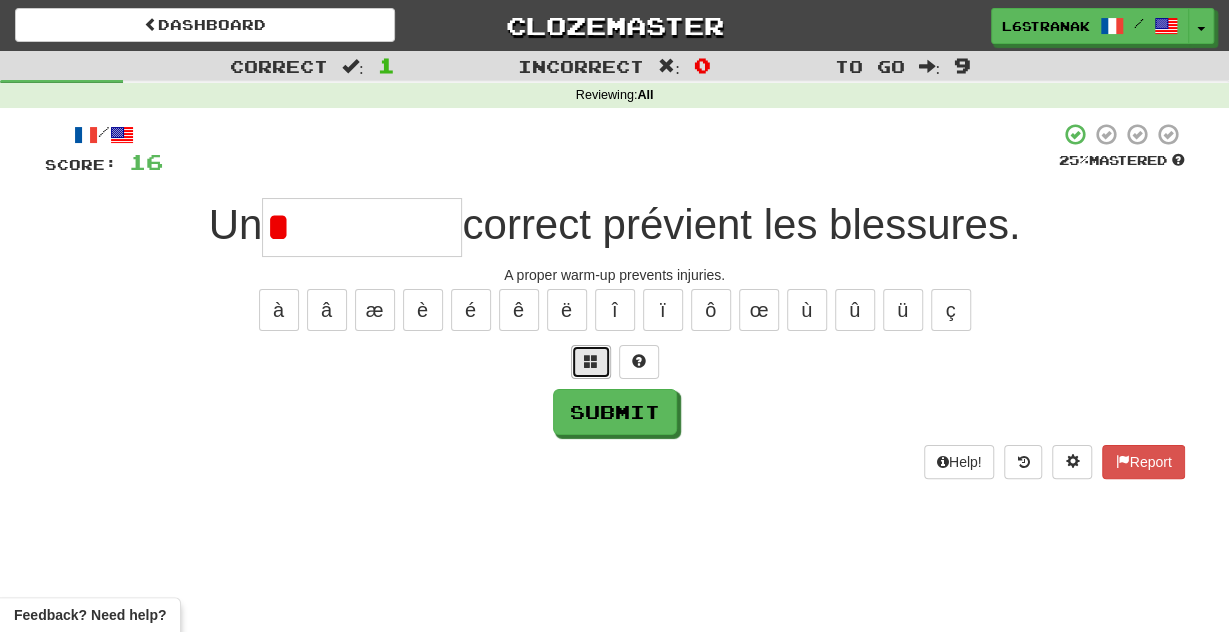 click at bounding box center [591, 362] 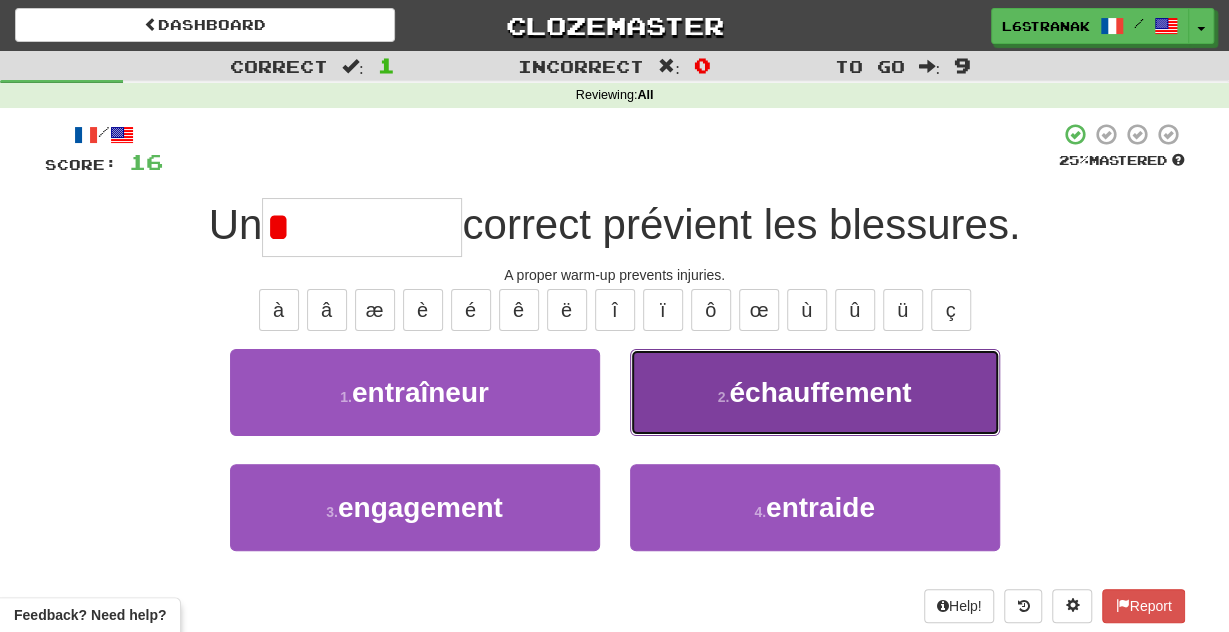 click on "2 .  échauffement" at bounding box center [815, 392] 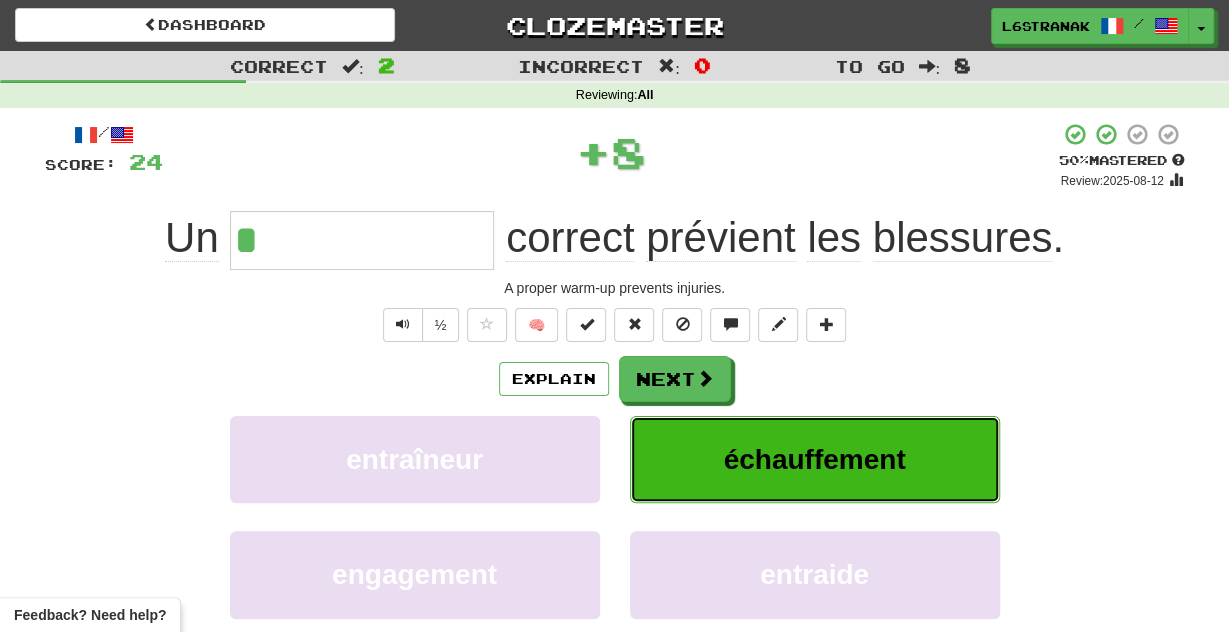 type on "**********" 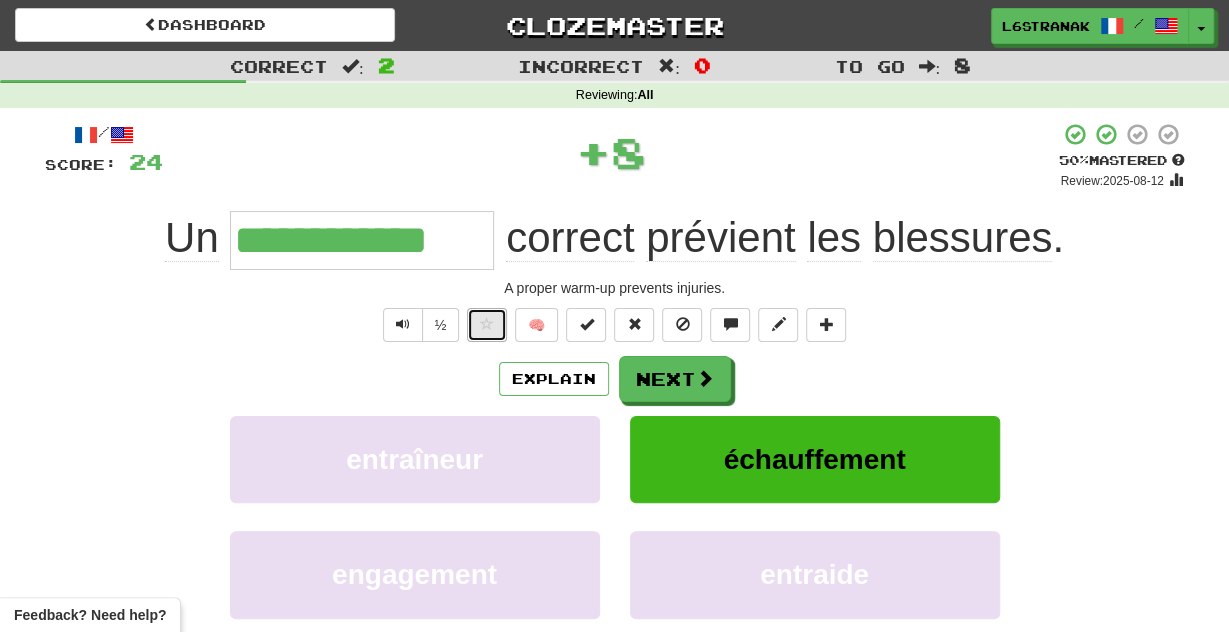 click at bounding box center (487, 324) 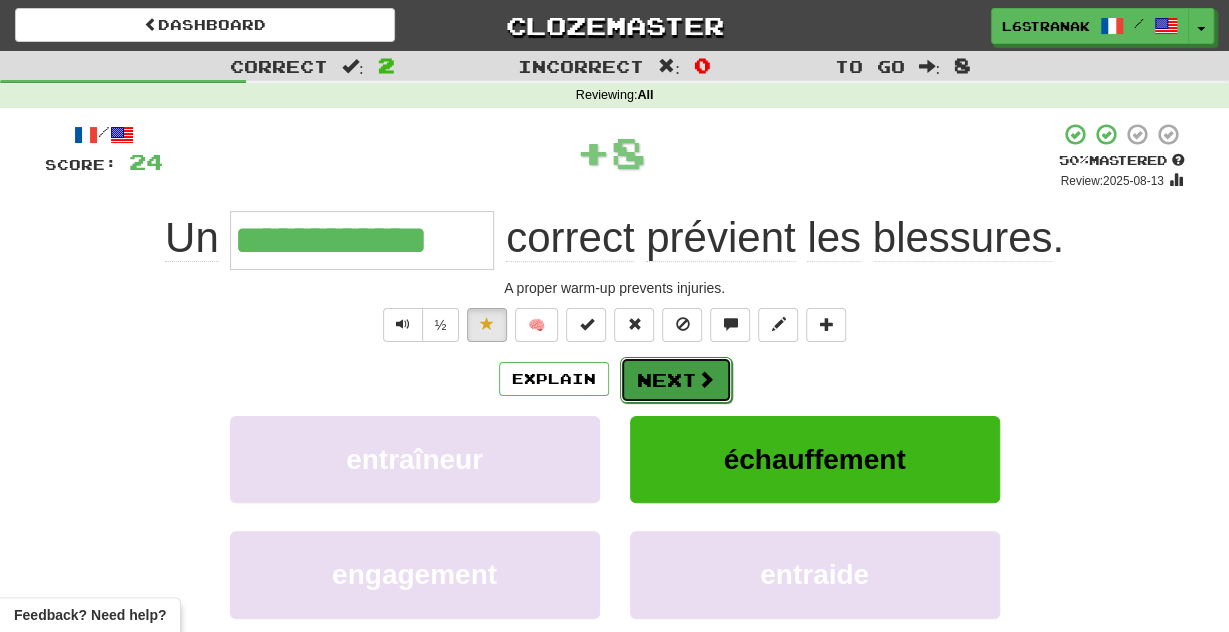 click on "Next" at bounding box center [676, 380] 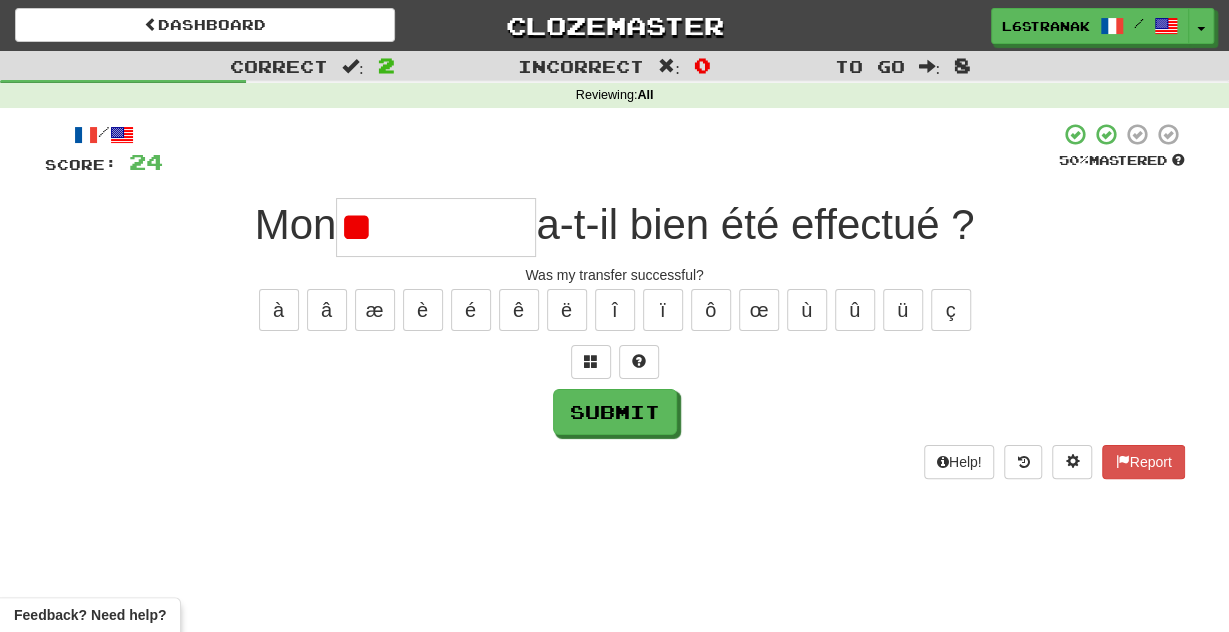 type on "*" 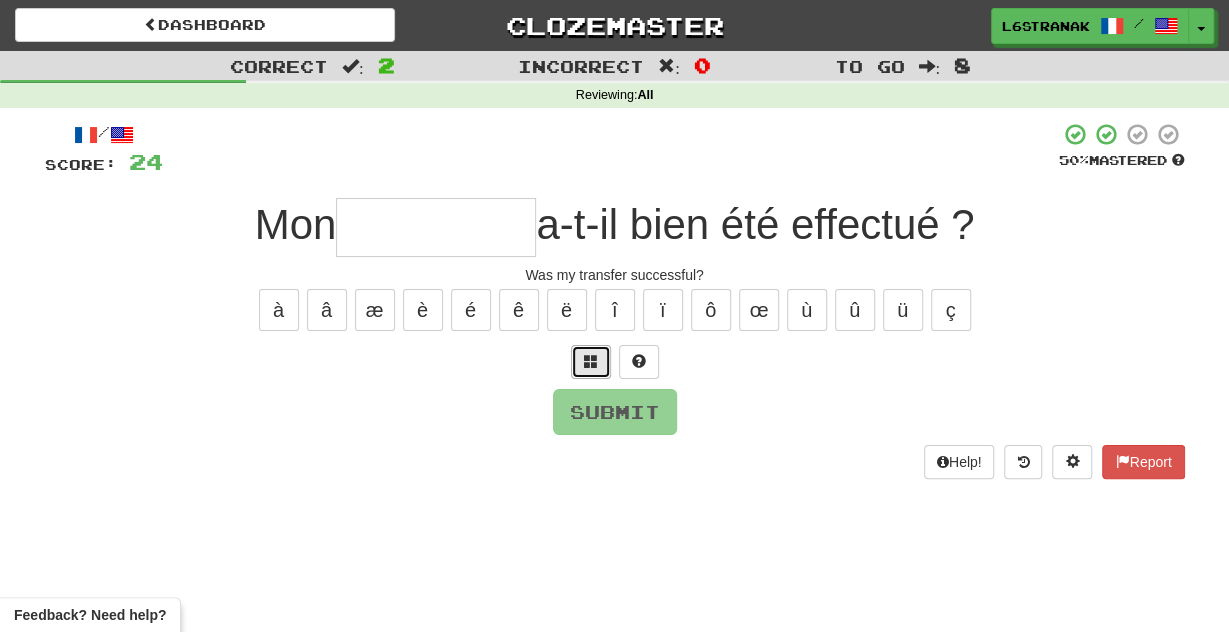 click at bounding box center [591, 362] 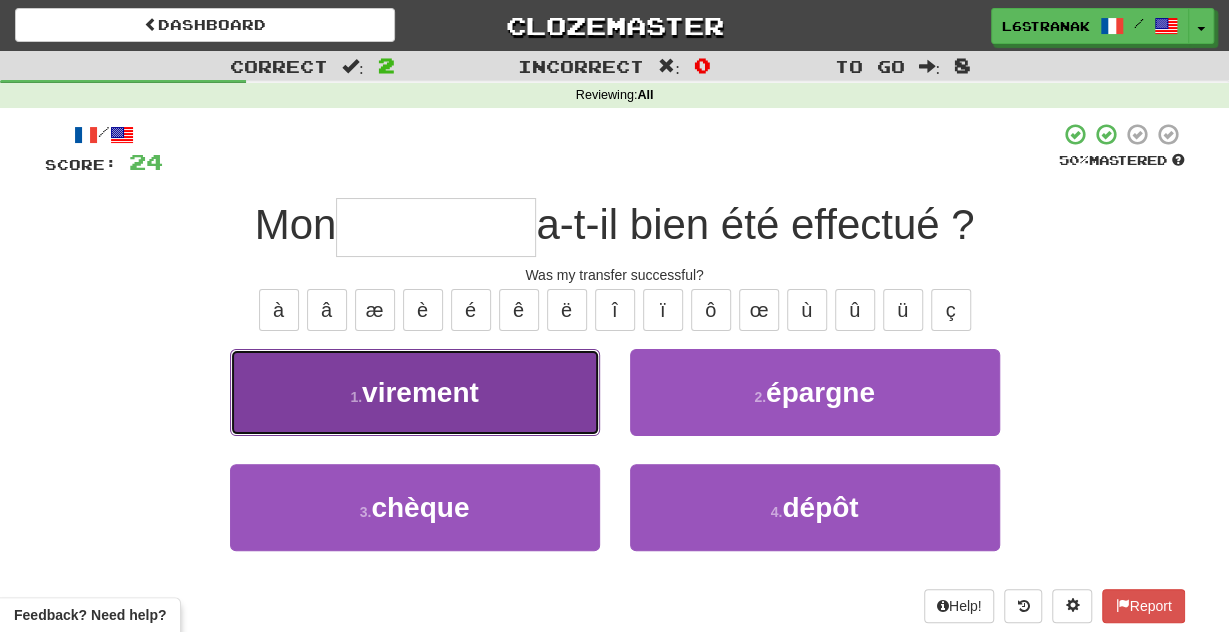 click on "1 .  virement" at bounding box center [415, 392] 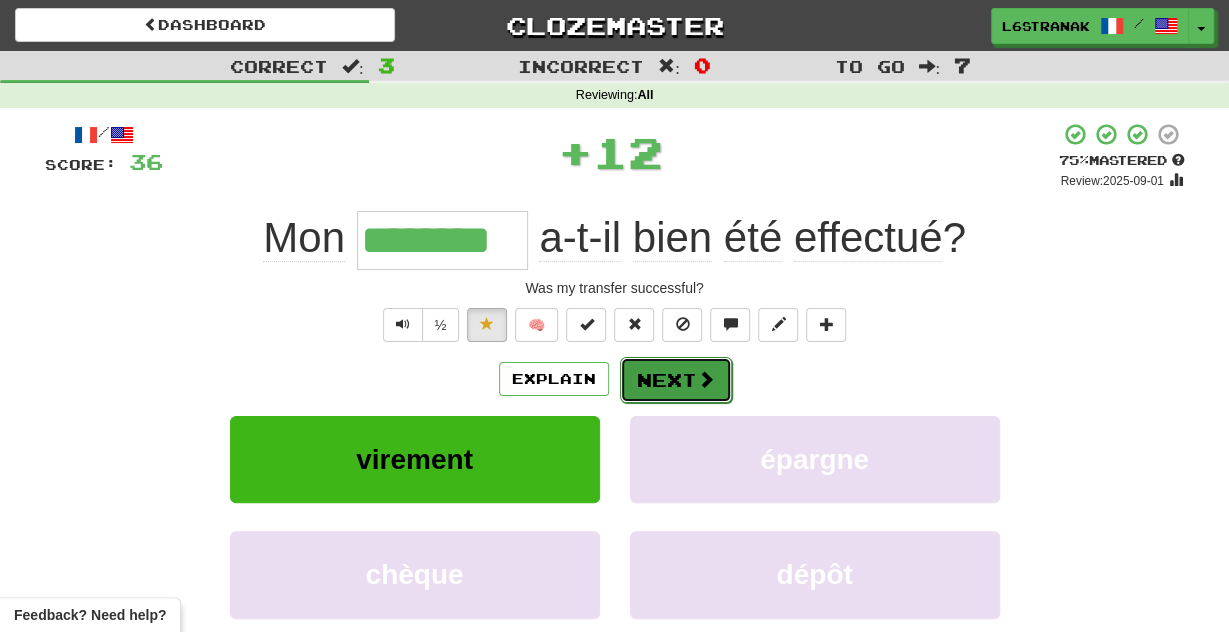 click on "Next" at bounding box center (676, 380) 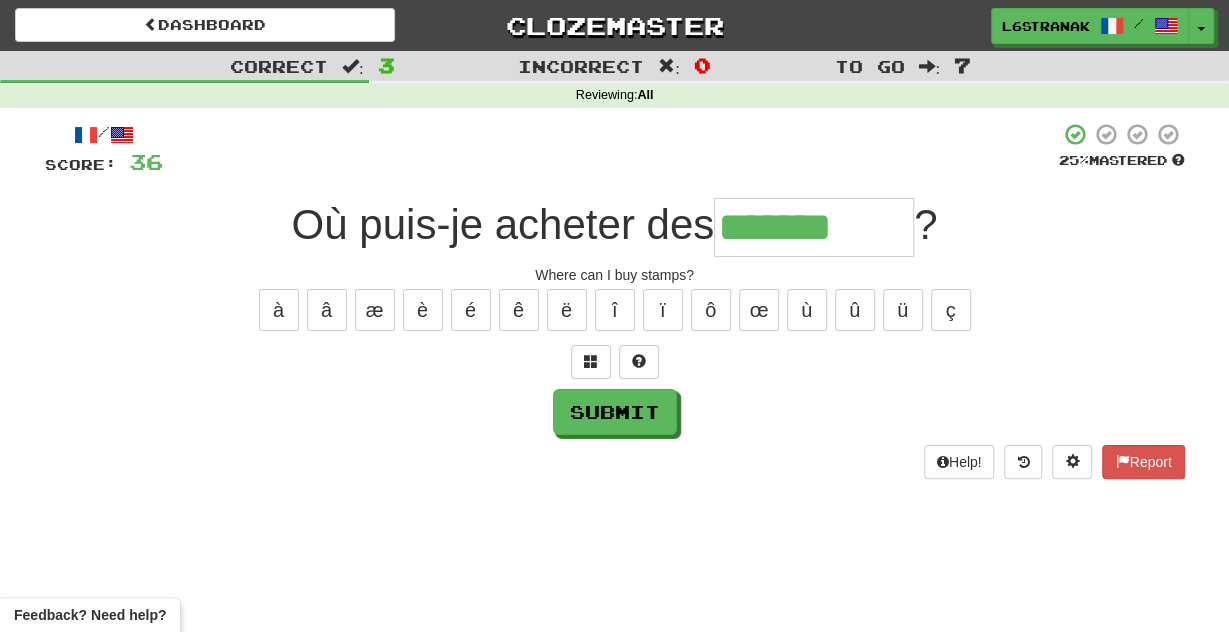 type on "**********" 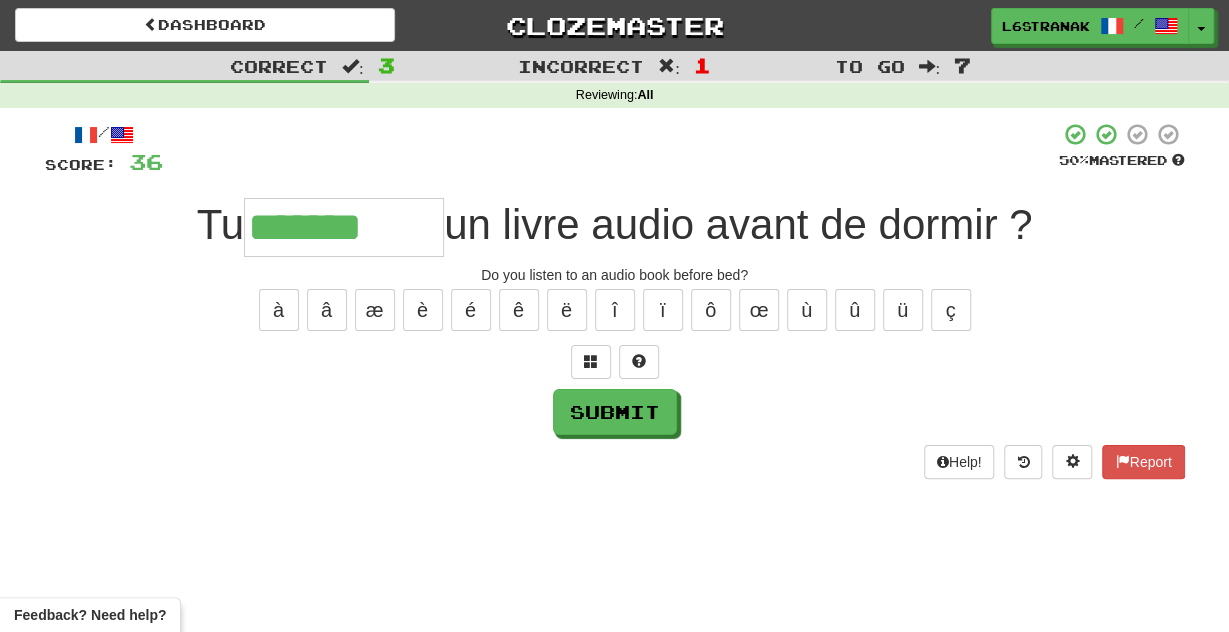 type on "*******" 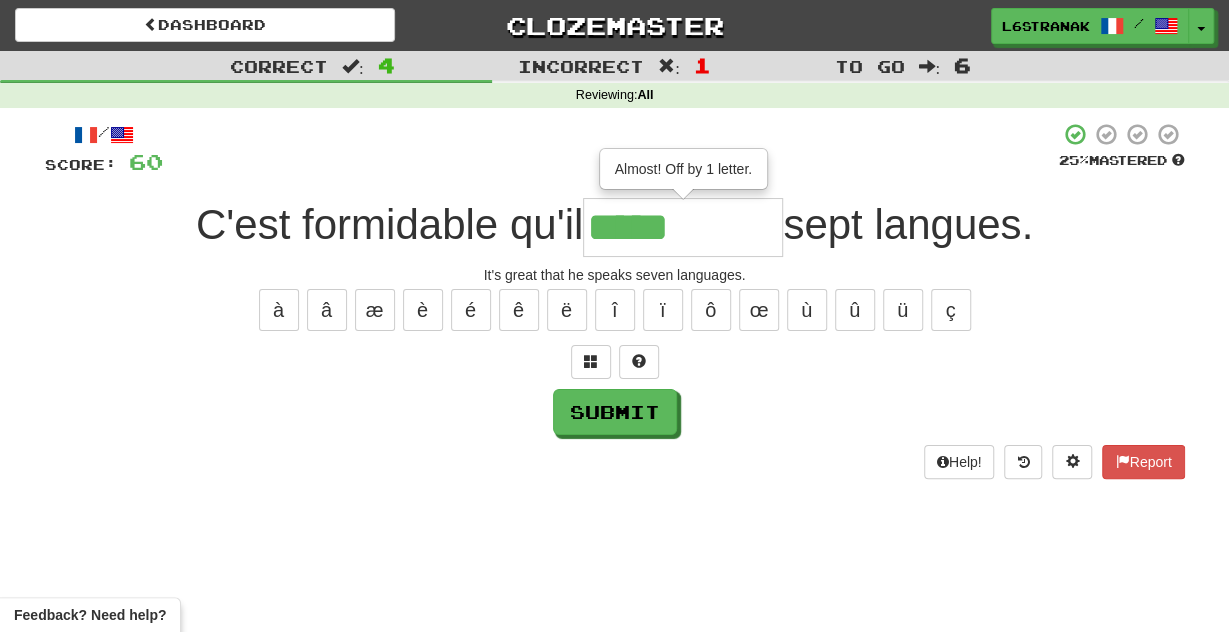 type on "*****" 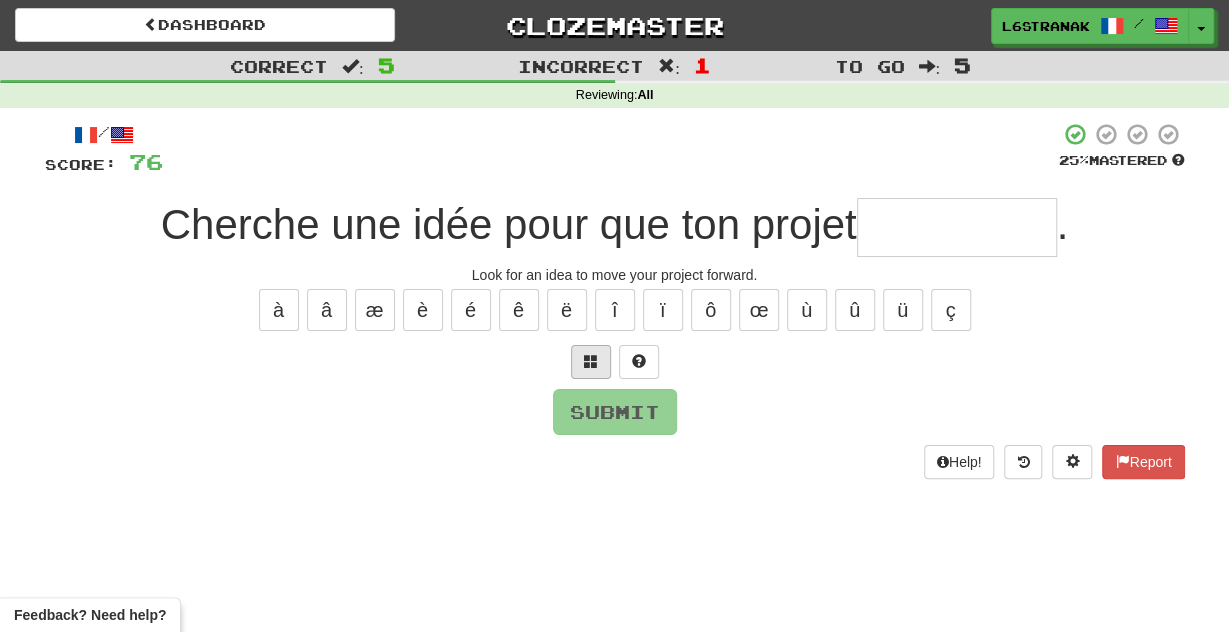 type on "*" 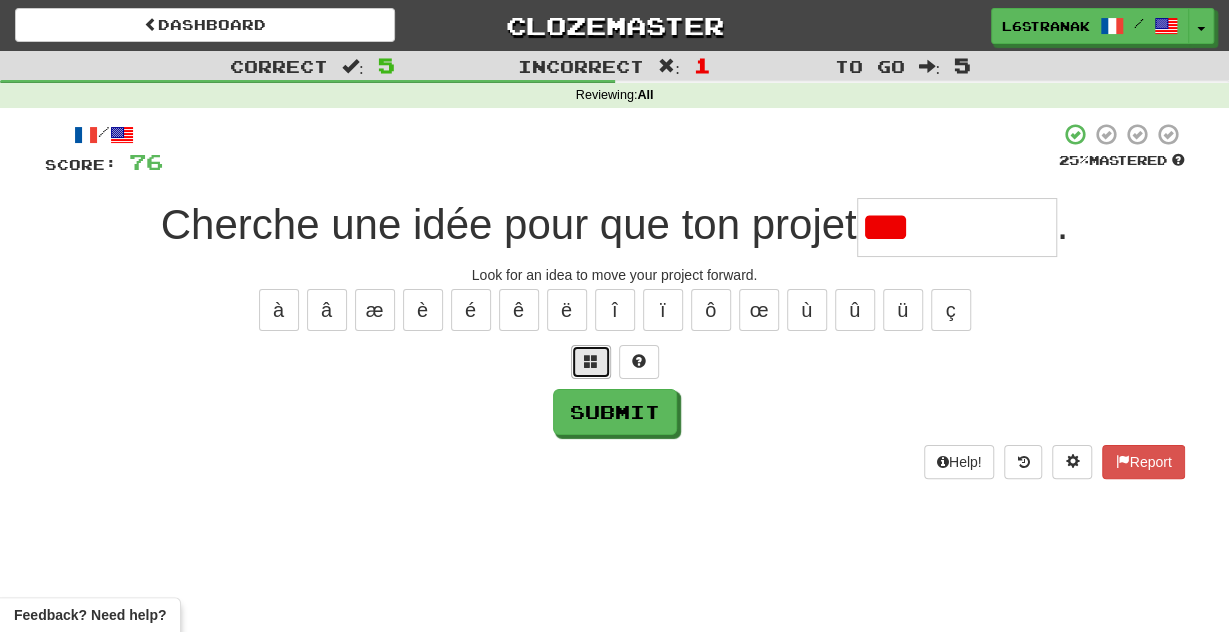 click at bounding box center [591, 362] 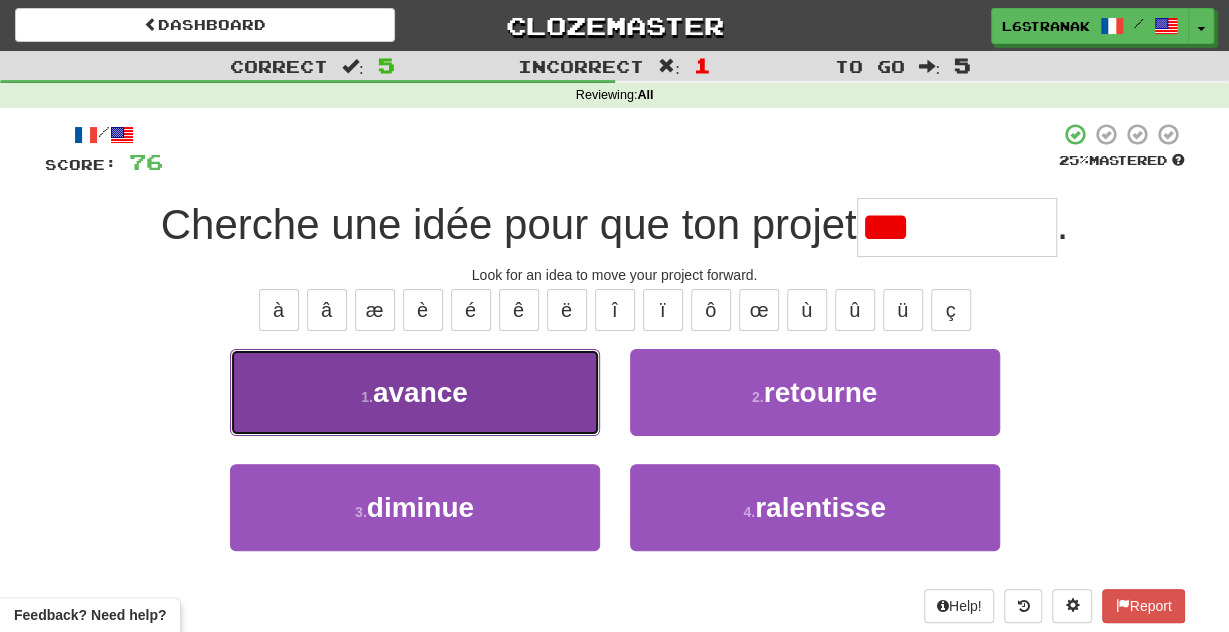 click on "1 .  avance" at bounding box center [415, 392] 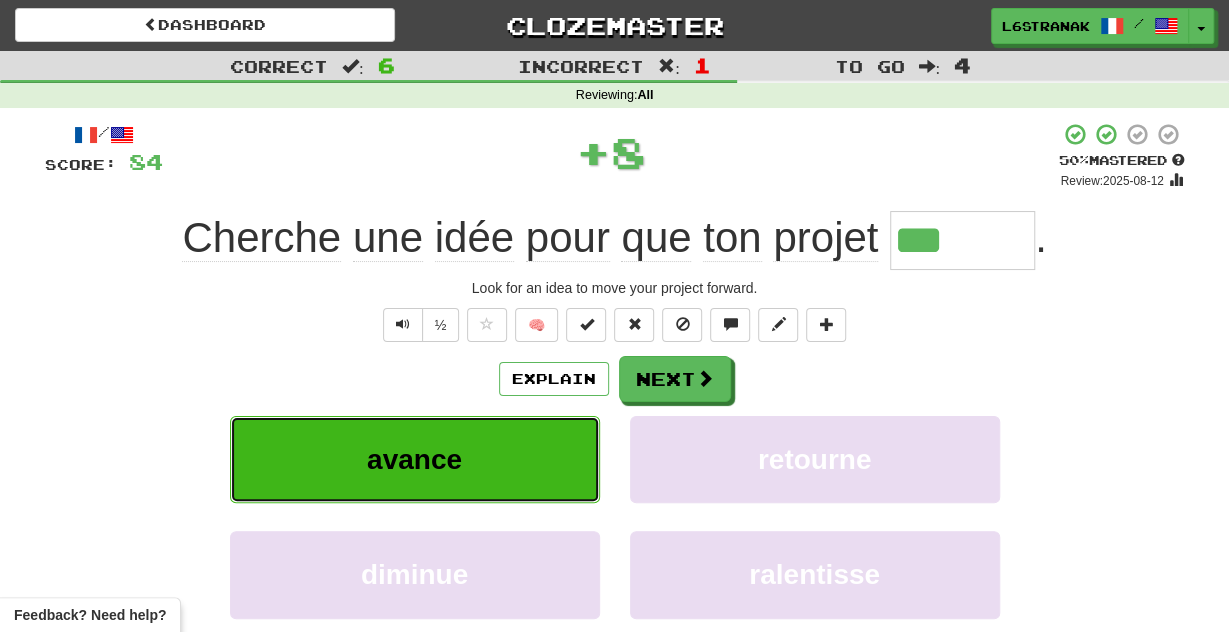 type on "******" 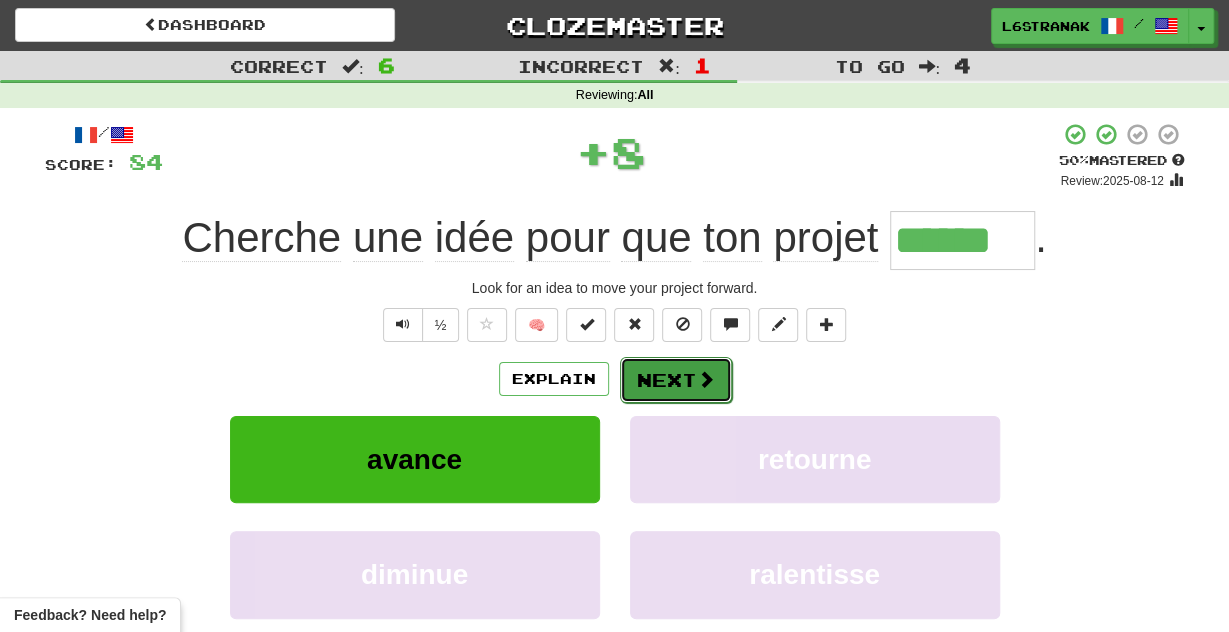 click on "Next" at bounding box center [676, 380] 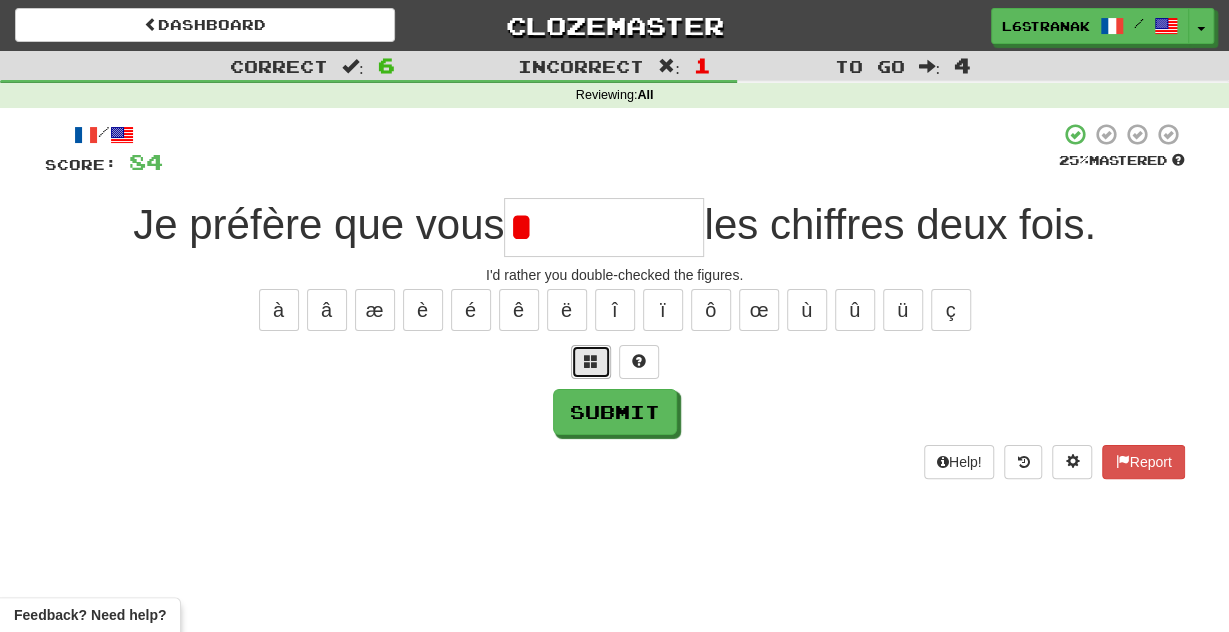 click at bounding box center [591, 362] 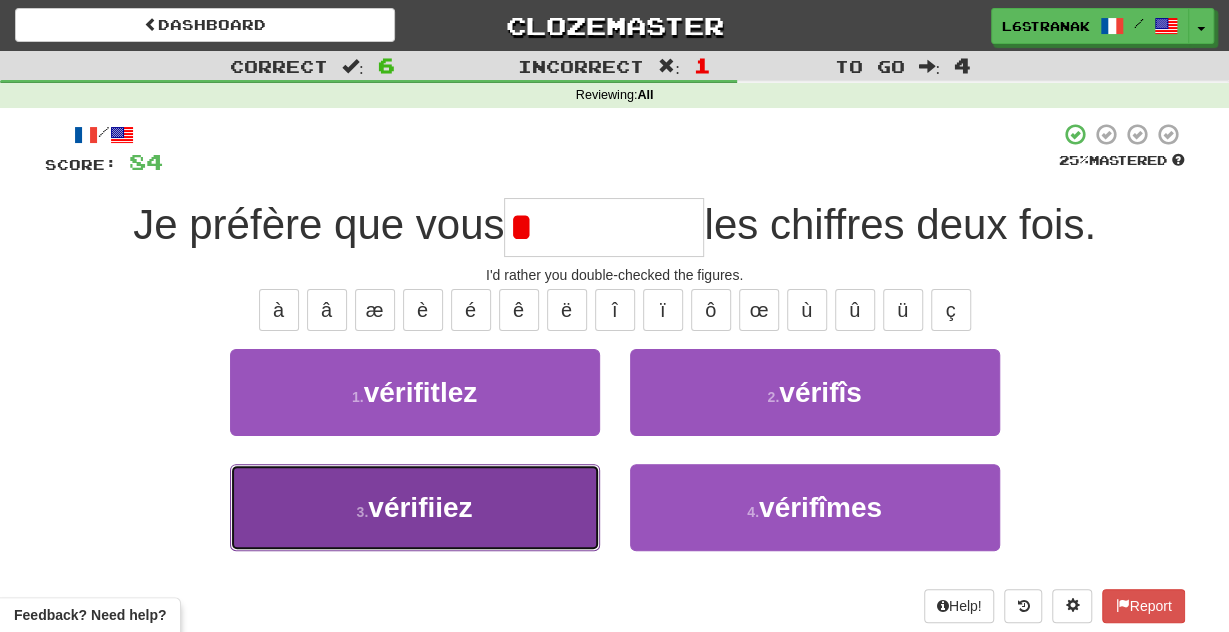 click on "3 .  vérifiiez" at bounding box center [415, 507] 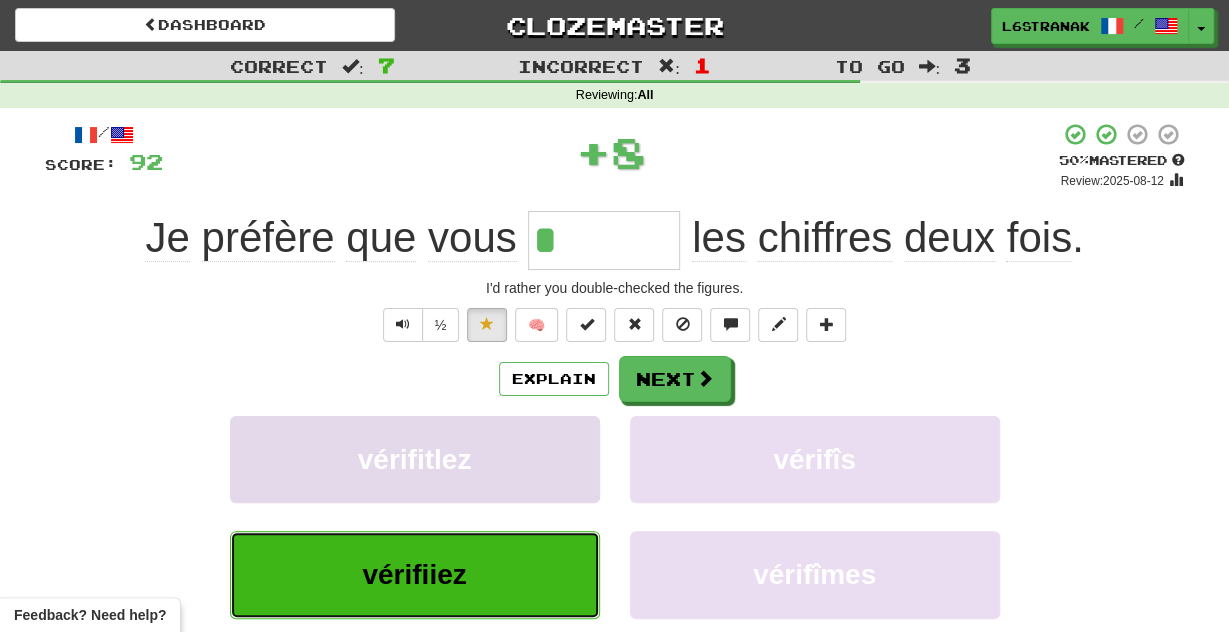 type on "*********" 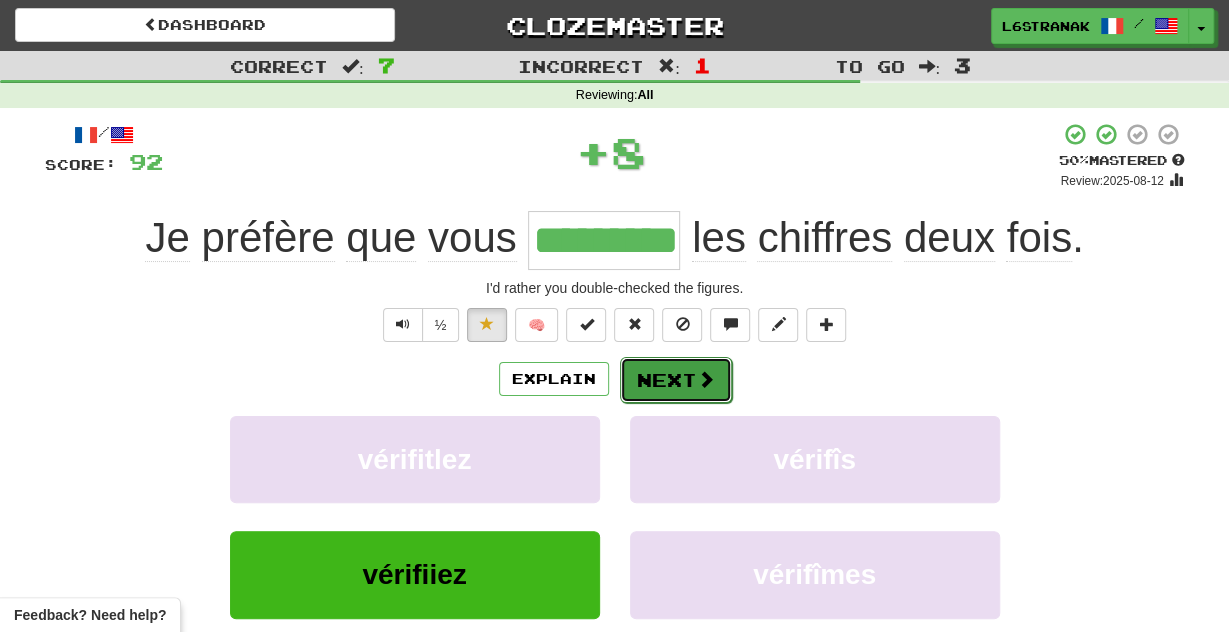 click on "Next" at bounding box center [676, 380] 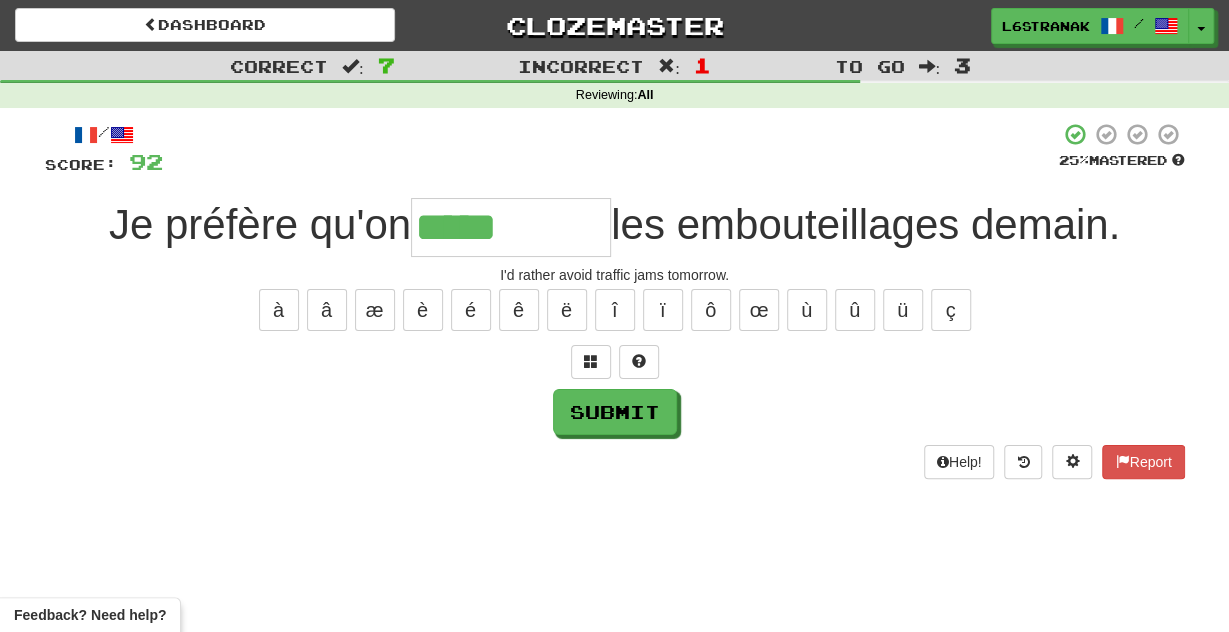 type on "*****" 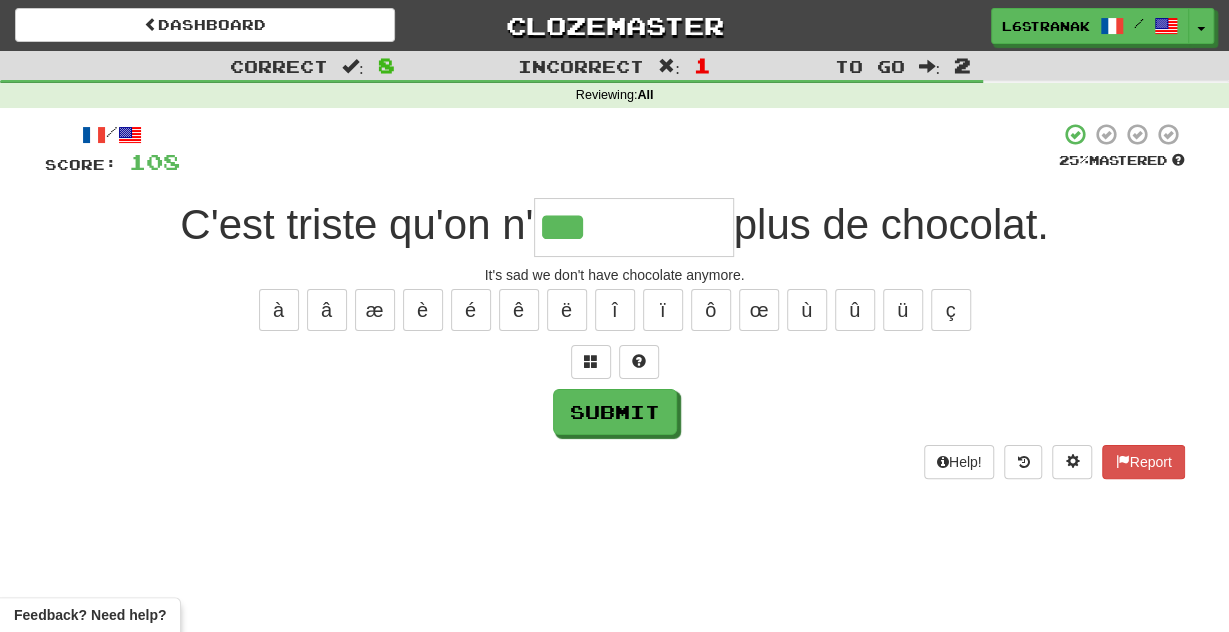 type on "***" 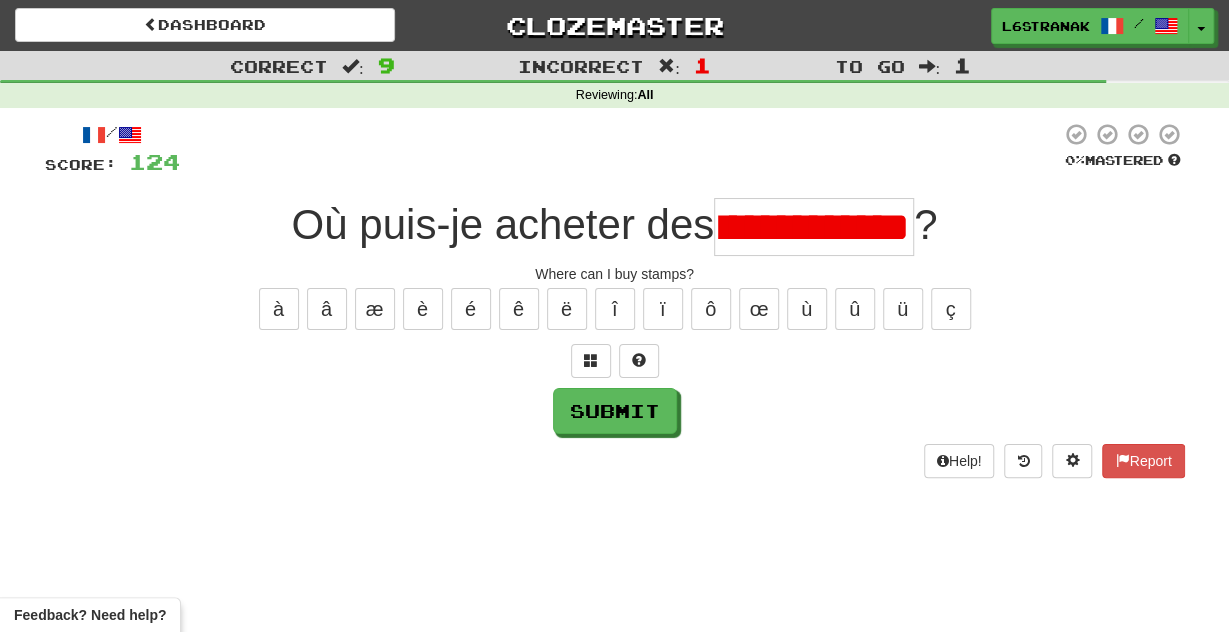 scroll, scrollTop: 0, scrollLeft: 62, axis: horizontal 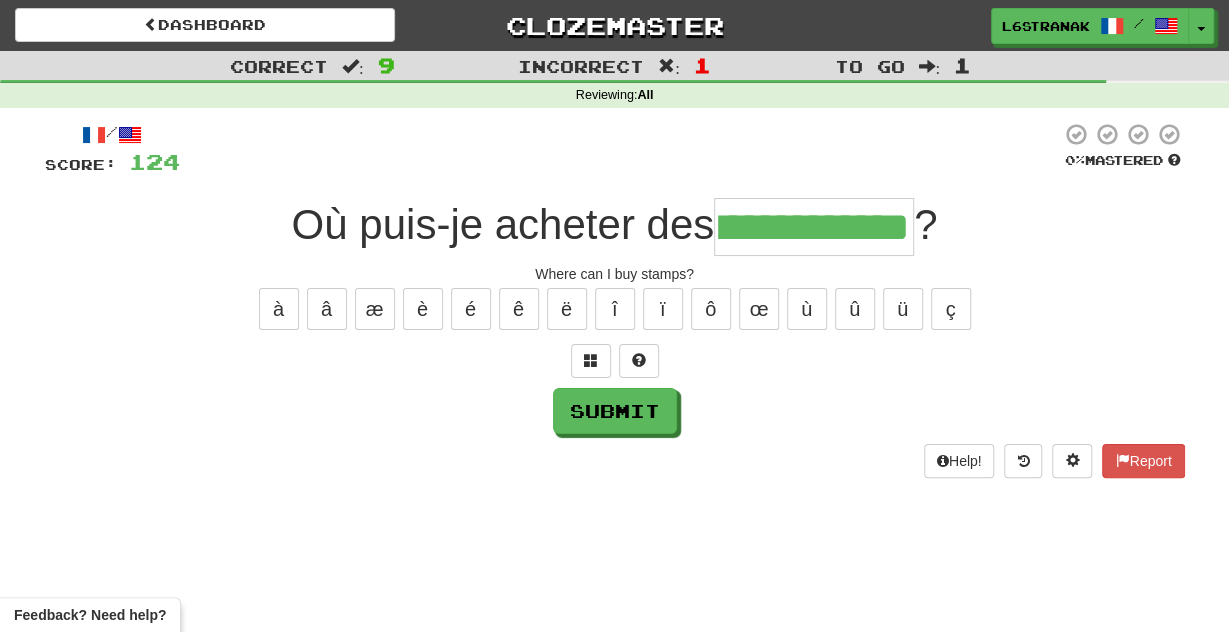 type on "**********" 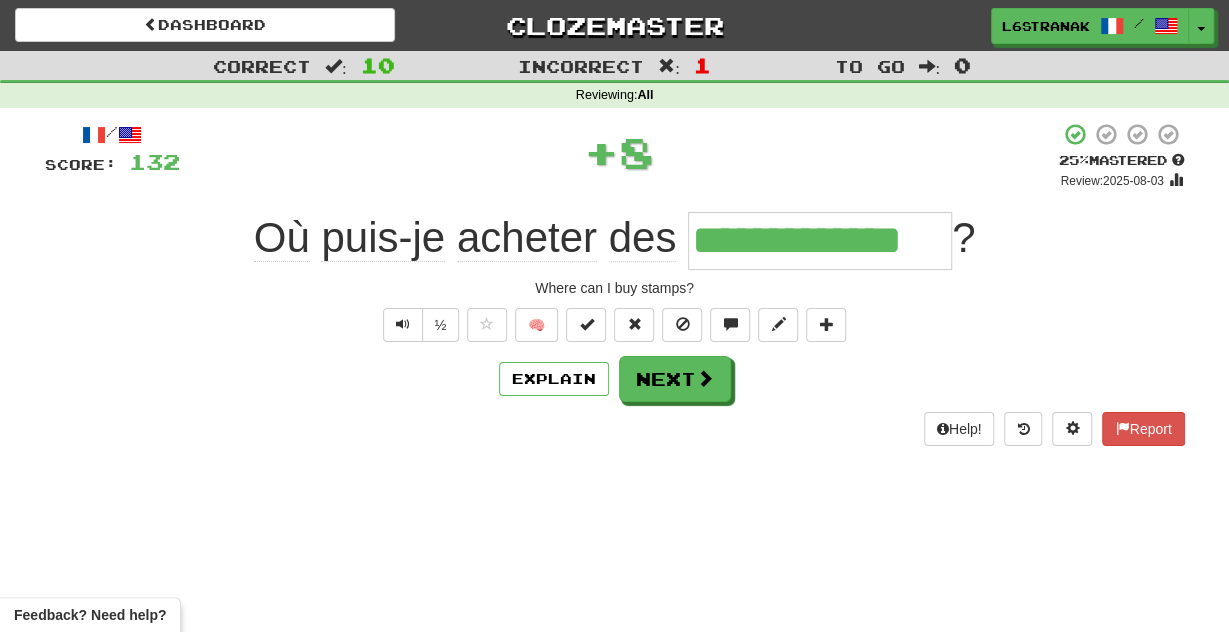scroll, scrollTop: 0, scrollLeft: 0, axis: both 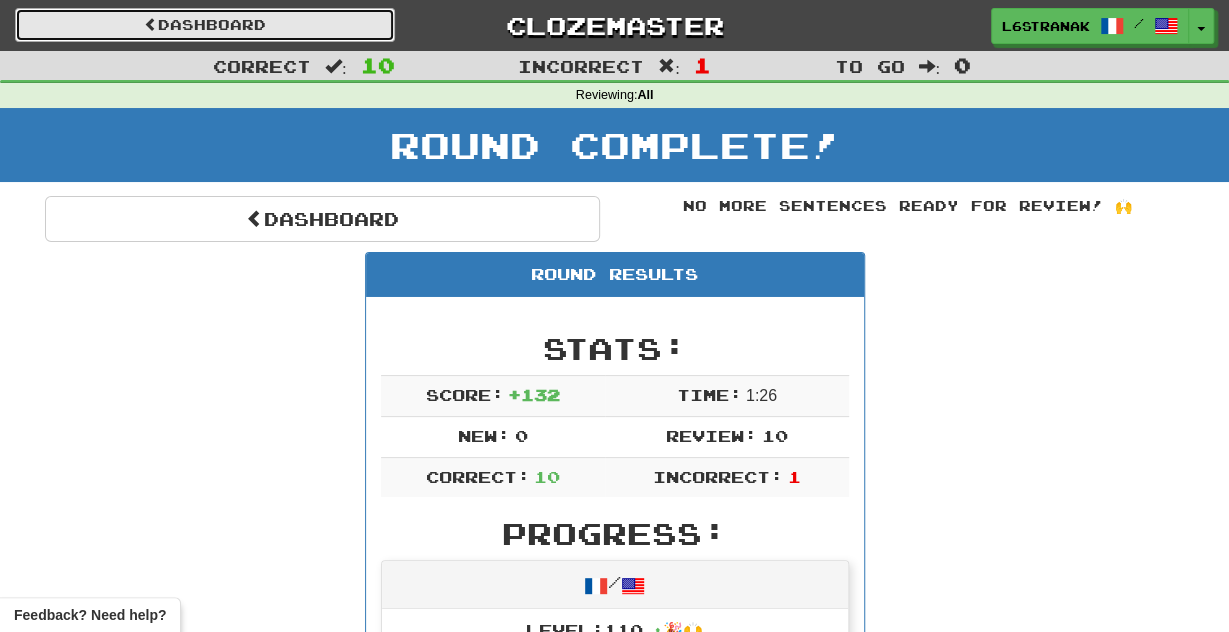 click on "Dashboard" at bounding box center (205, 25) 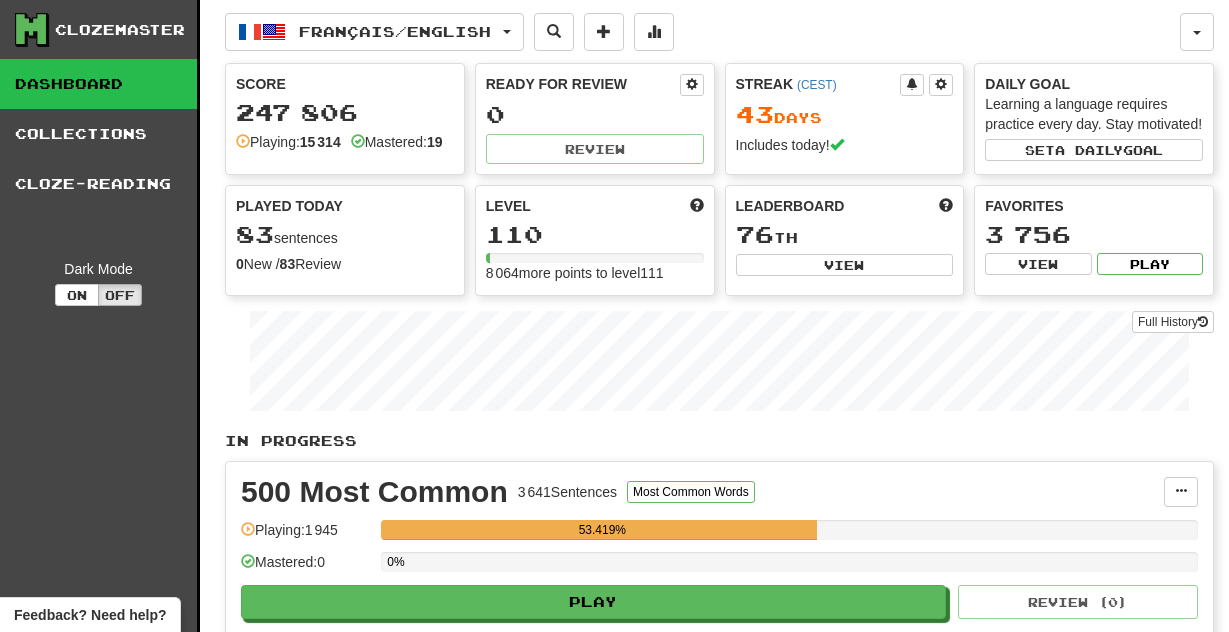scroll, scrollTop: 0, scrollLeft: 0, axis: both 